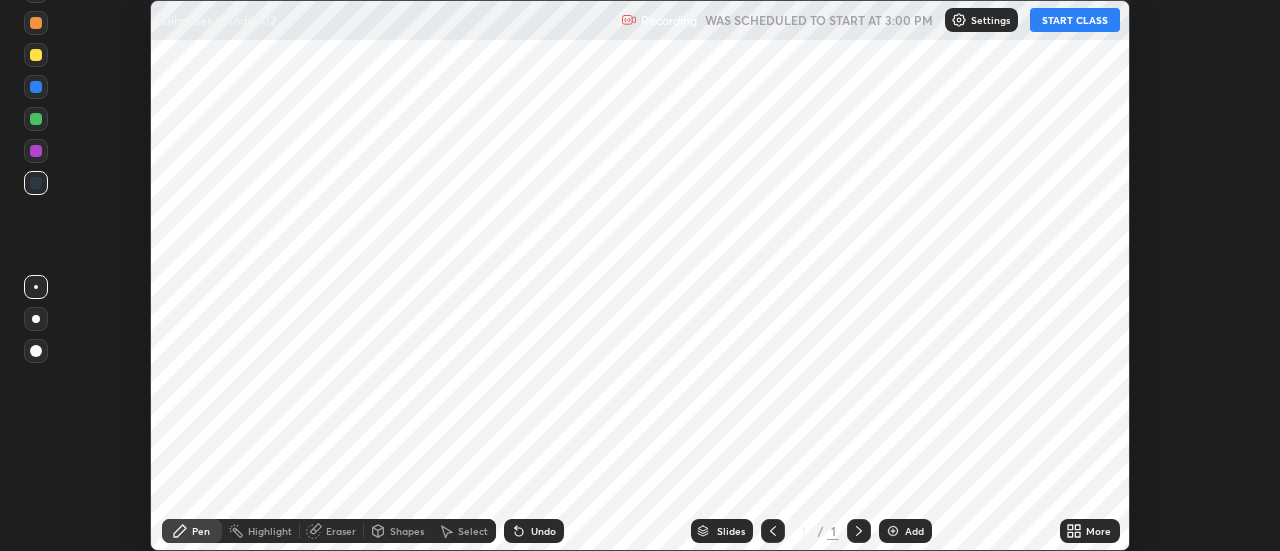 scroll, scrollTop: 0, scrollLeft: 0, axis: both 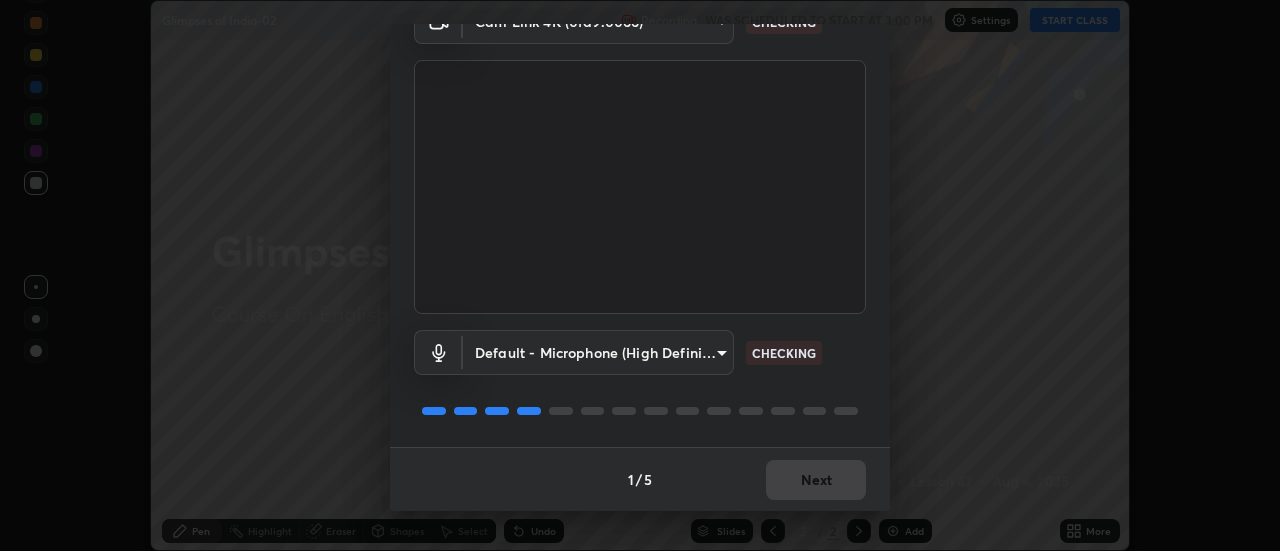 click on "1 / 5 Next" at bounding box center [640, 479] 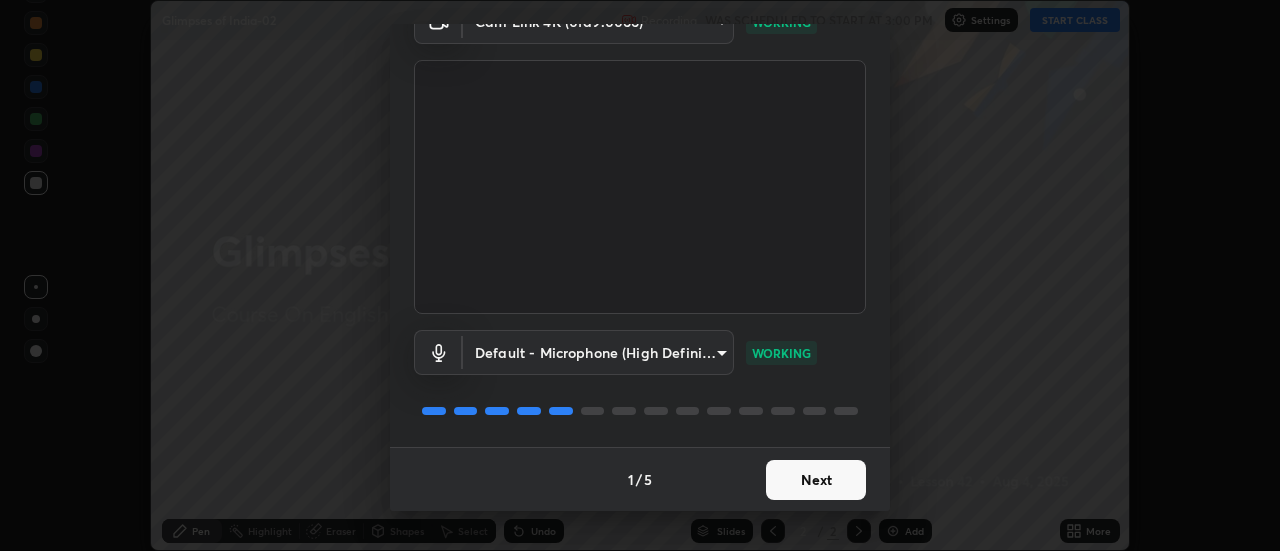 click on "Next" at bounding box center (816, 480) 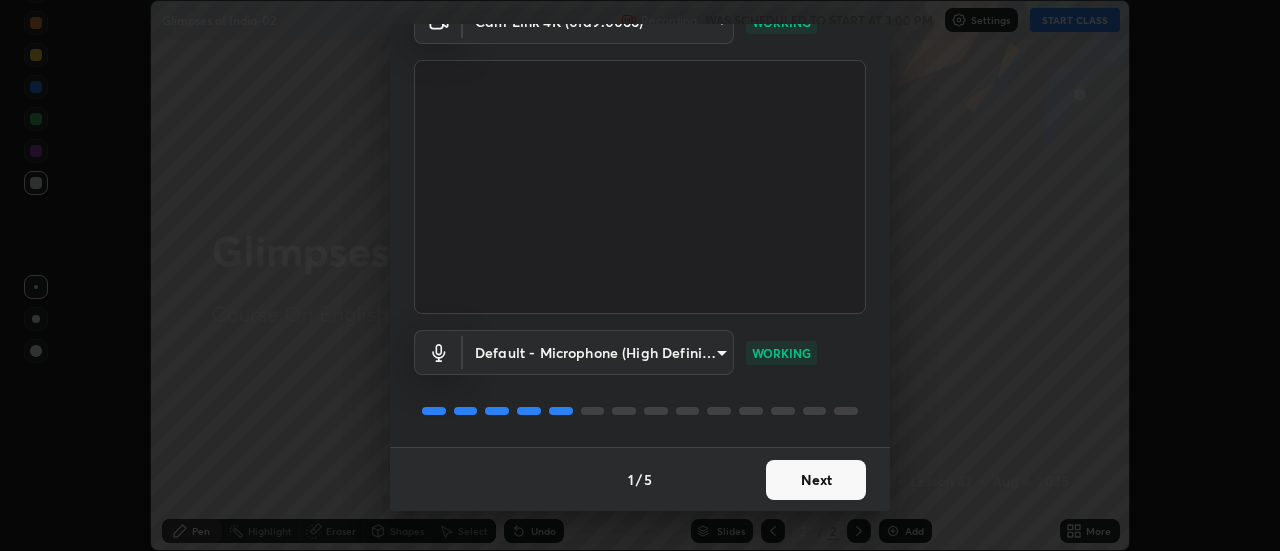 scroll, scrollTop: 0, scrollLeft: 0, axis: both 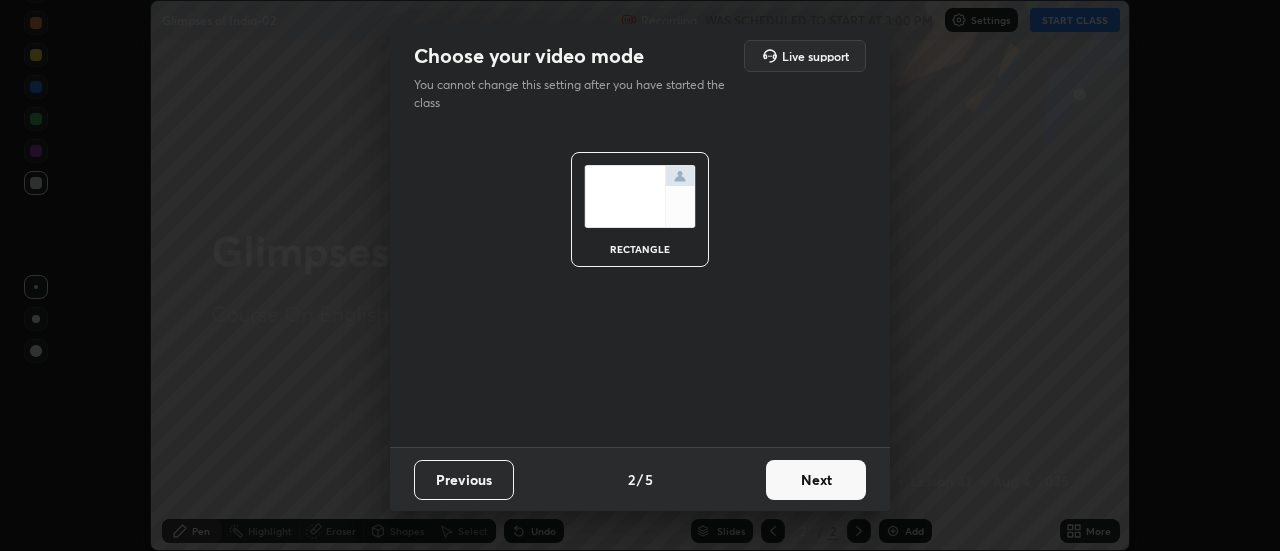 click on "Next" at bounding box center [816, 480] 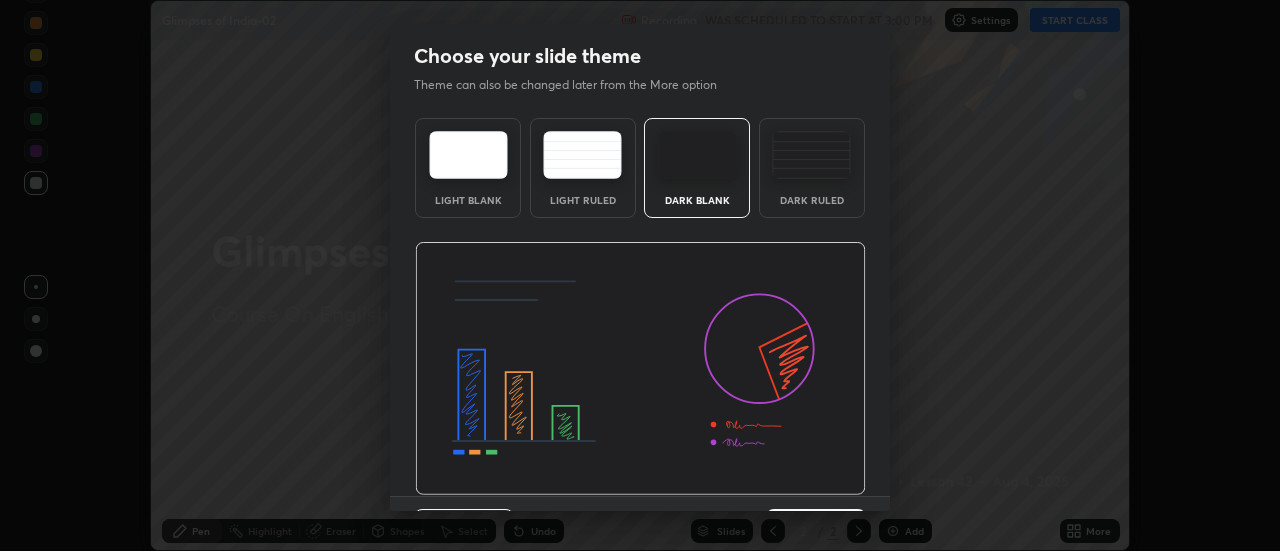 scroll, scrollTop: 49, scrollLeft: 0, axis: vertical 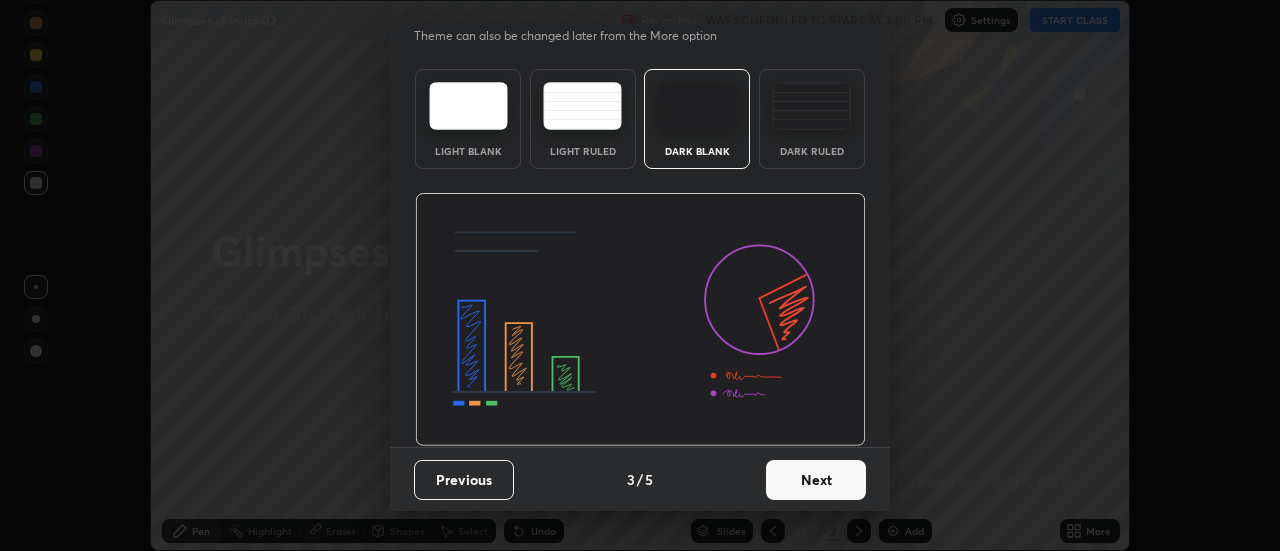 click on "Next" at bounding box center [816, 480] 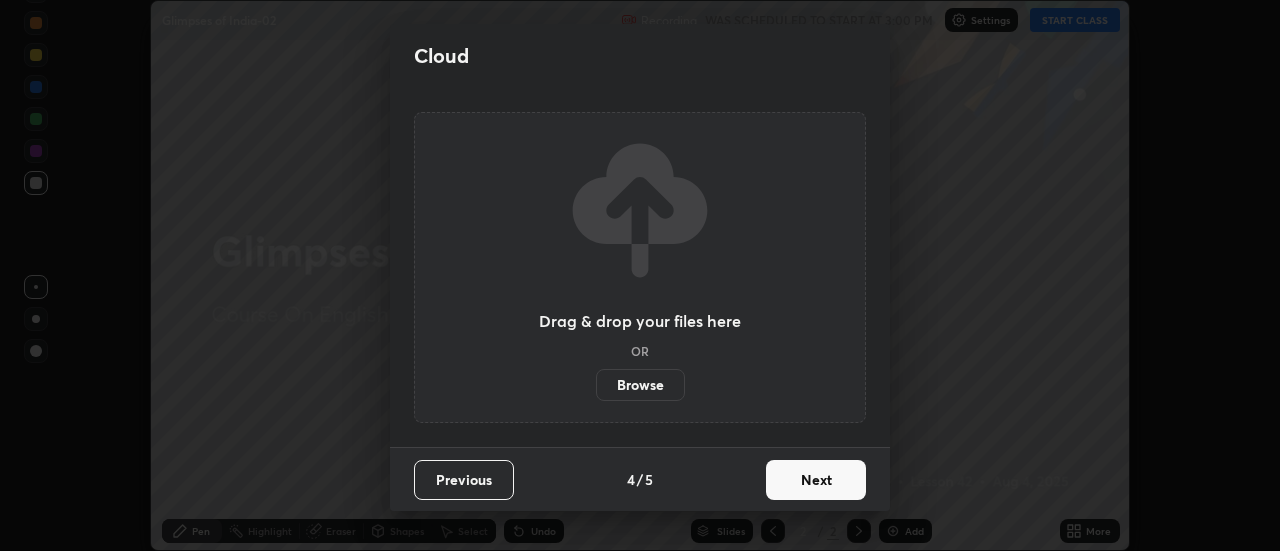 scroll, scrollTop: 0, scrollLeft: 0, axis: both 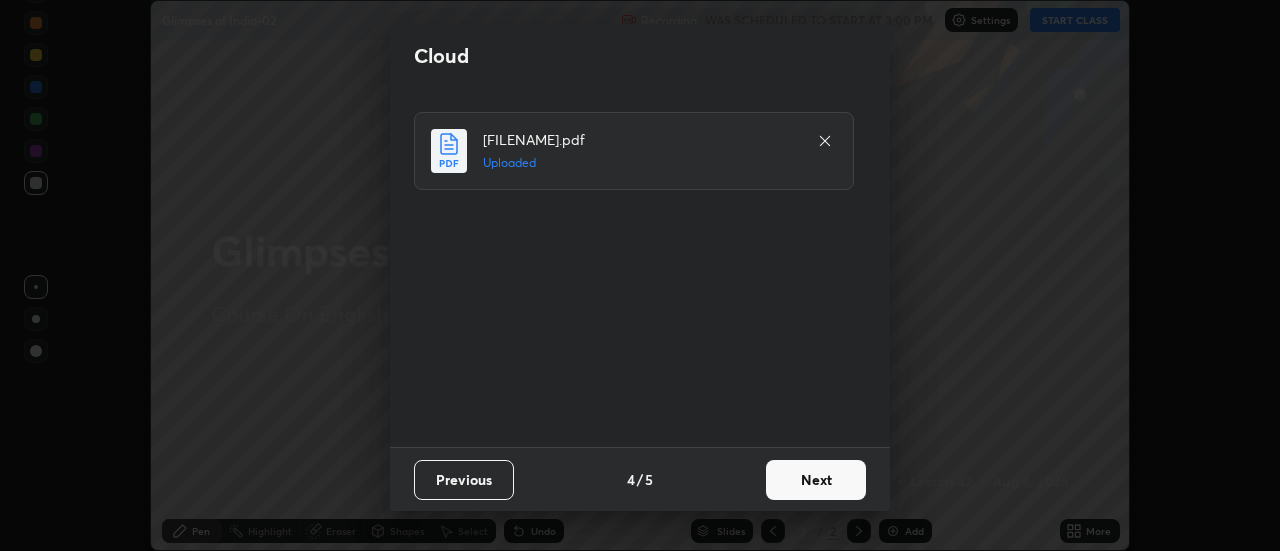 click on "Next" at bounding box center [816, 480] 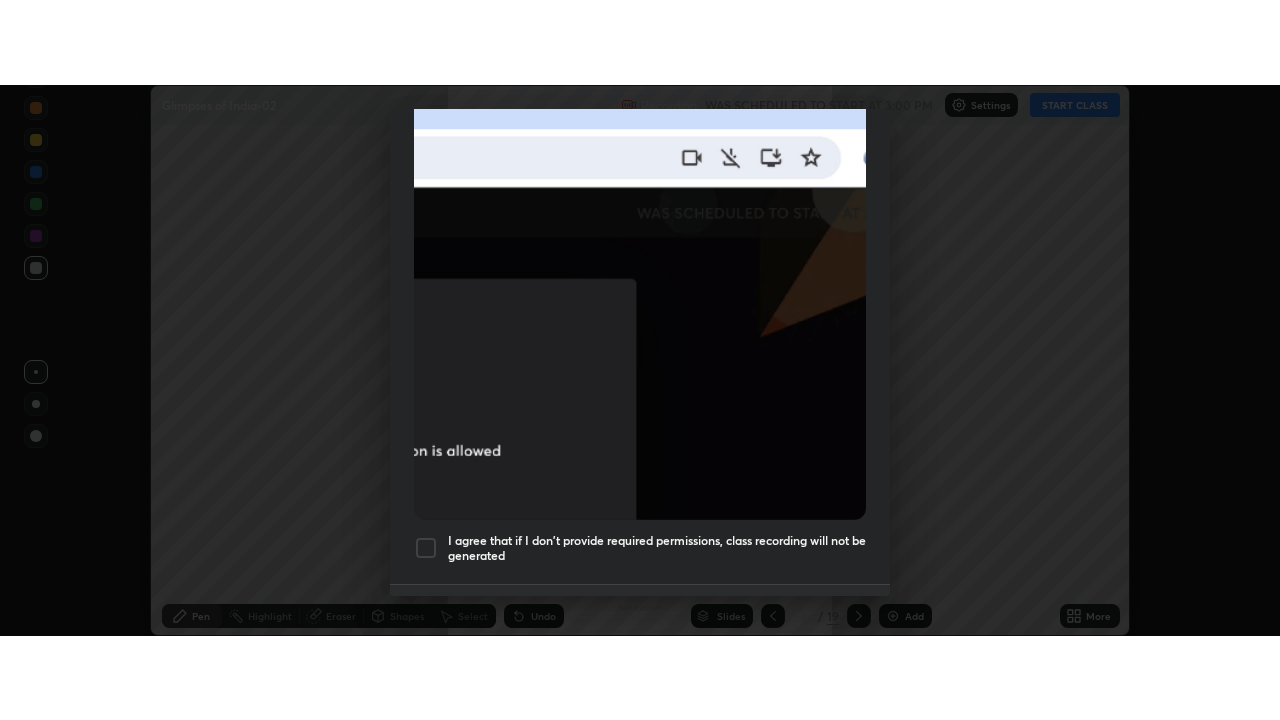scroll, scrollTop: 513, scrollLeft: 0, axis: vertical 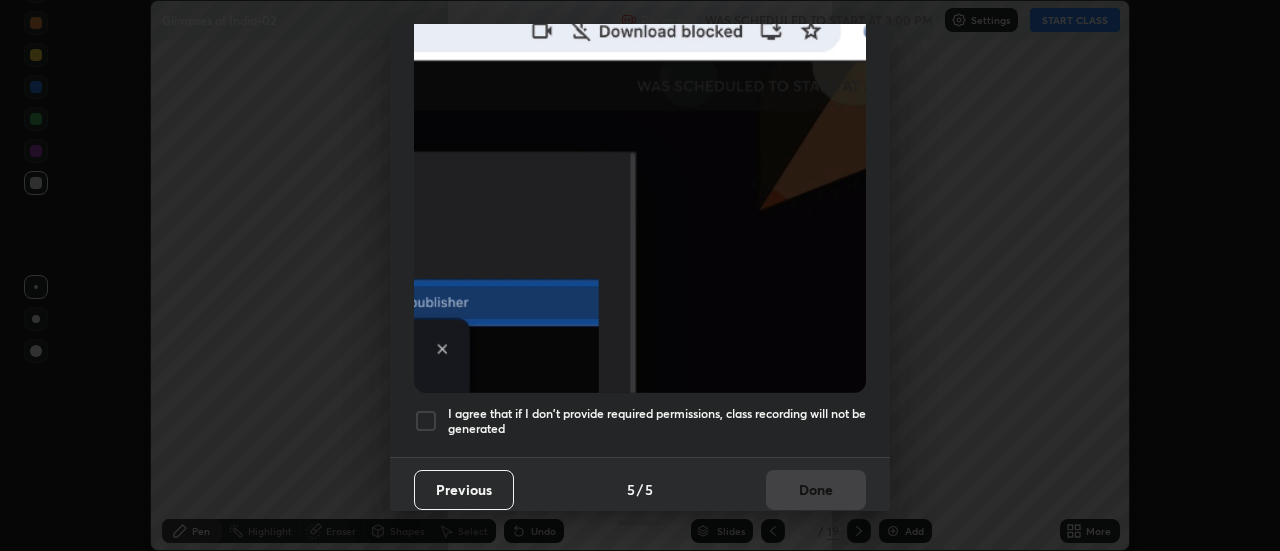 click at bounding box center (426, 421) 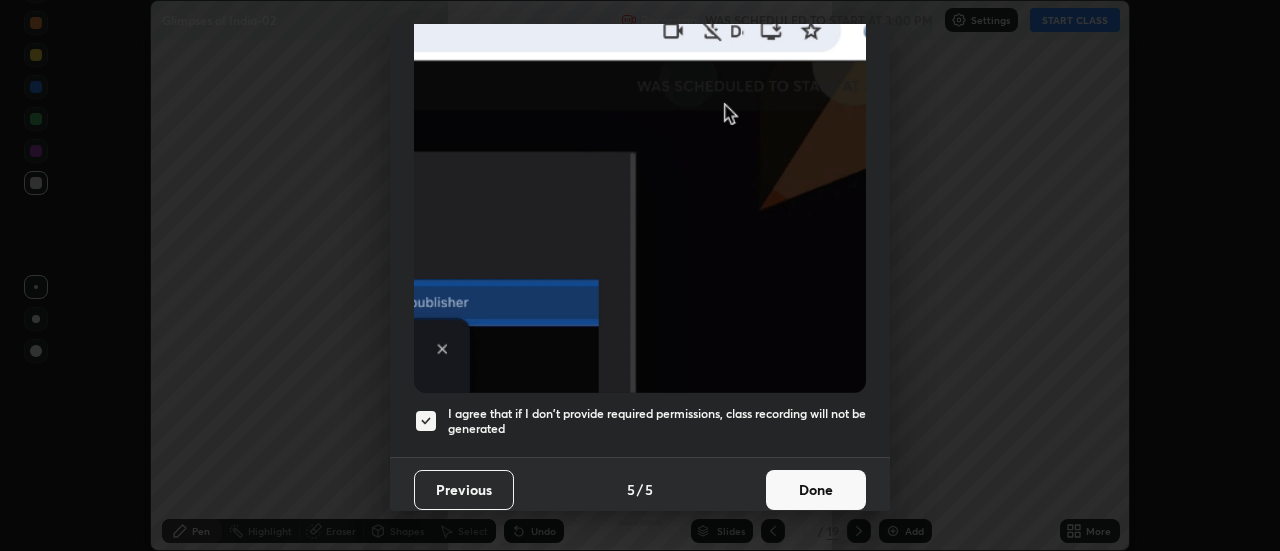 click on "Done" at bounding box center (816, 490) 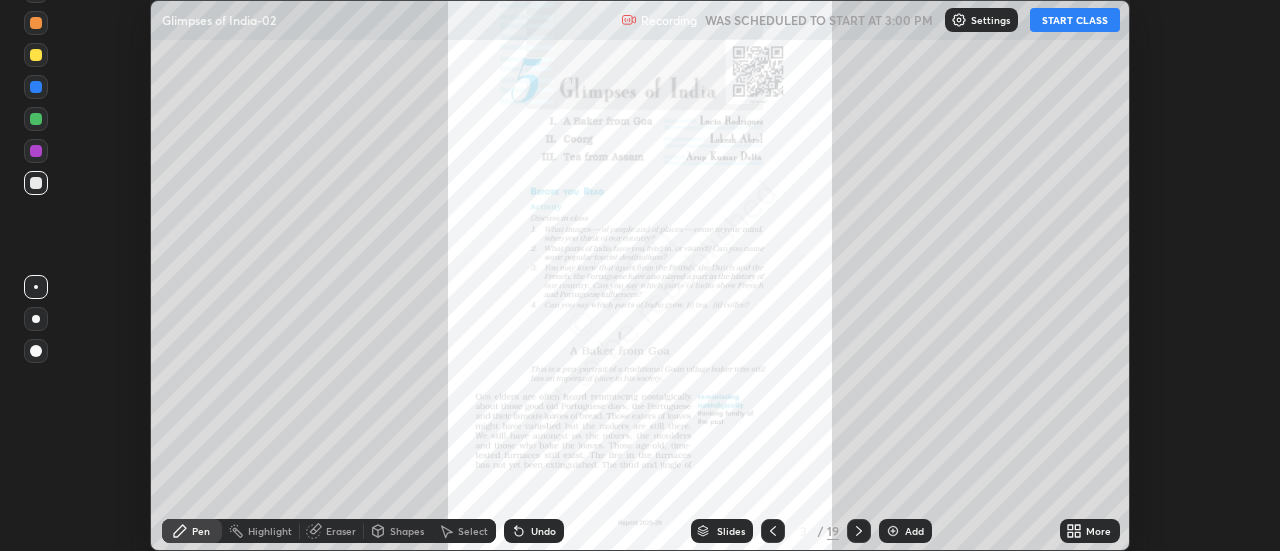 click on "START CLASS" at bounding box center [1075, 20] 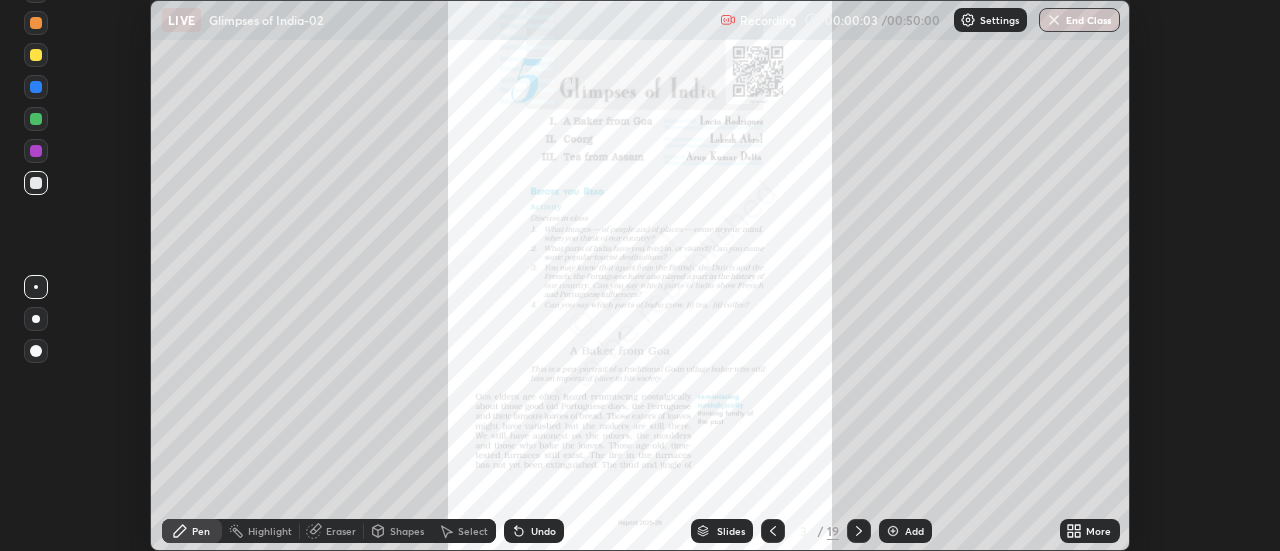 click on "More" at bounding box center [1098, 531] 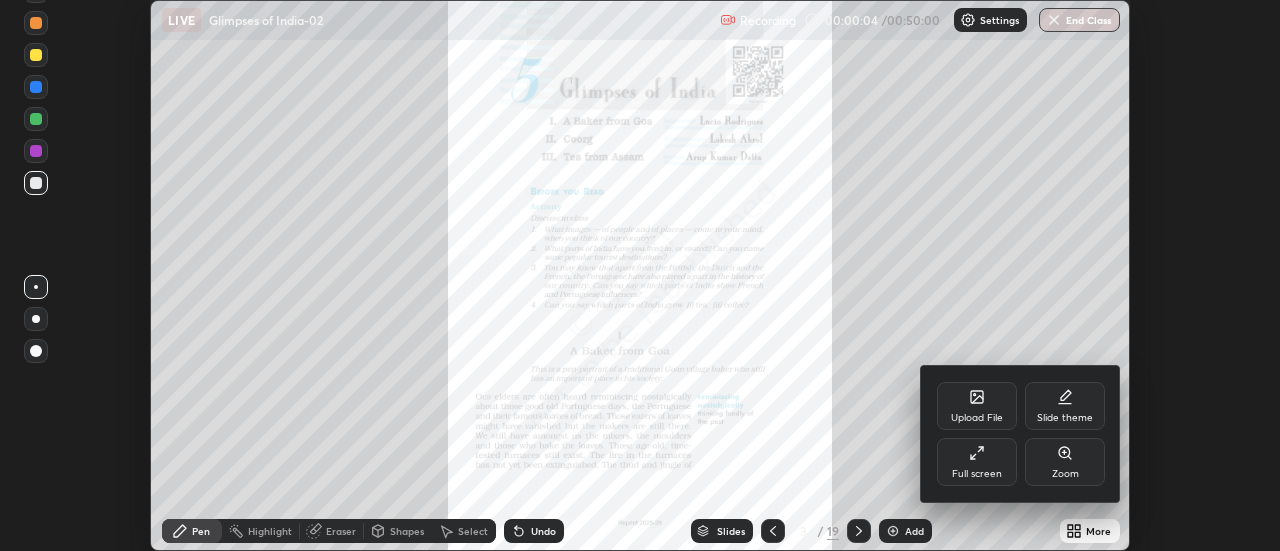 click on "Zoom" at bounding box center (1065, 474) 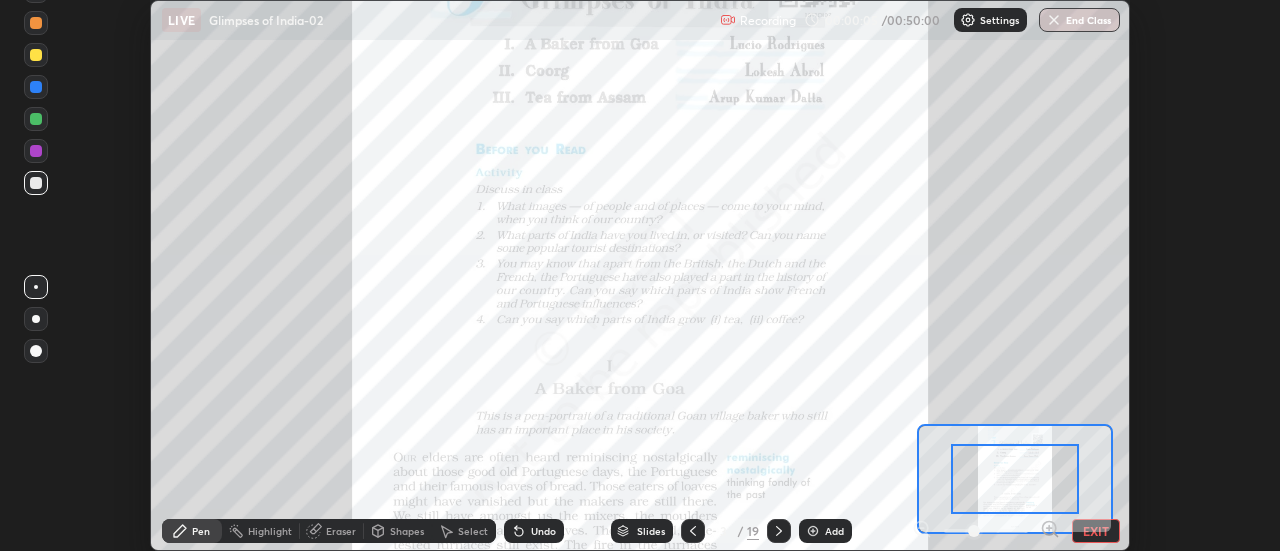click on "EXIT" at bounding box center (1096, 531) 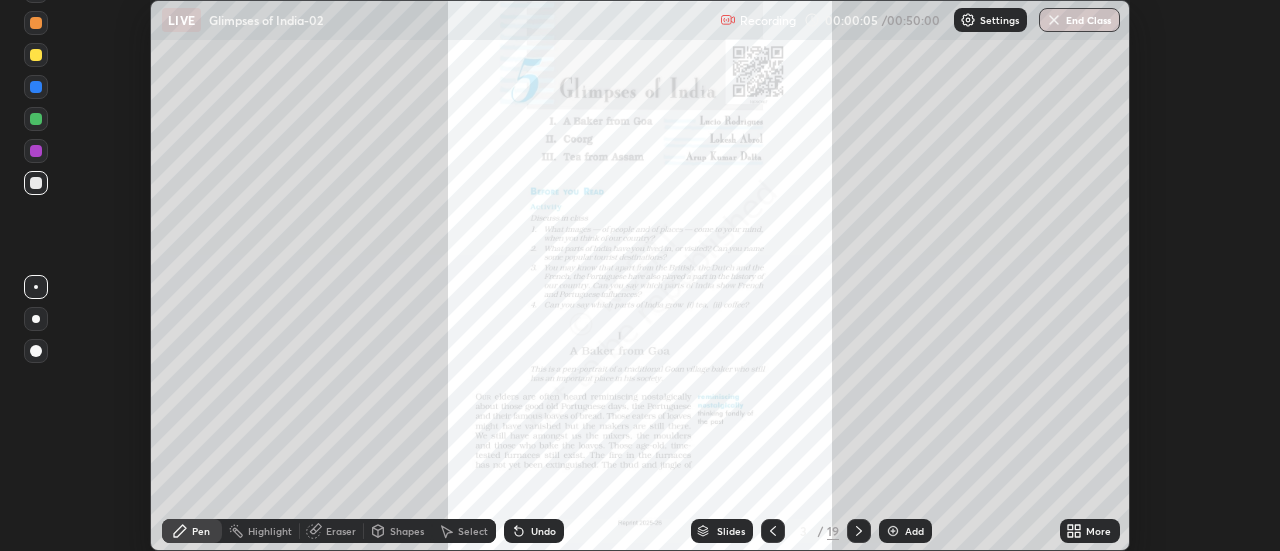 click on "More" at bounding box center (1090, 531) 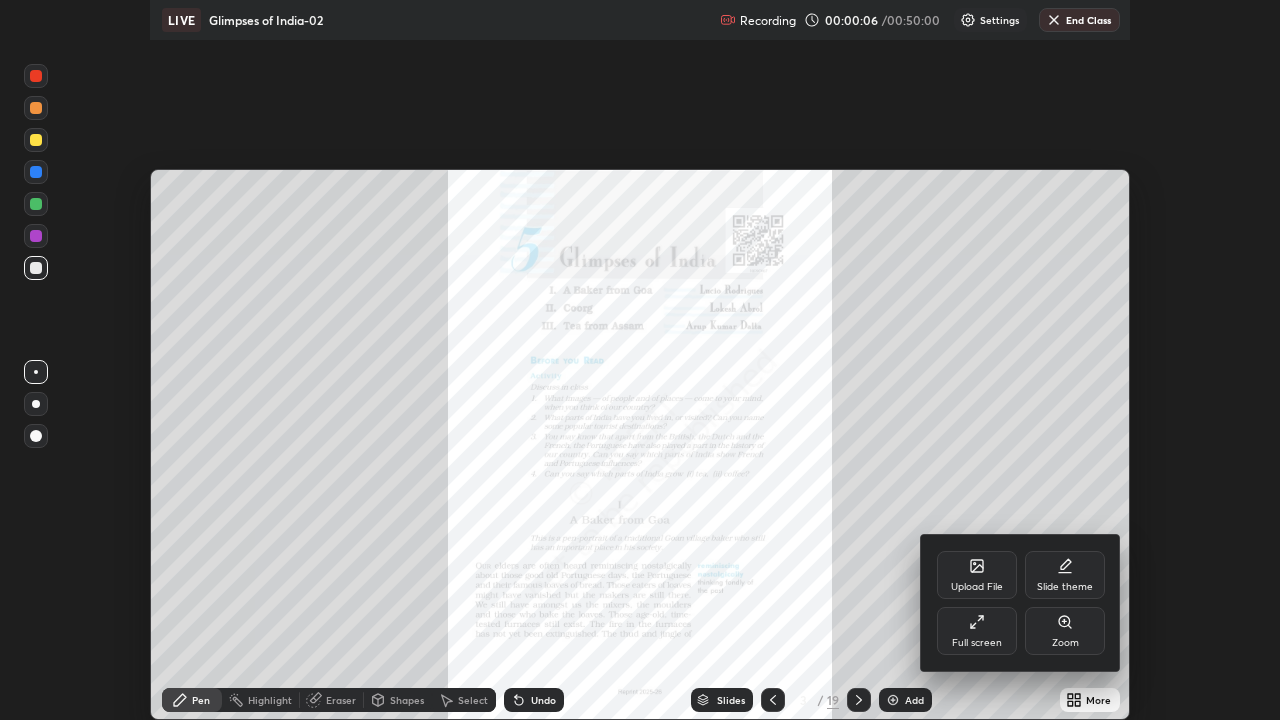 scroll, scrollTop: 99280, scrollLeft: 98720, axis: both 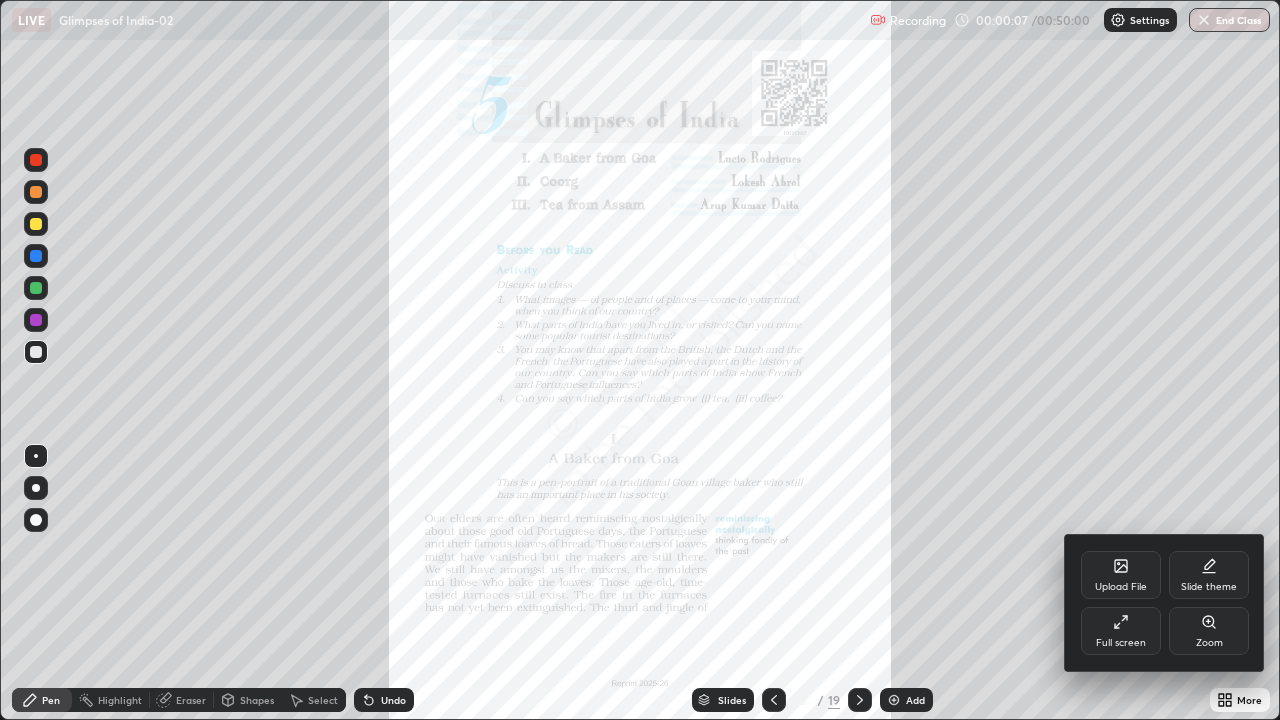 click on "Full screen" at bounding box center [1121, 643] 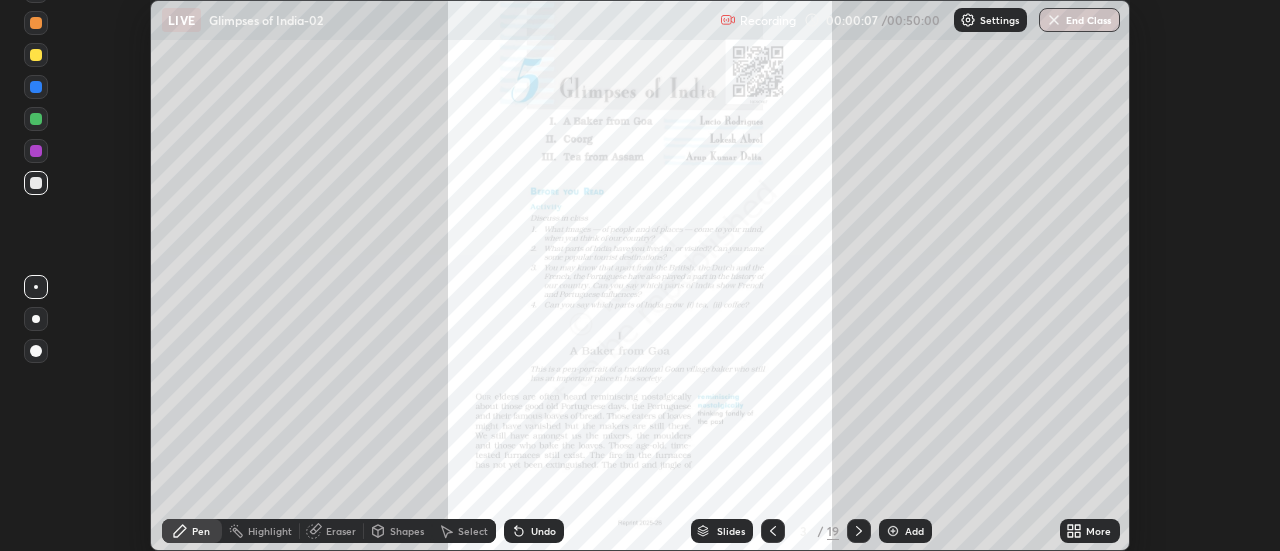 scroll, scrollTop: 551, scrollLeft: 1280, axis: both 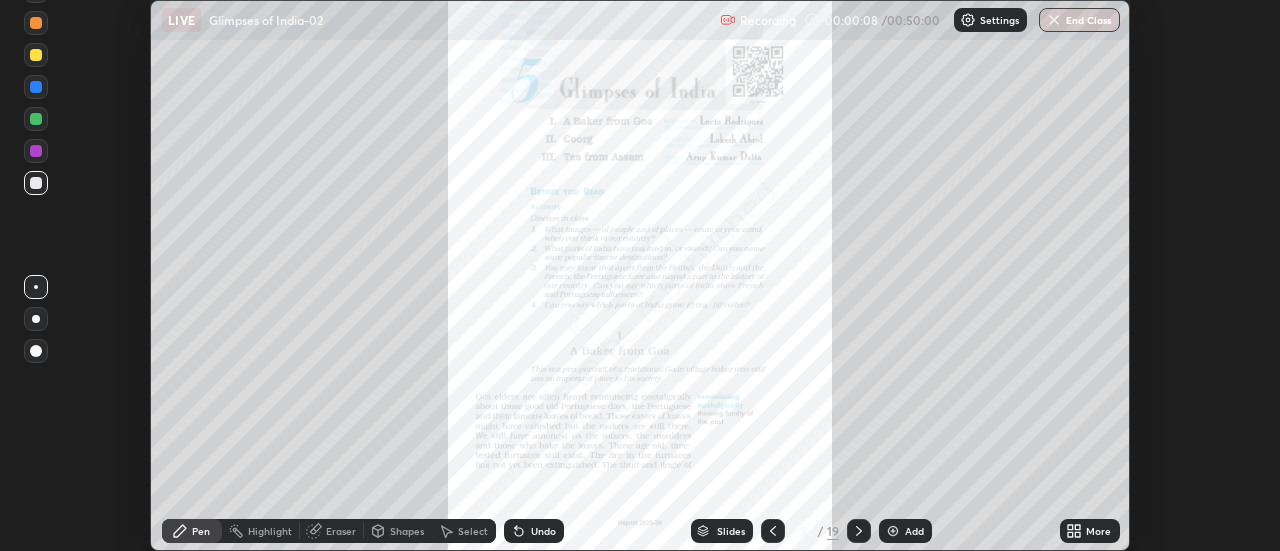 click on "More" at bounding box center (1098, 531) 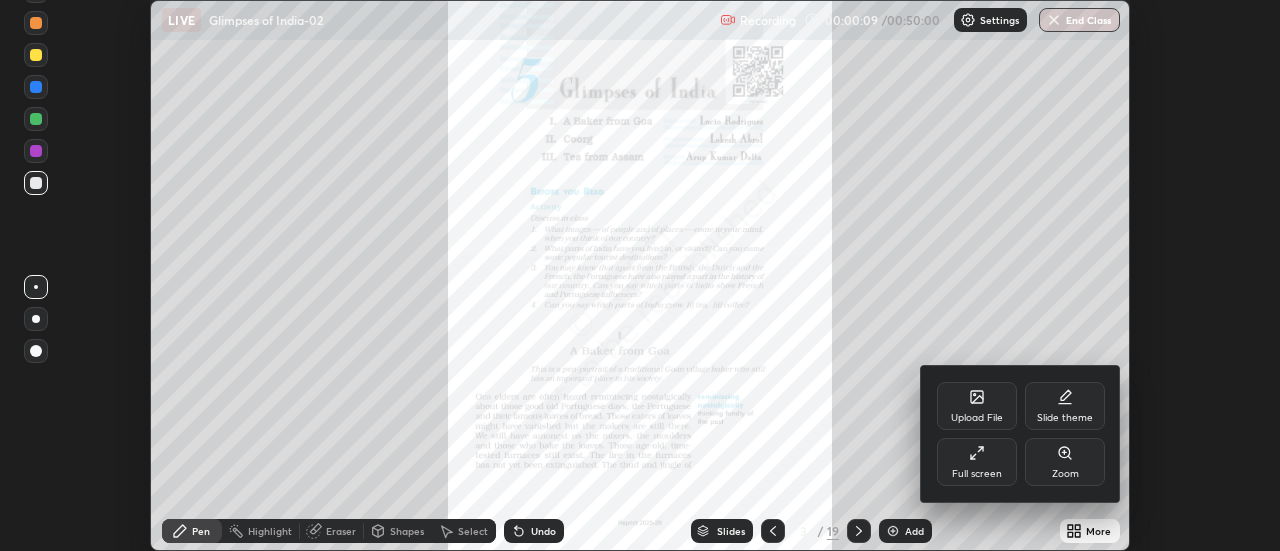 click on "Full screen" at bounding box center (977, 462) 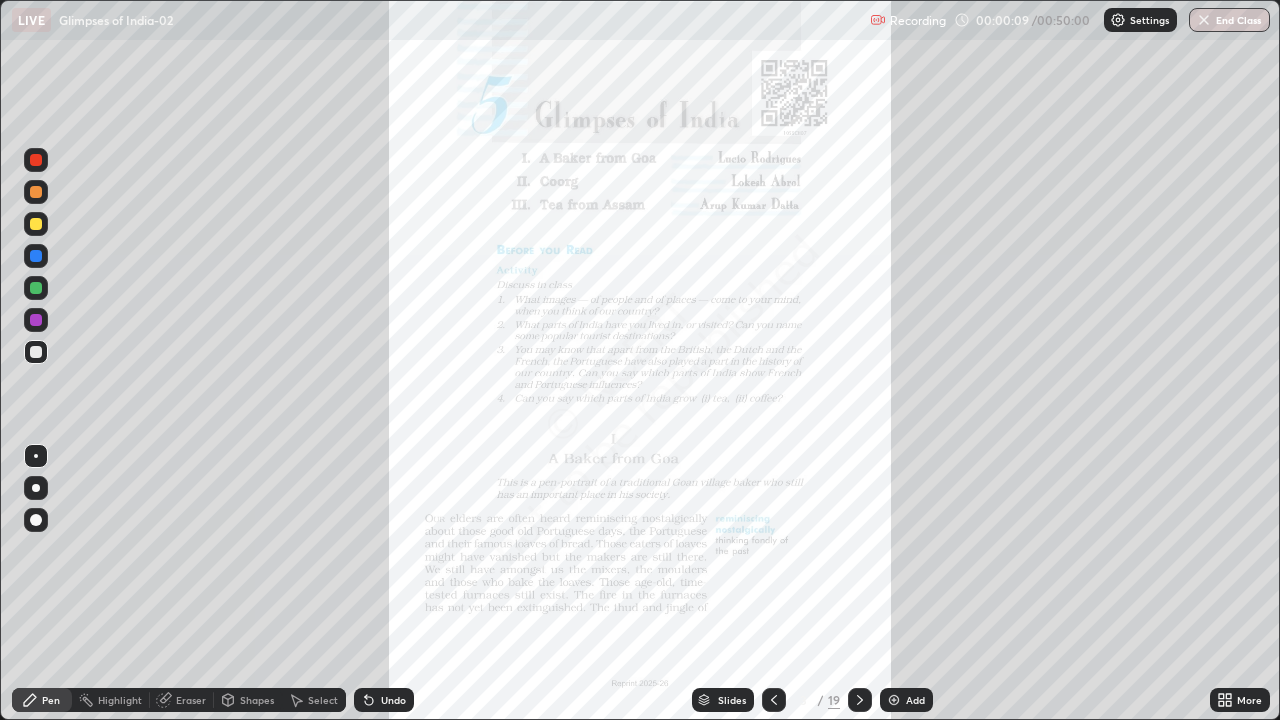 scroll, scrollTop: 99280, scrollLeft: 98720, axis: both 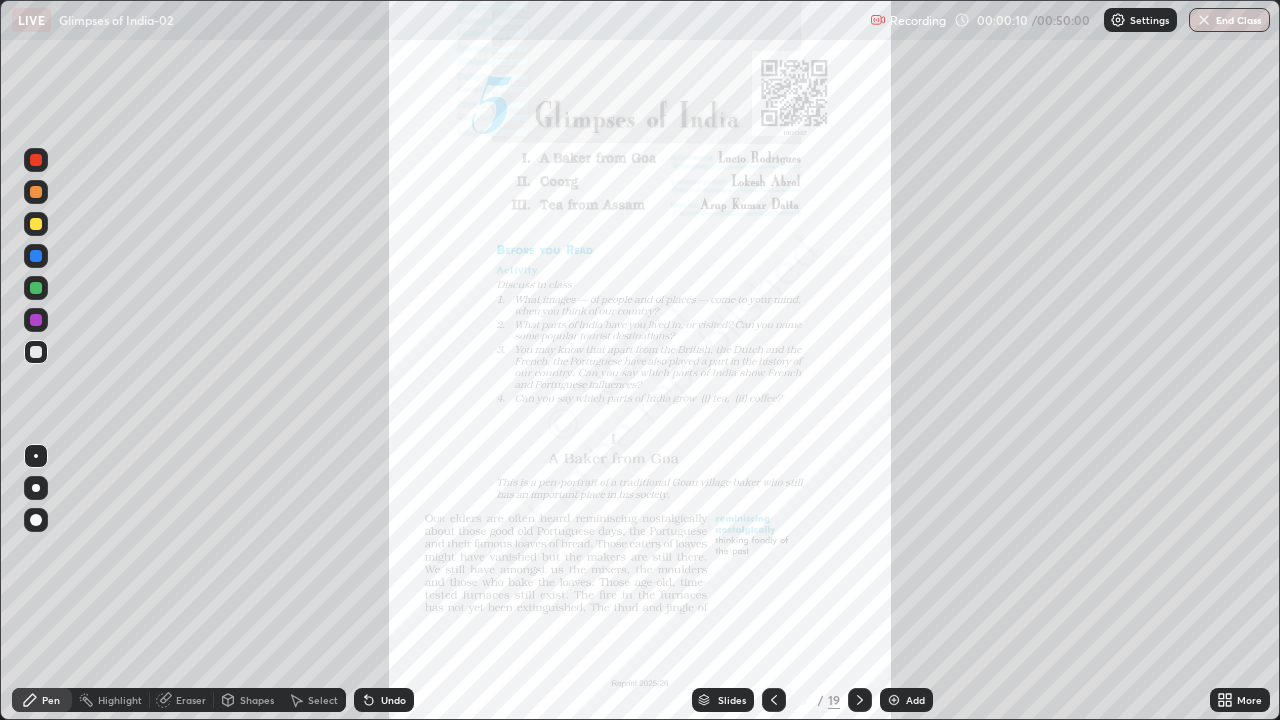 click 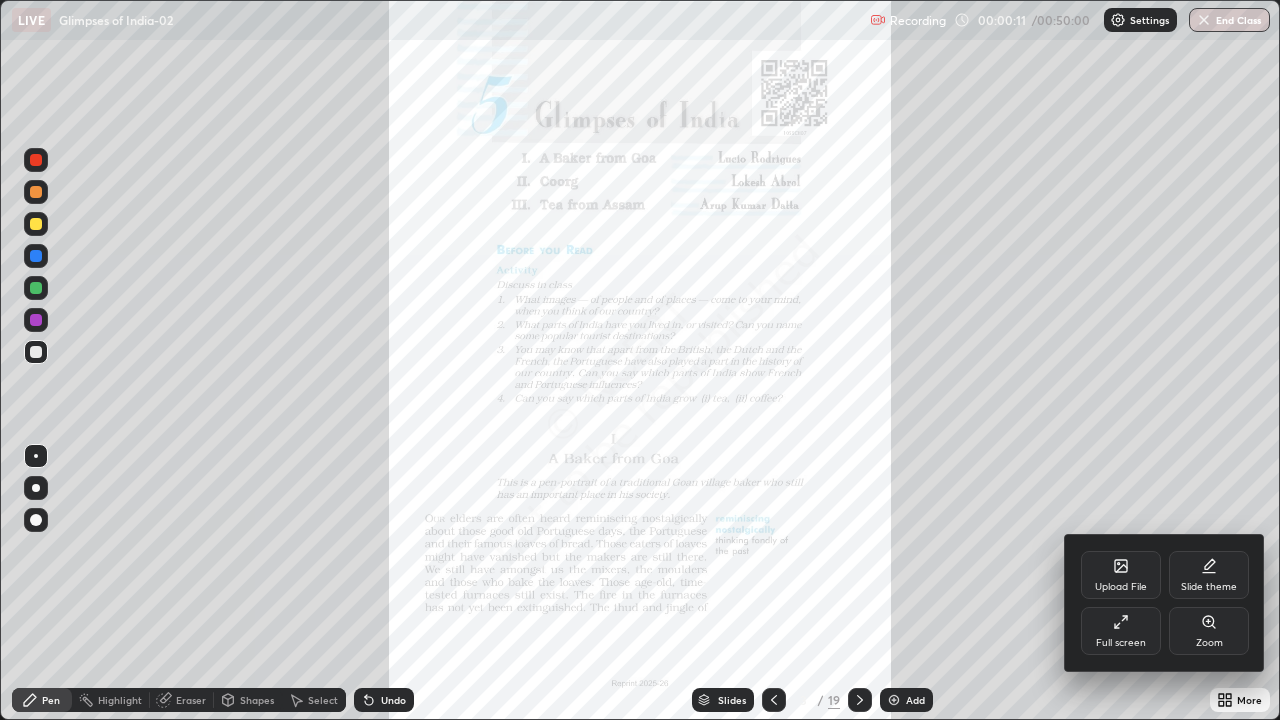 click on "Zoom" at bounding box center [1209, 643] 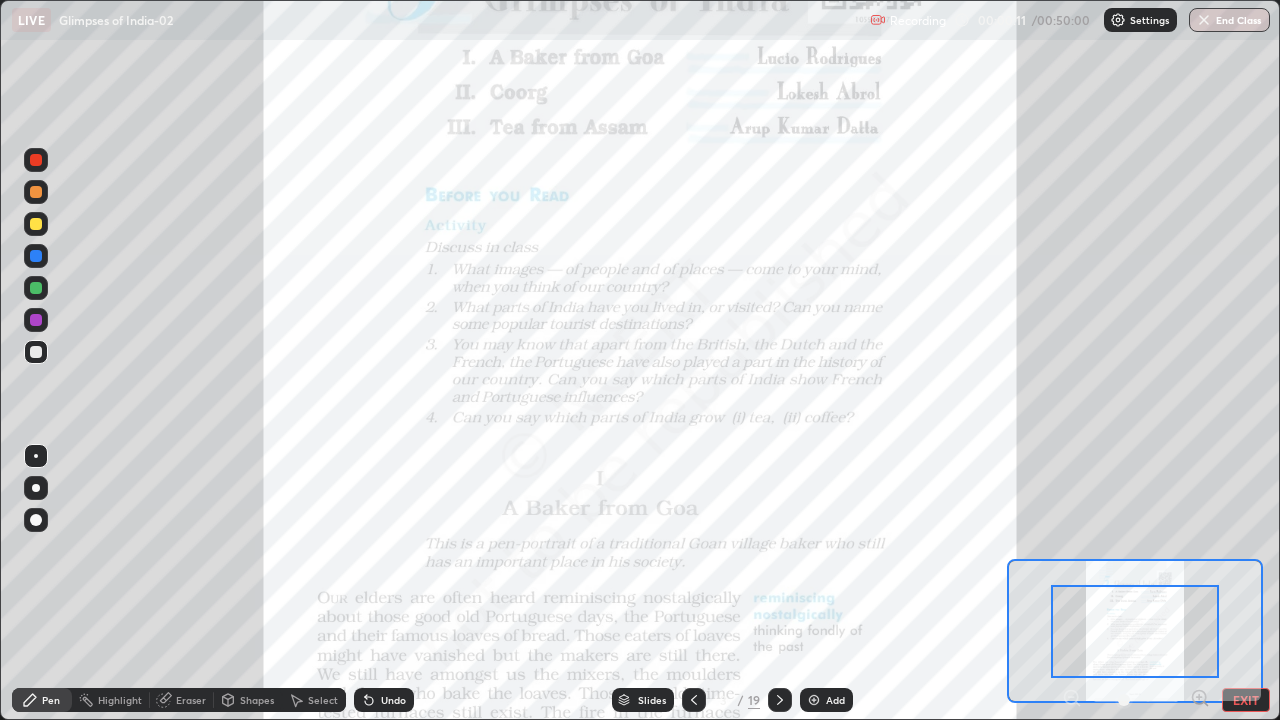 click 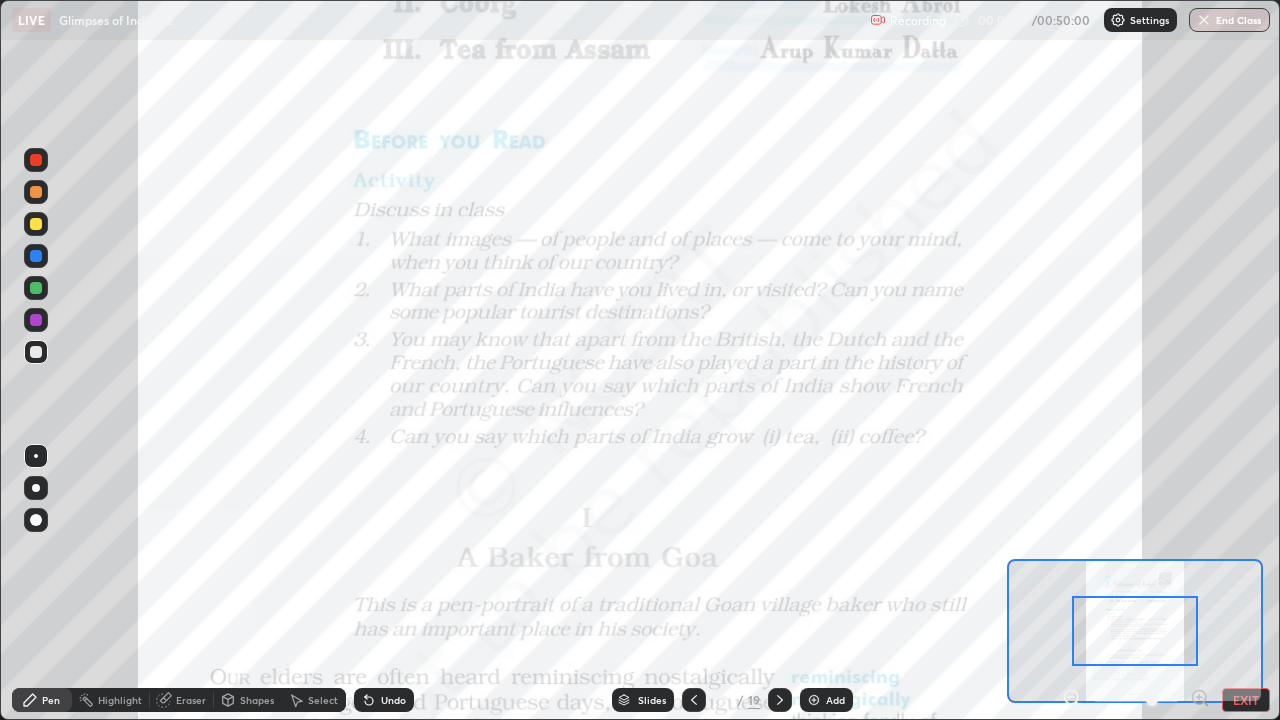 click 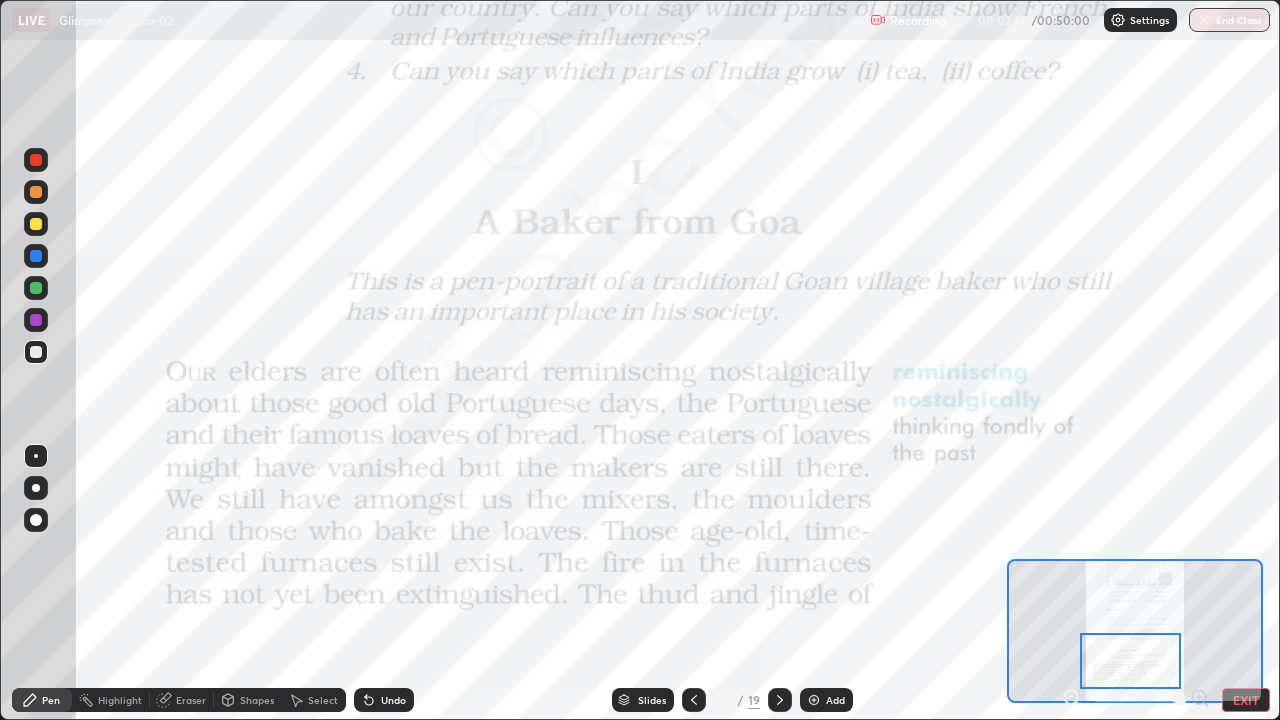 click at bounding box center [36, 256] 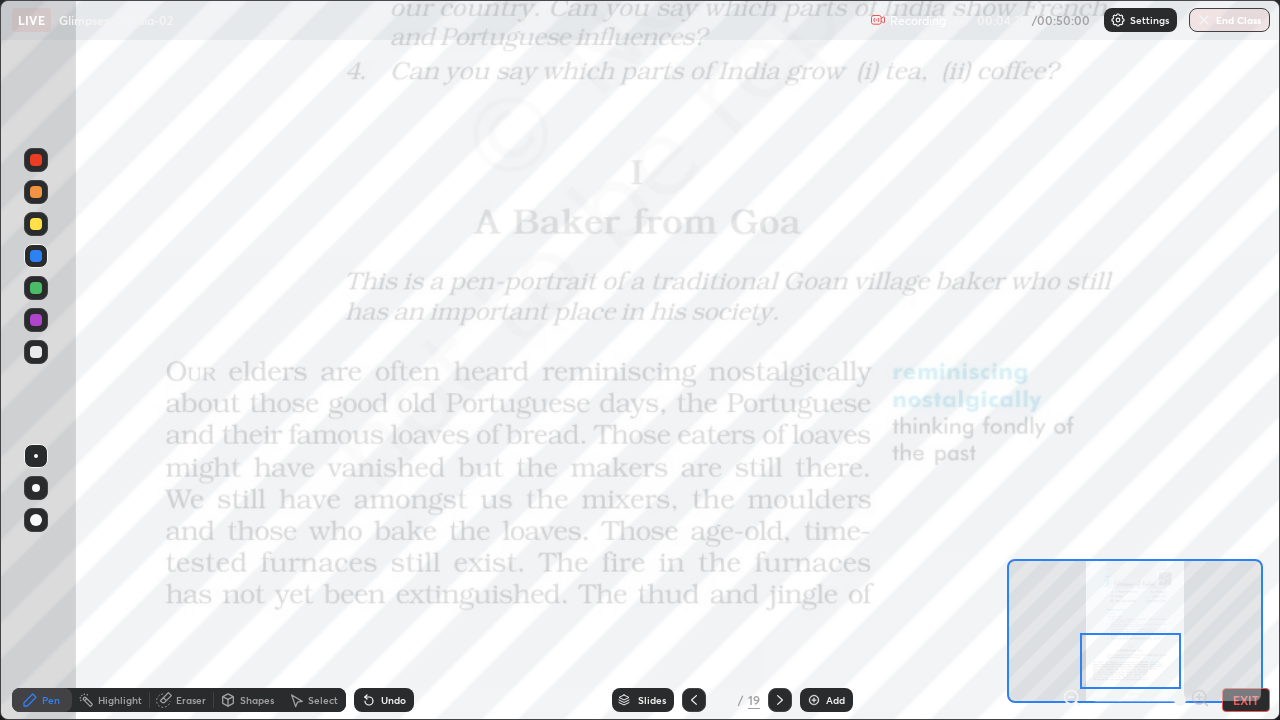 click on "EXIT" at bounding box center [1246, 700] 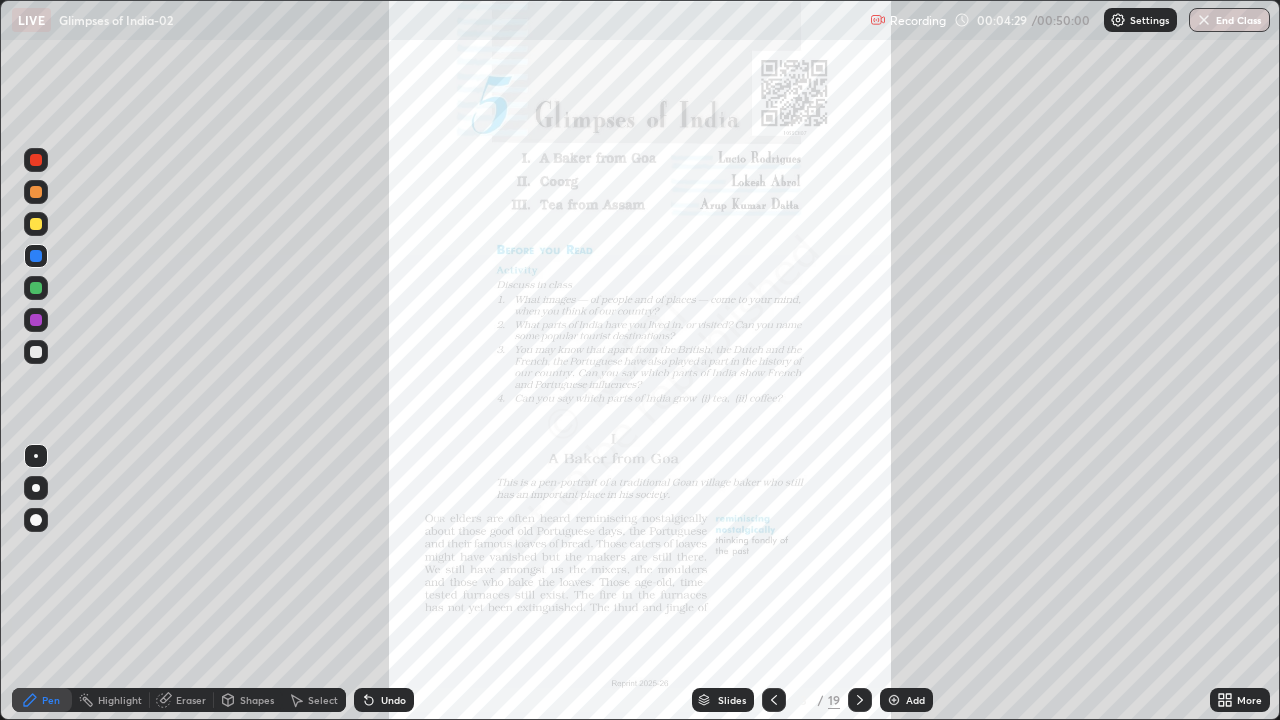click 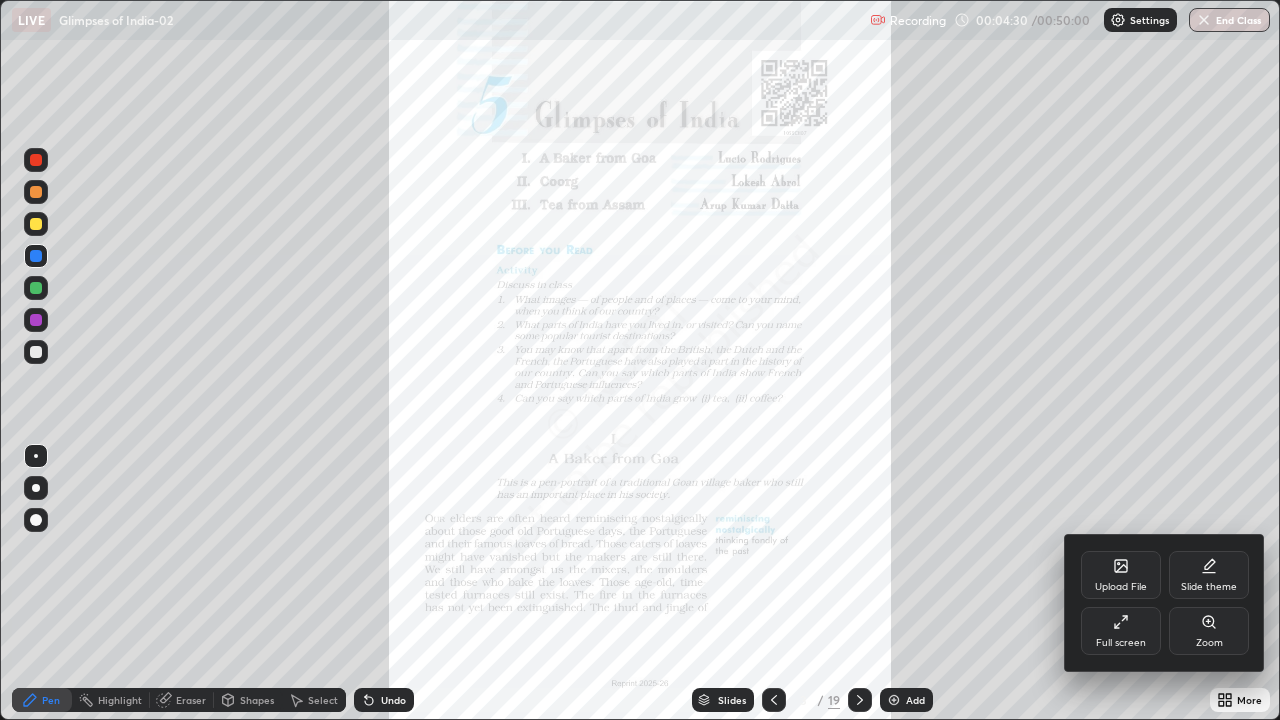 click on "Upload File" at bounding box center (1121, 587) 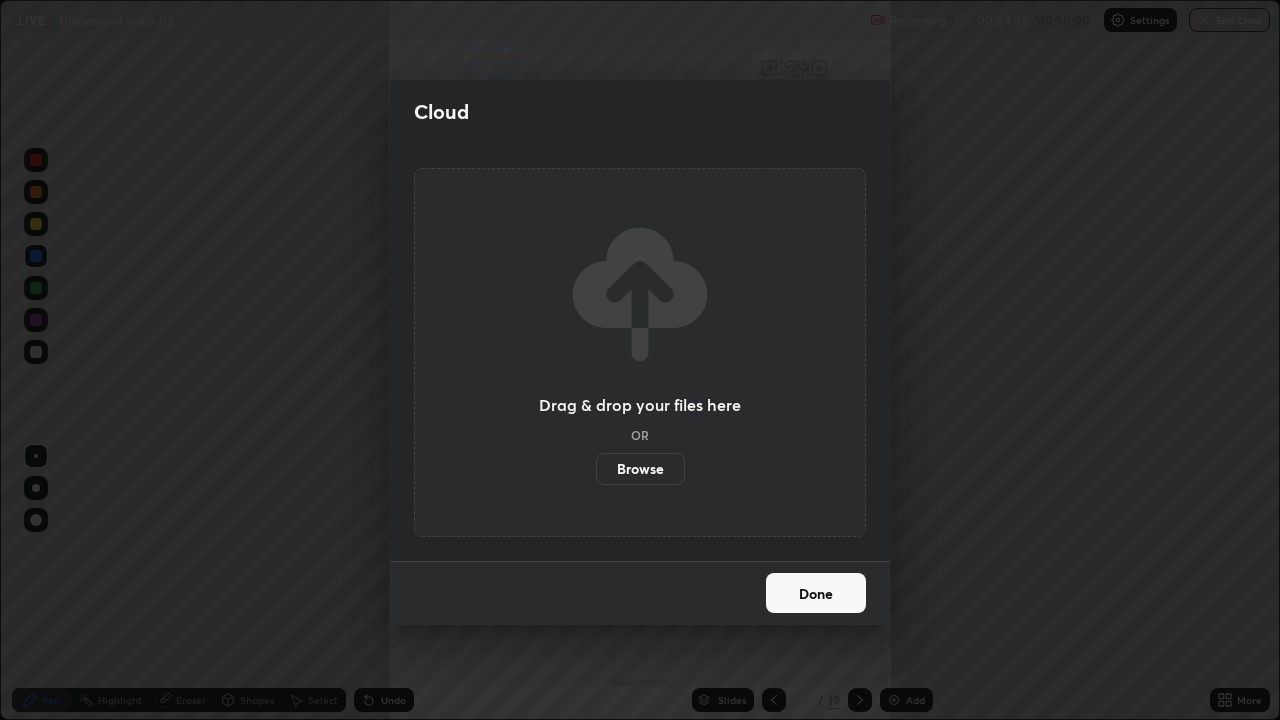 click on "Browse" at bounding box center [640, 469] 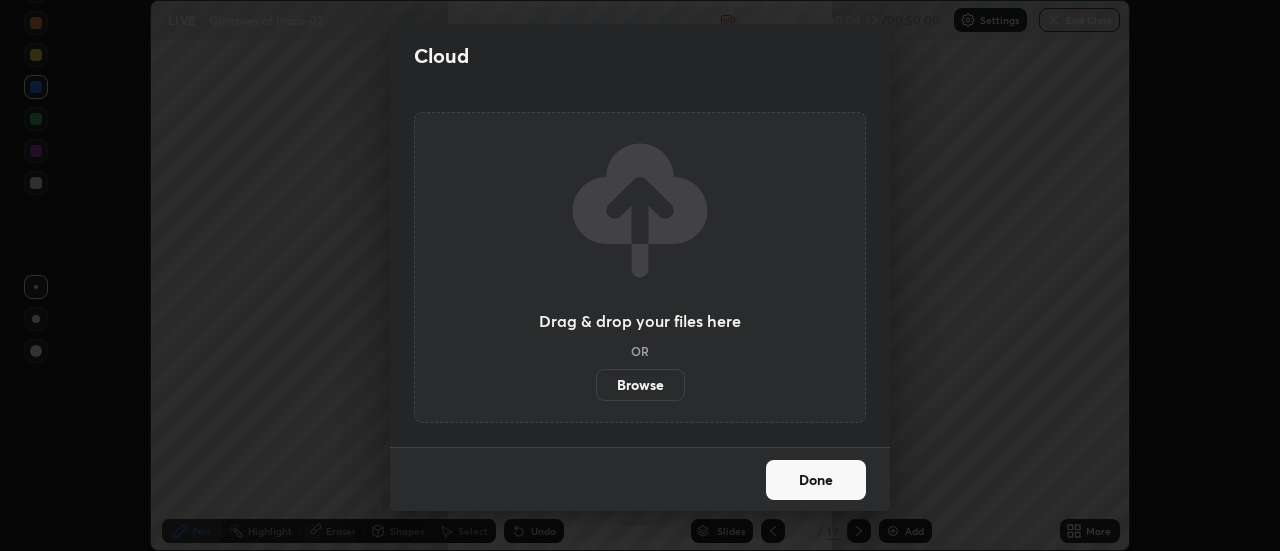 scroll, scrollTop: 551, scrollLeft: 1280, axis: both 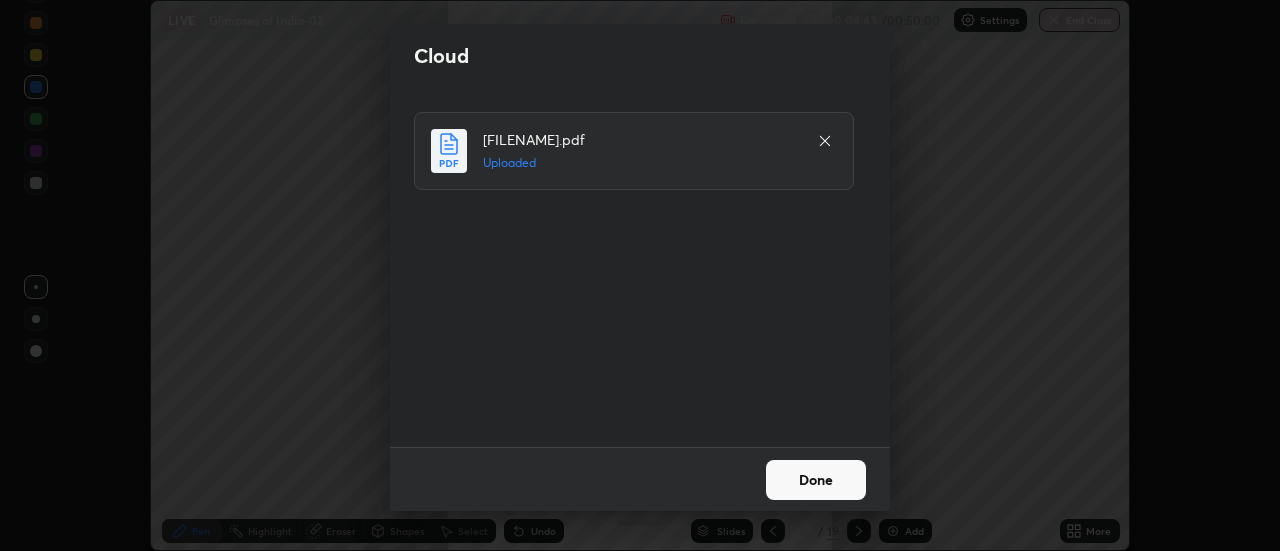 click on "Done" at bounding box center (816, 480) 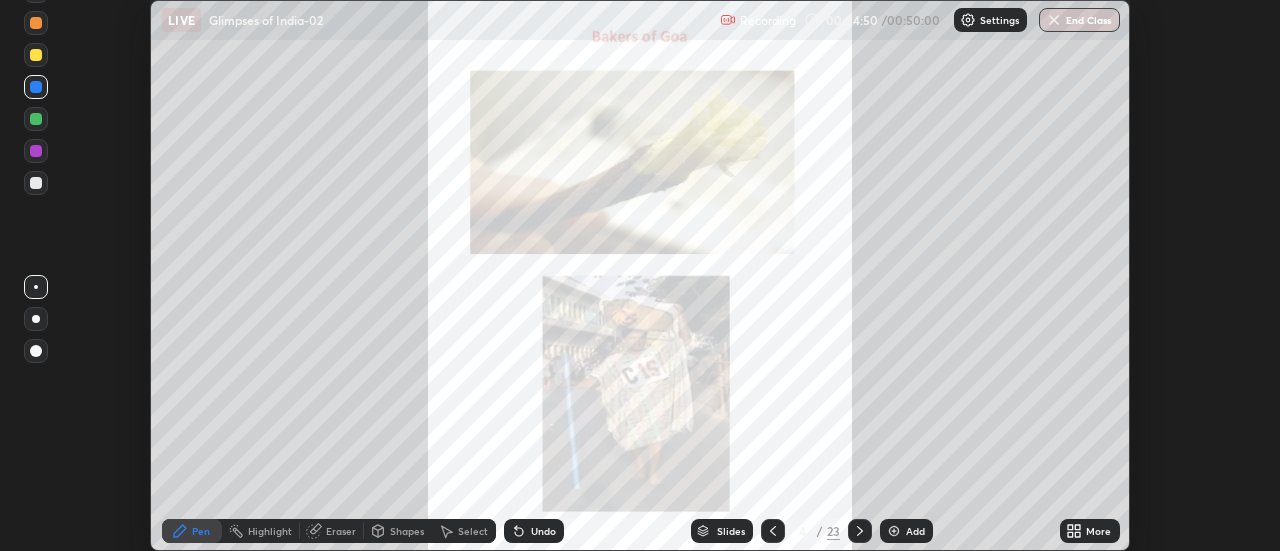click 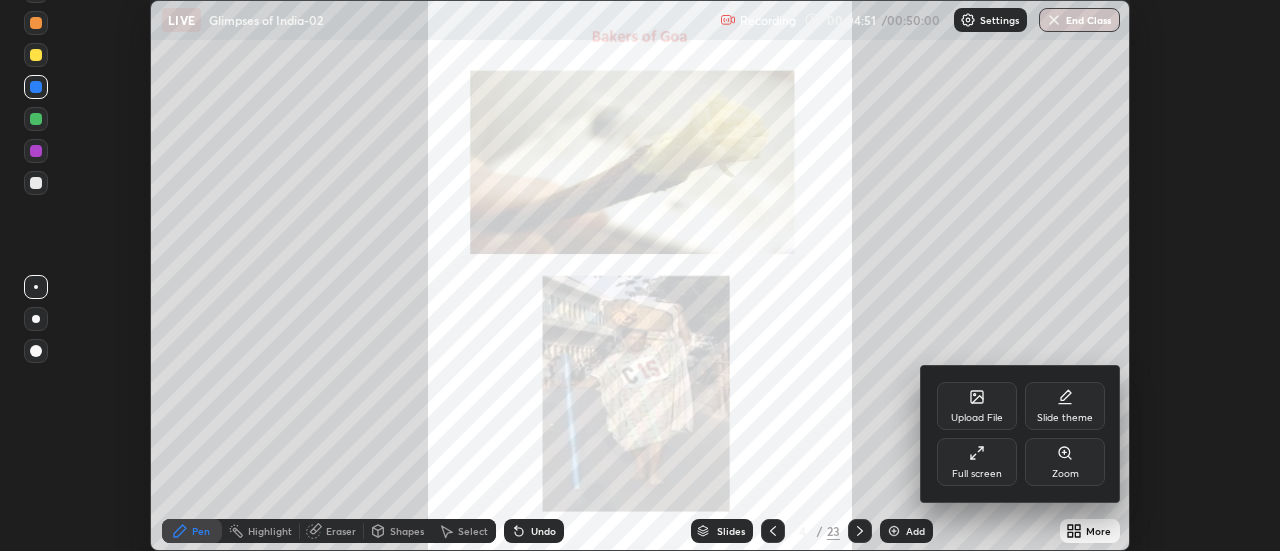 click at bounding box center (640, 275) 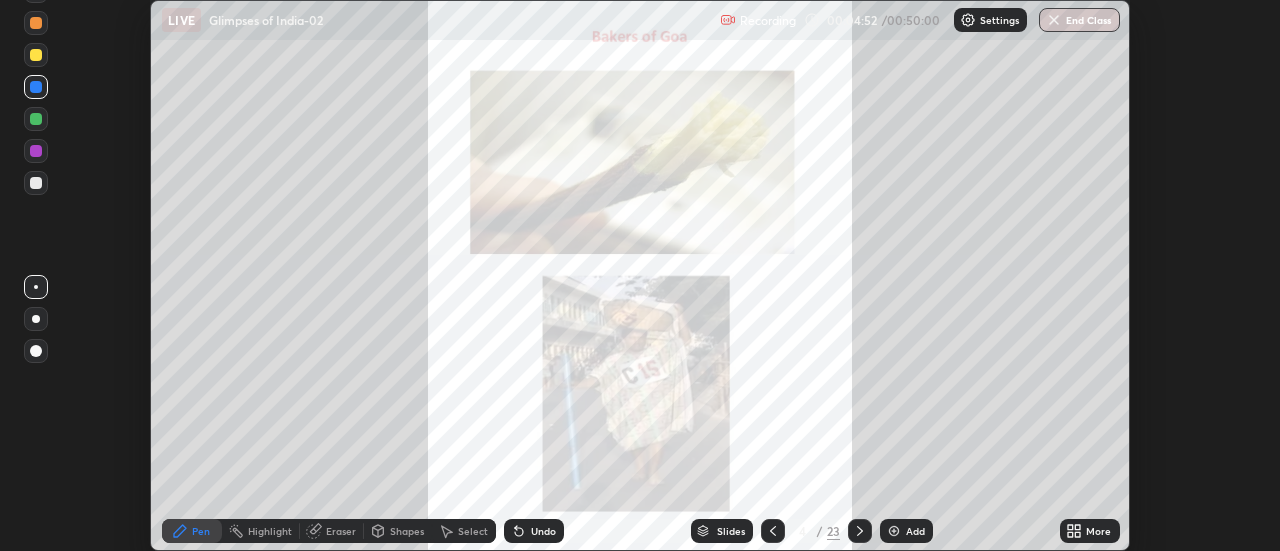 click 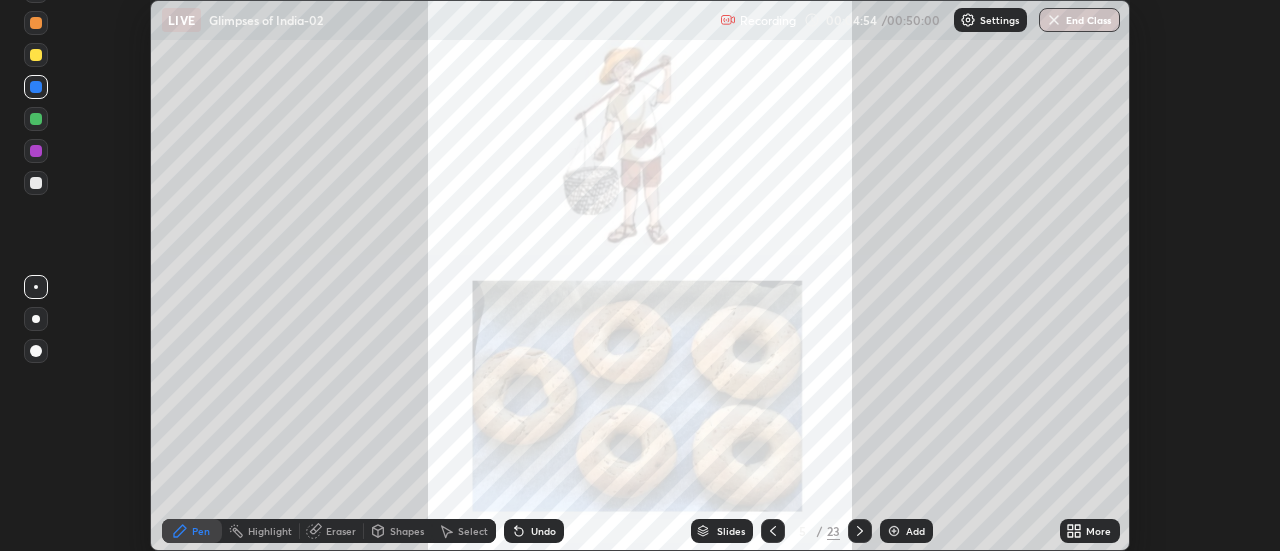 click 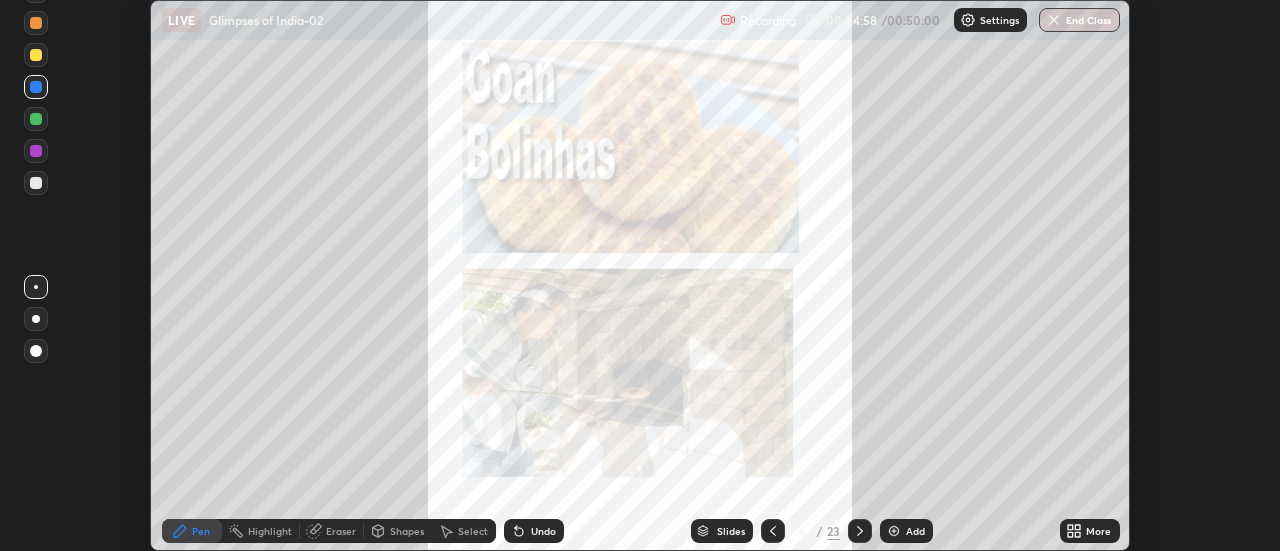 click 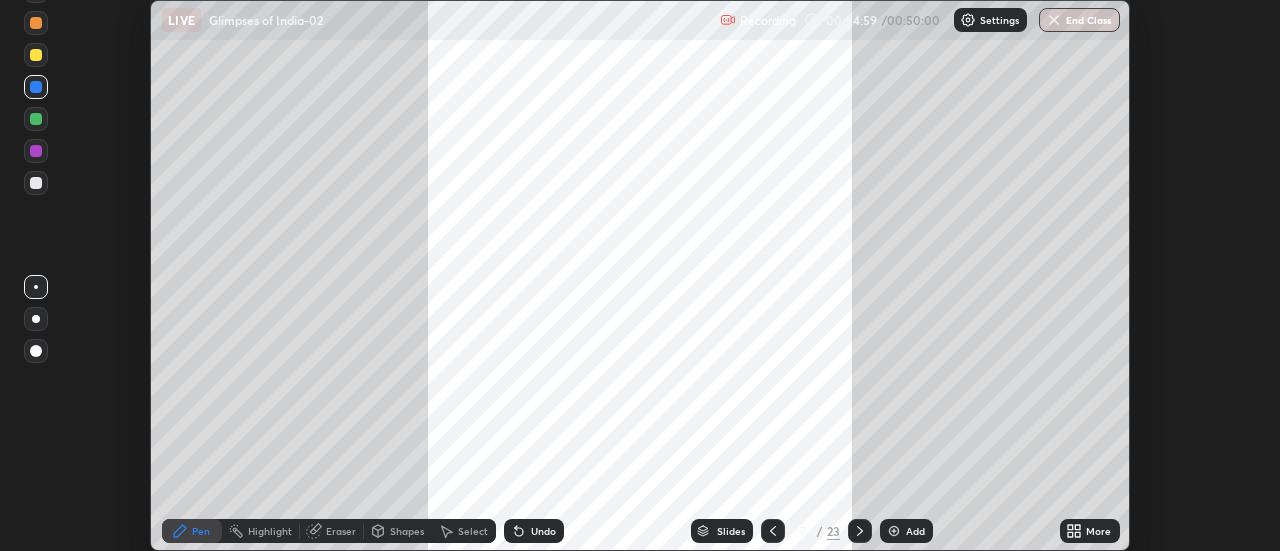 click 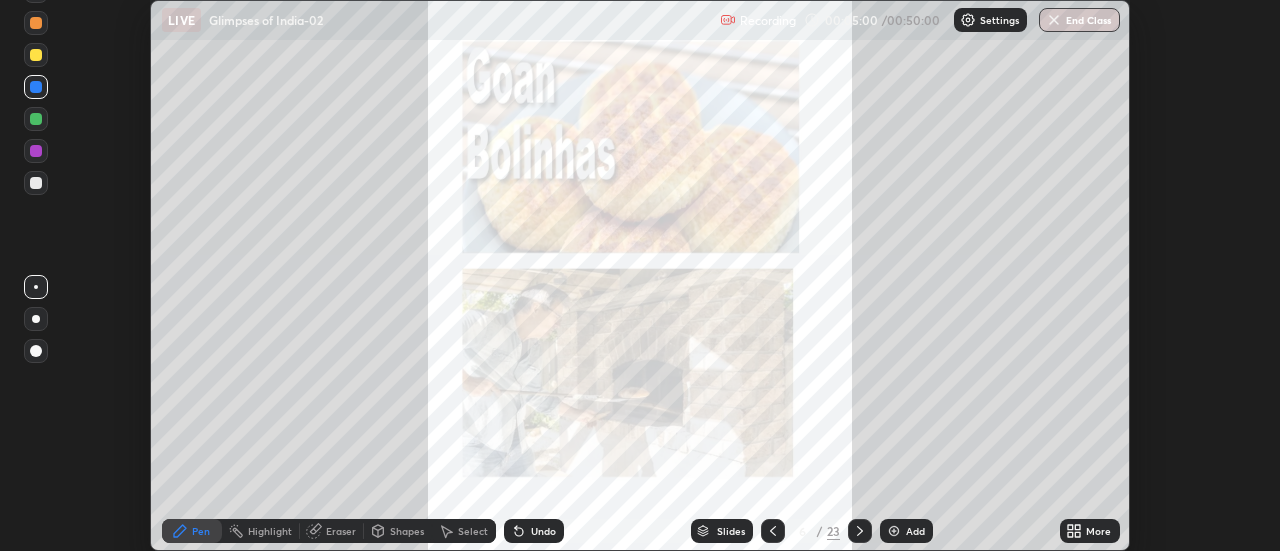 click 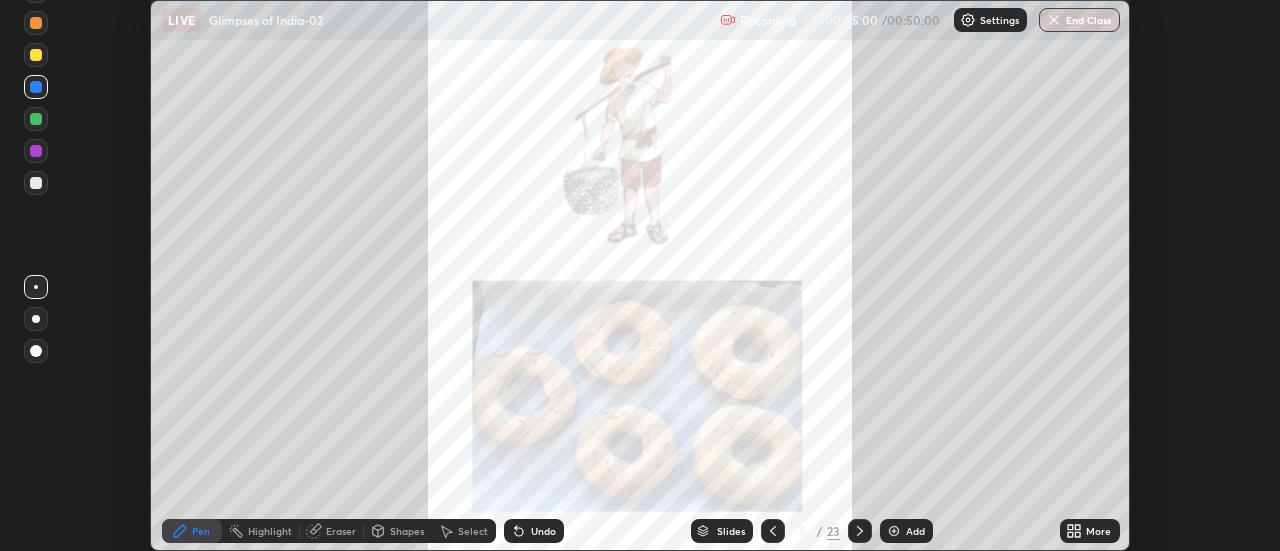 click 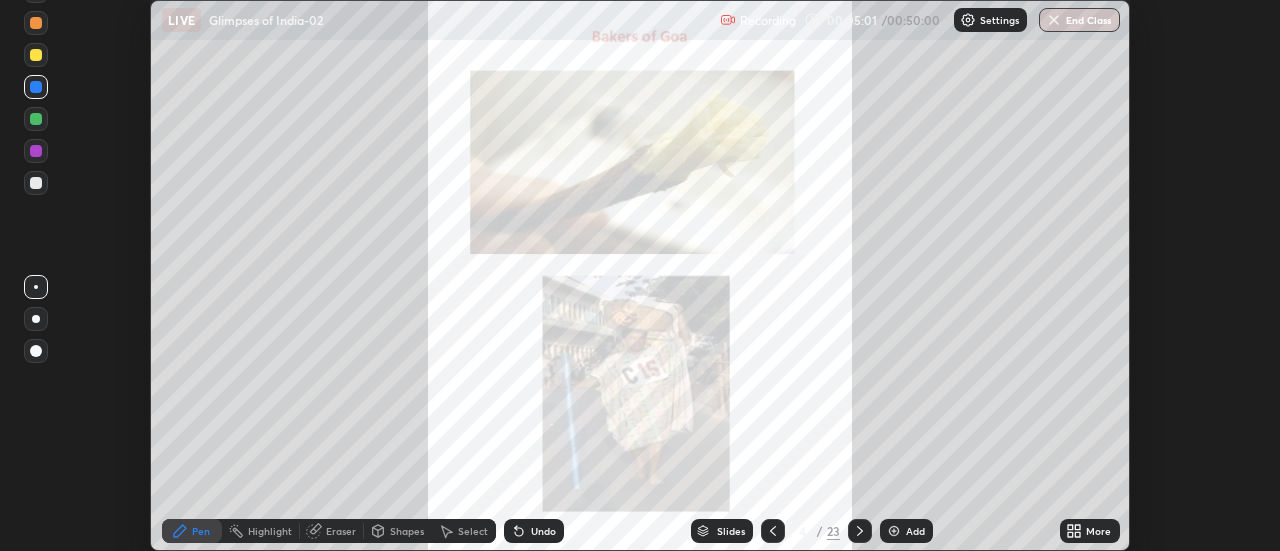 click 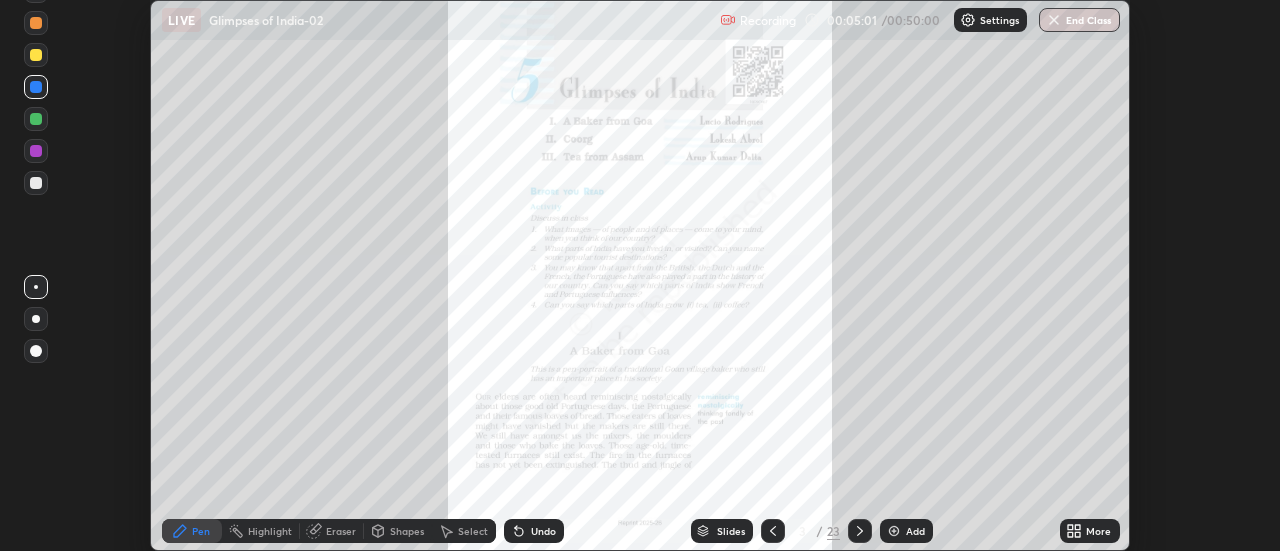 click 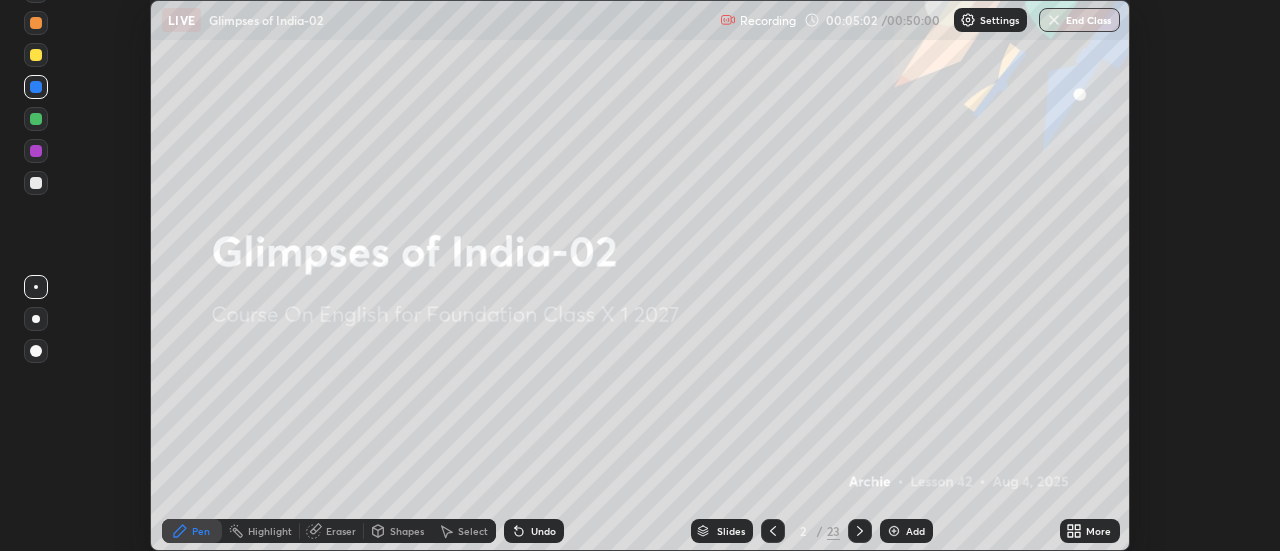 click 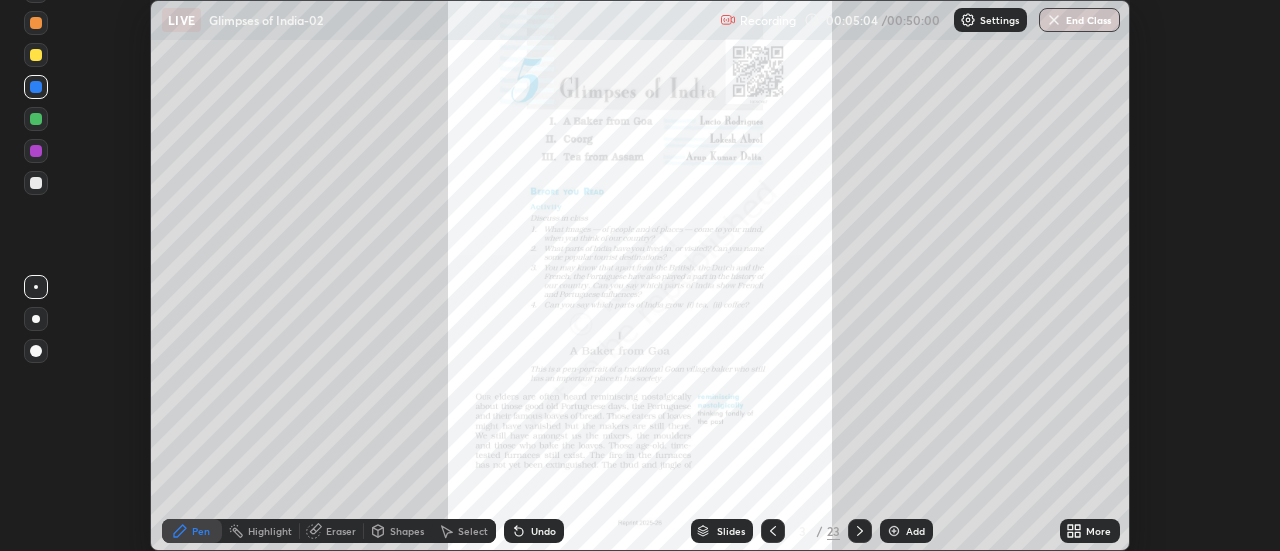 click 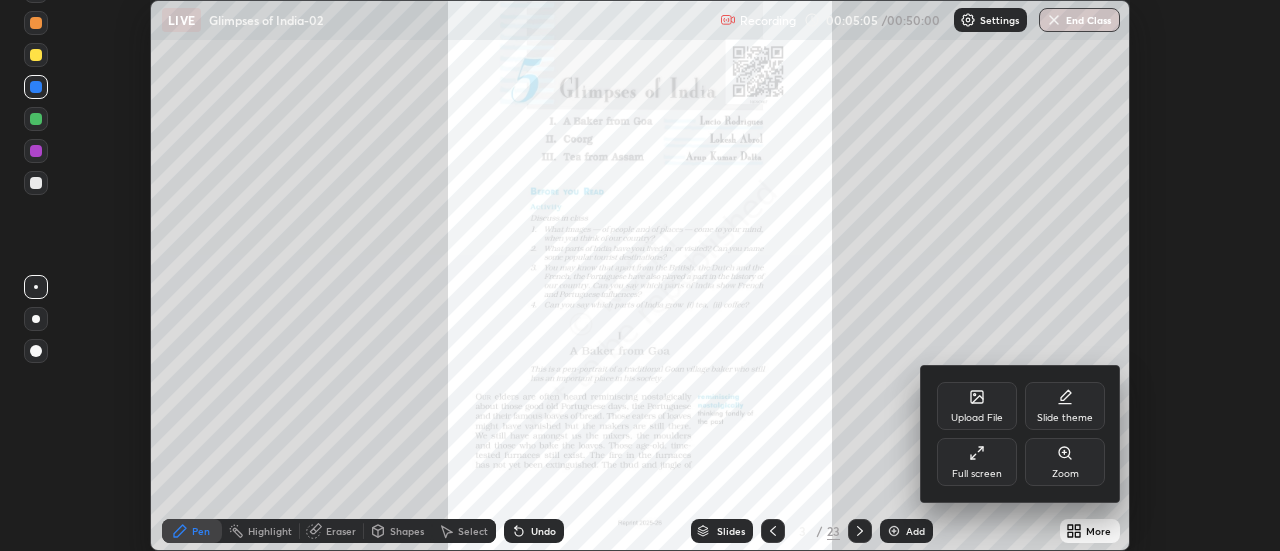 click on "Full screen" at bounding box center [977, 474] 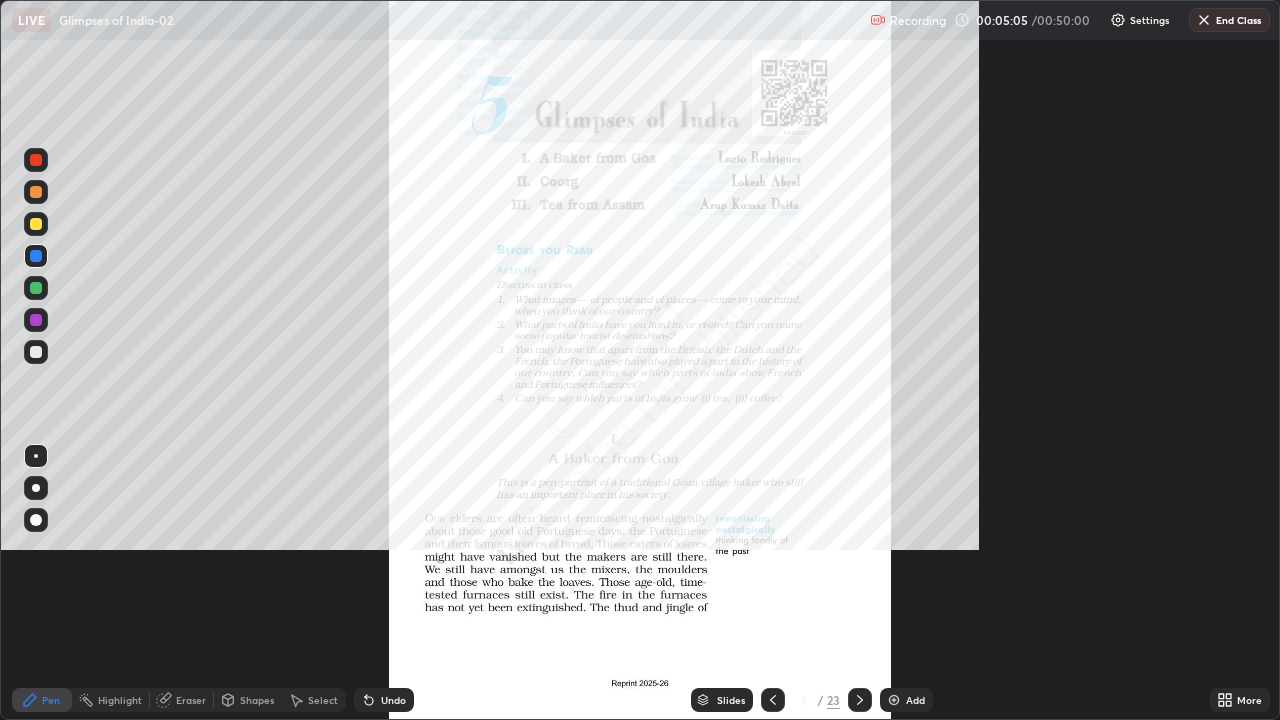 scroll, scrollTop: 99280, scrollLeft: 98720, axis: both 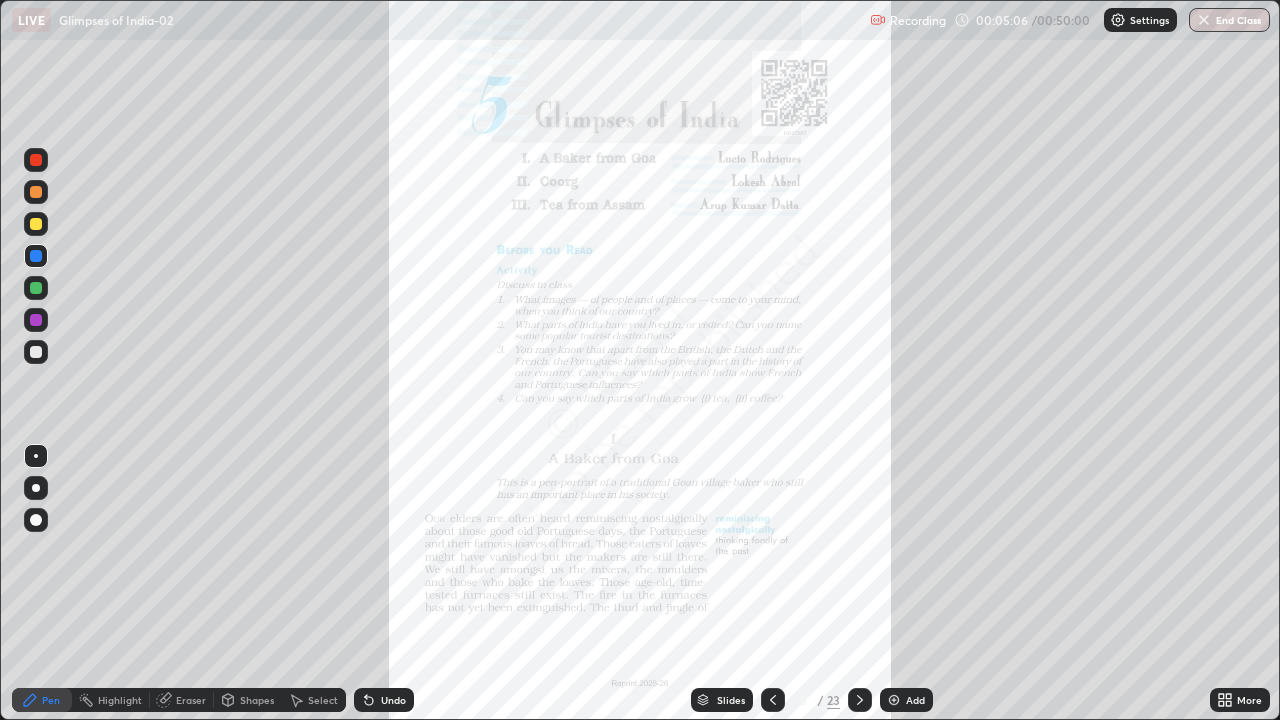 click on "Add" at bounding box center [915, 700] 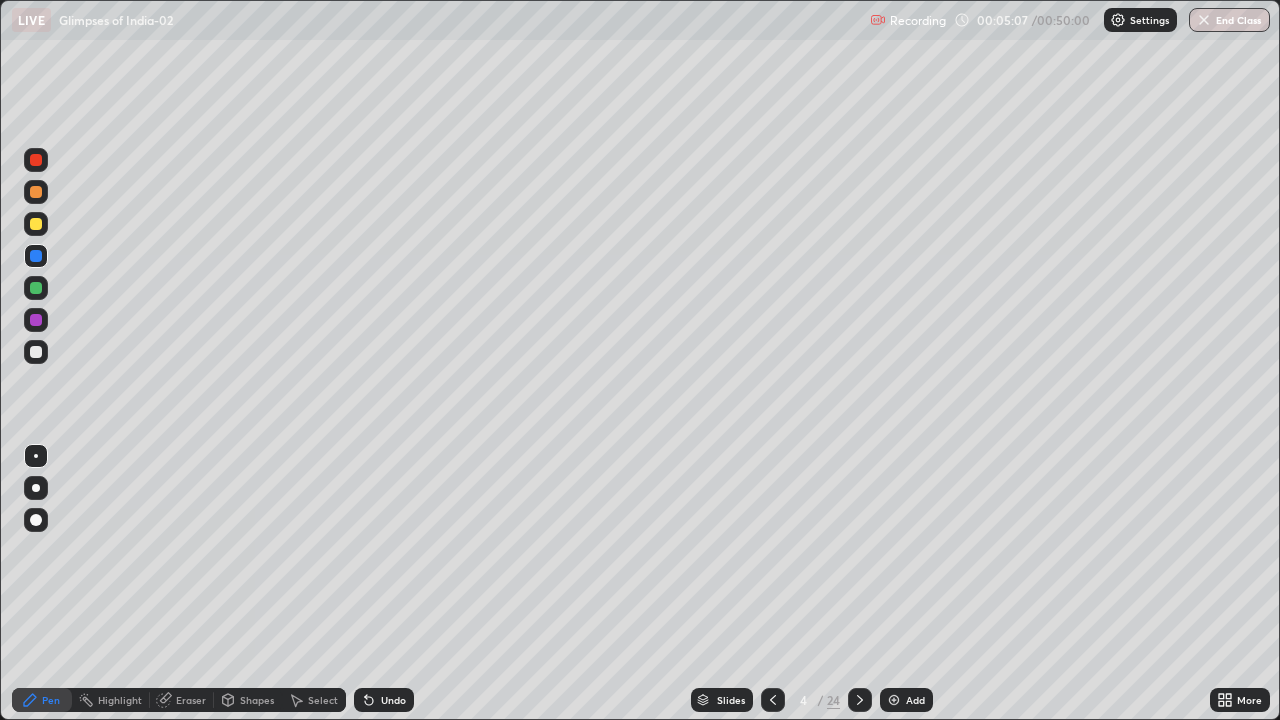 click at bounding box center (773, 700) 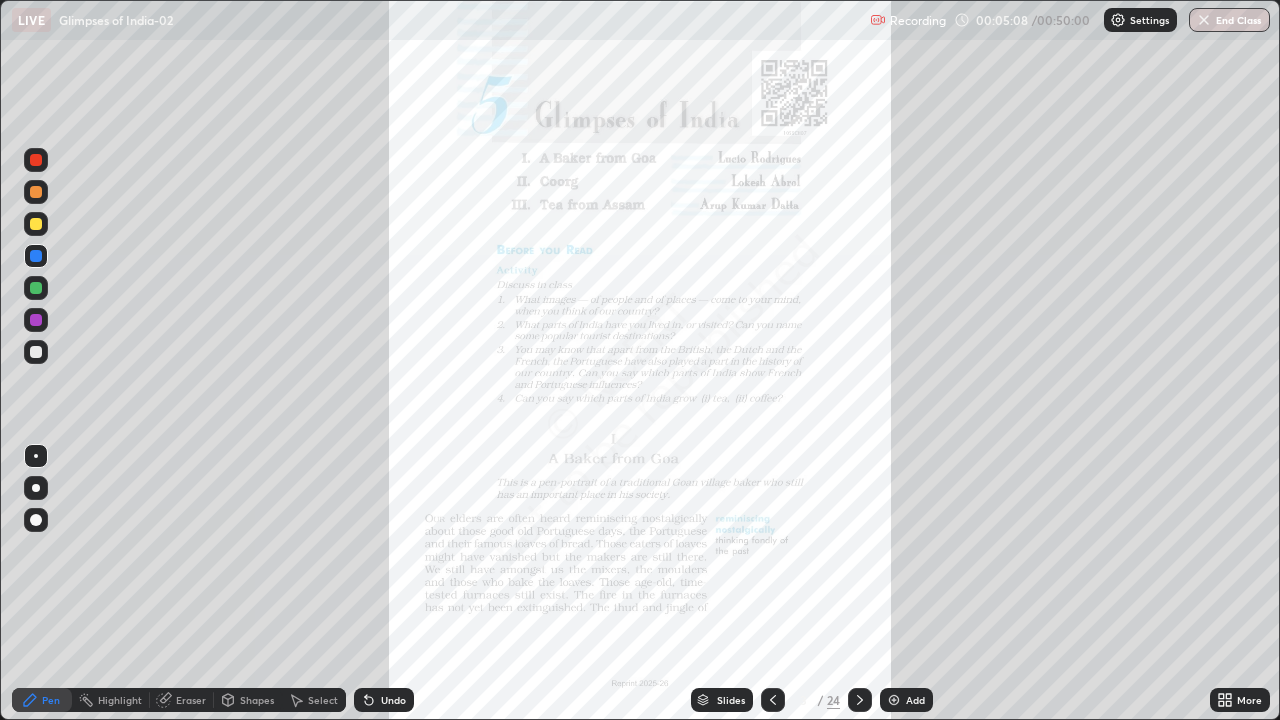 click 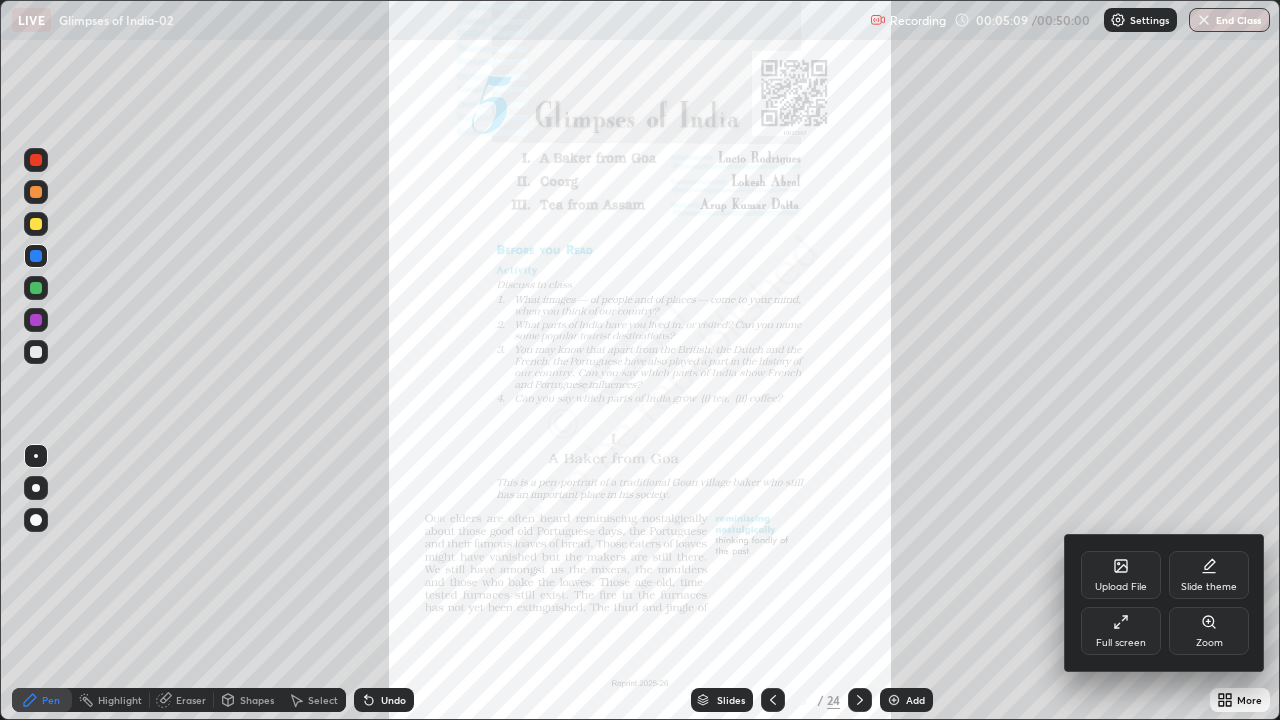 click on "Zoom" at bounding box center (1209, 631) 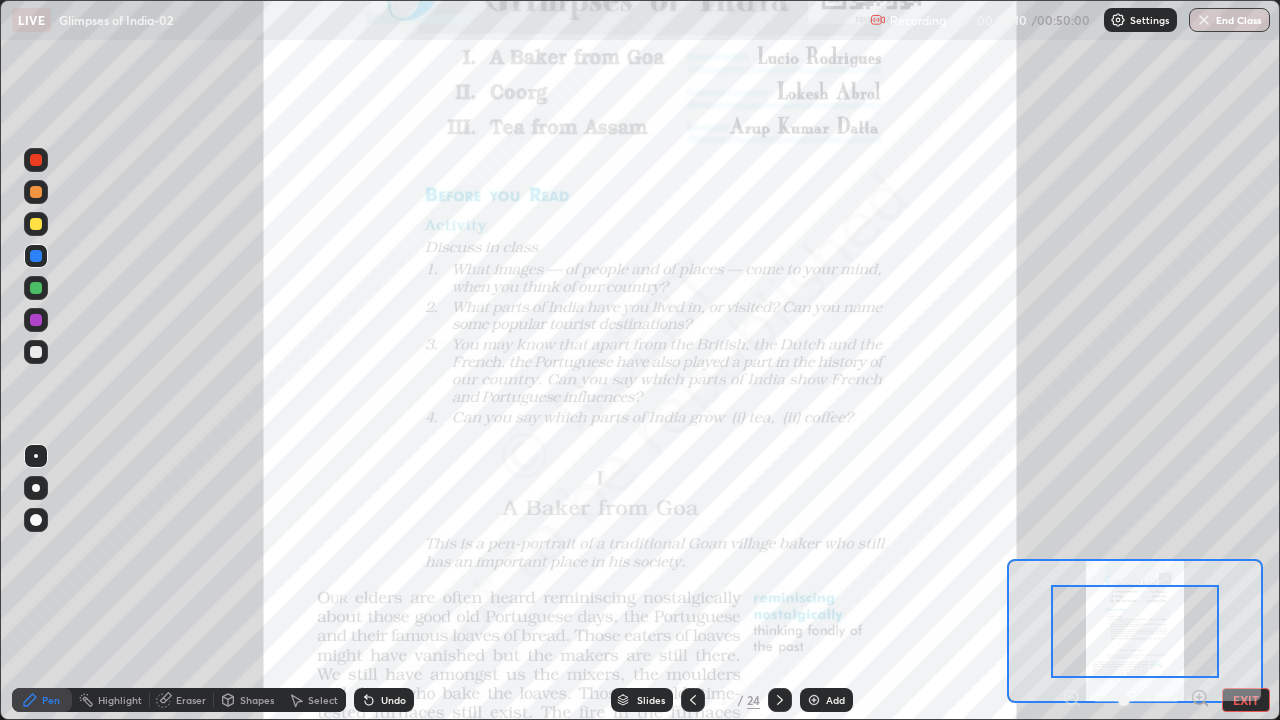 click 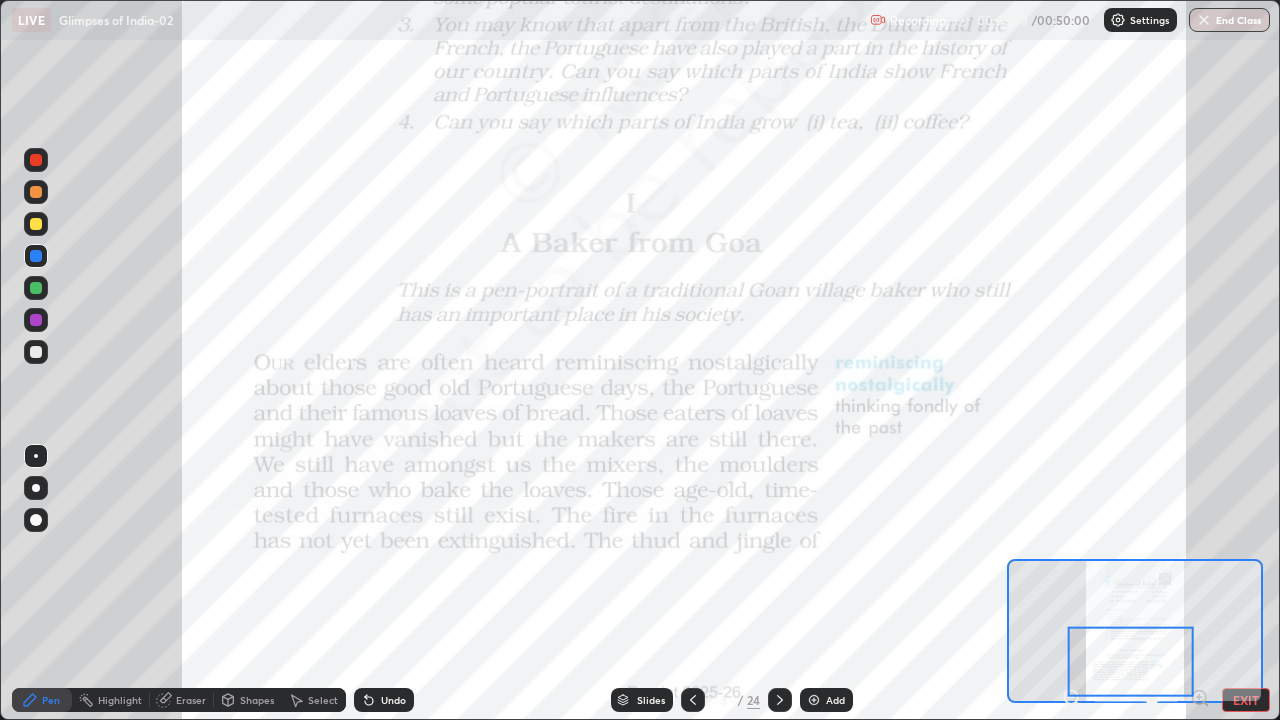 click 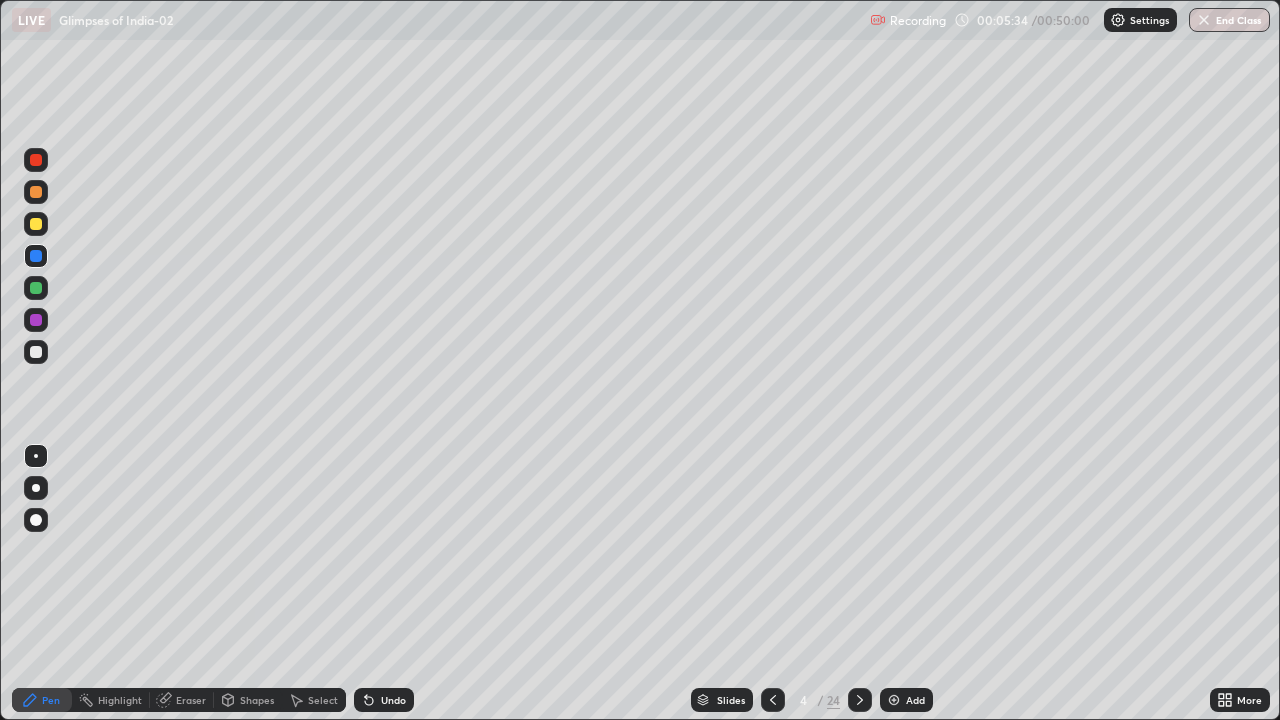 click at bounding box center [773, 700] 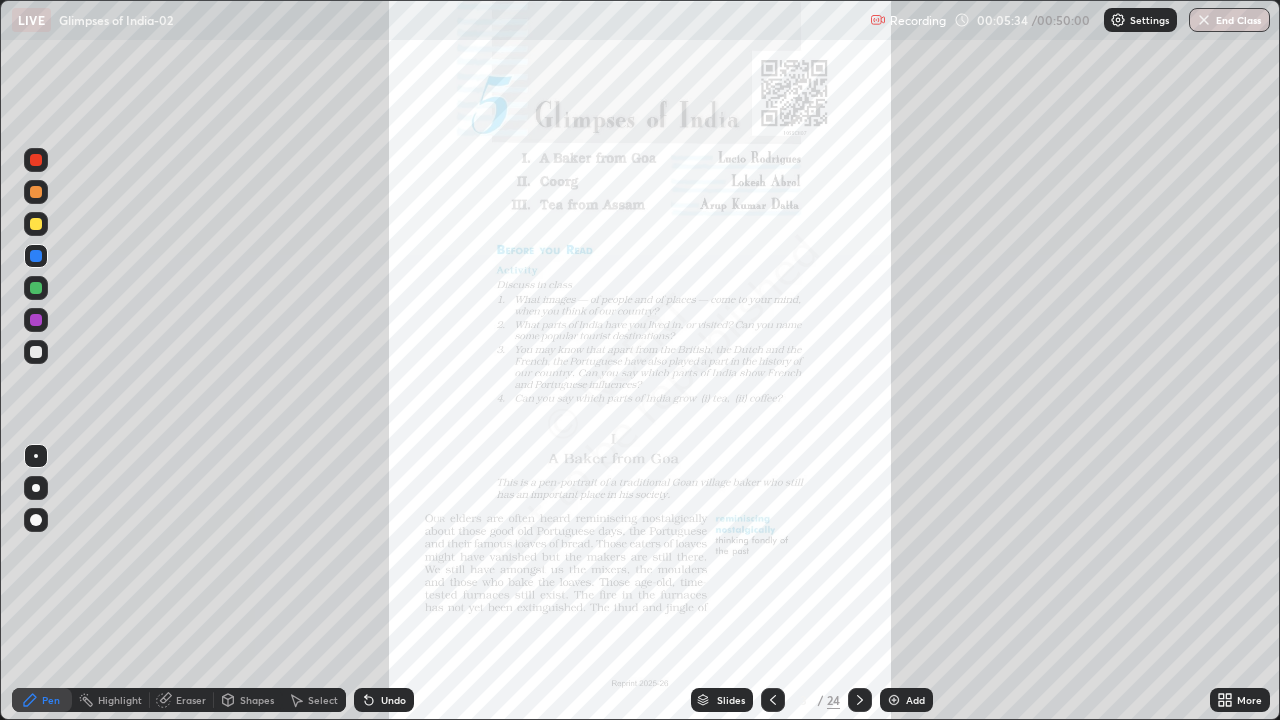 click 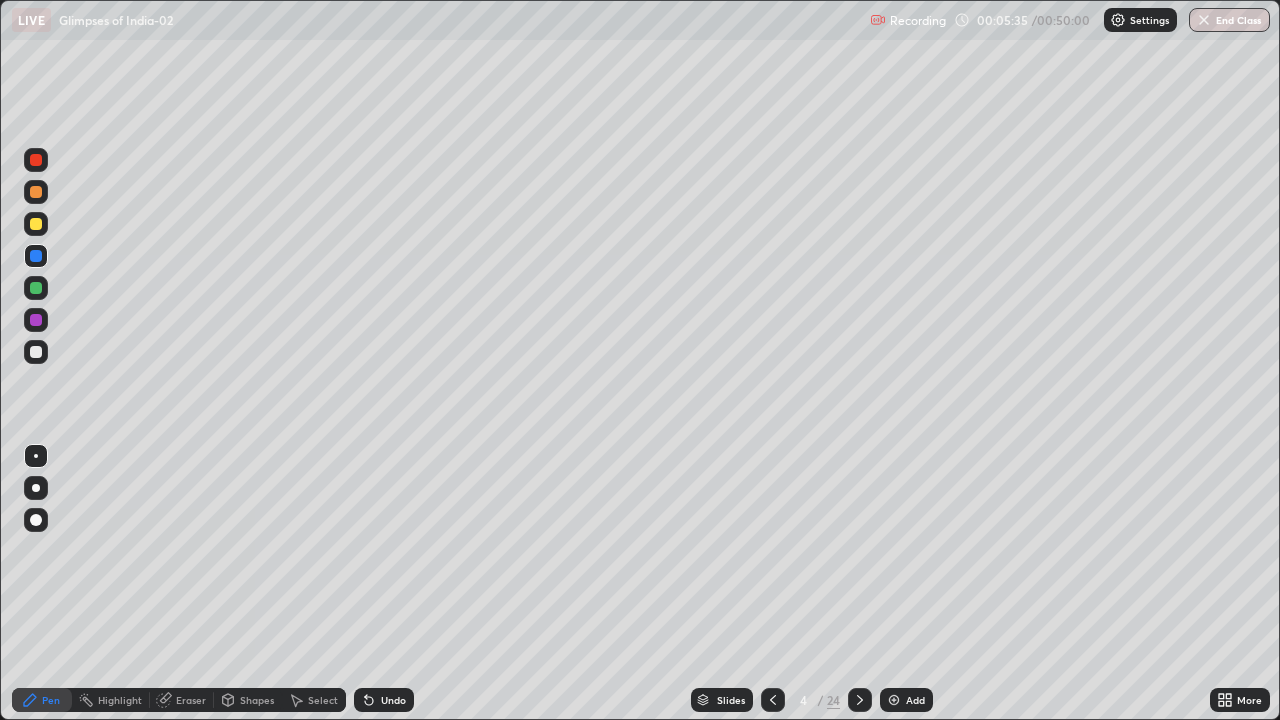 click 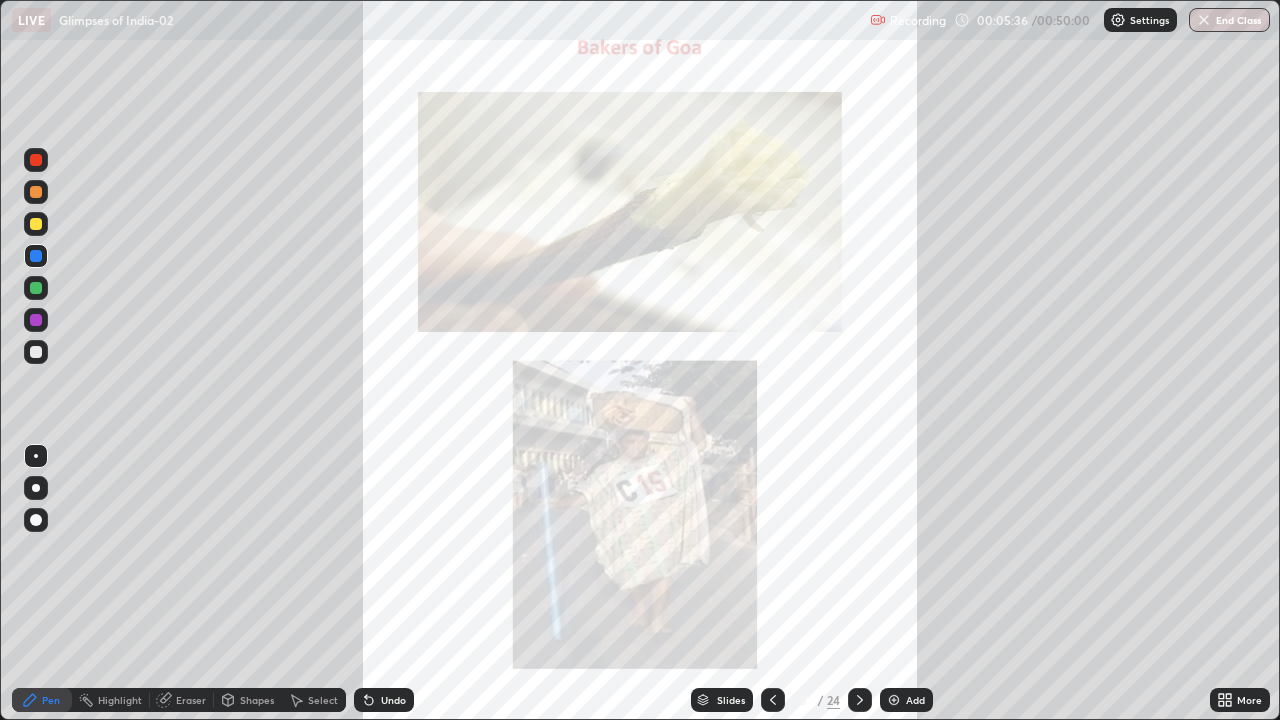click 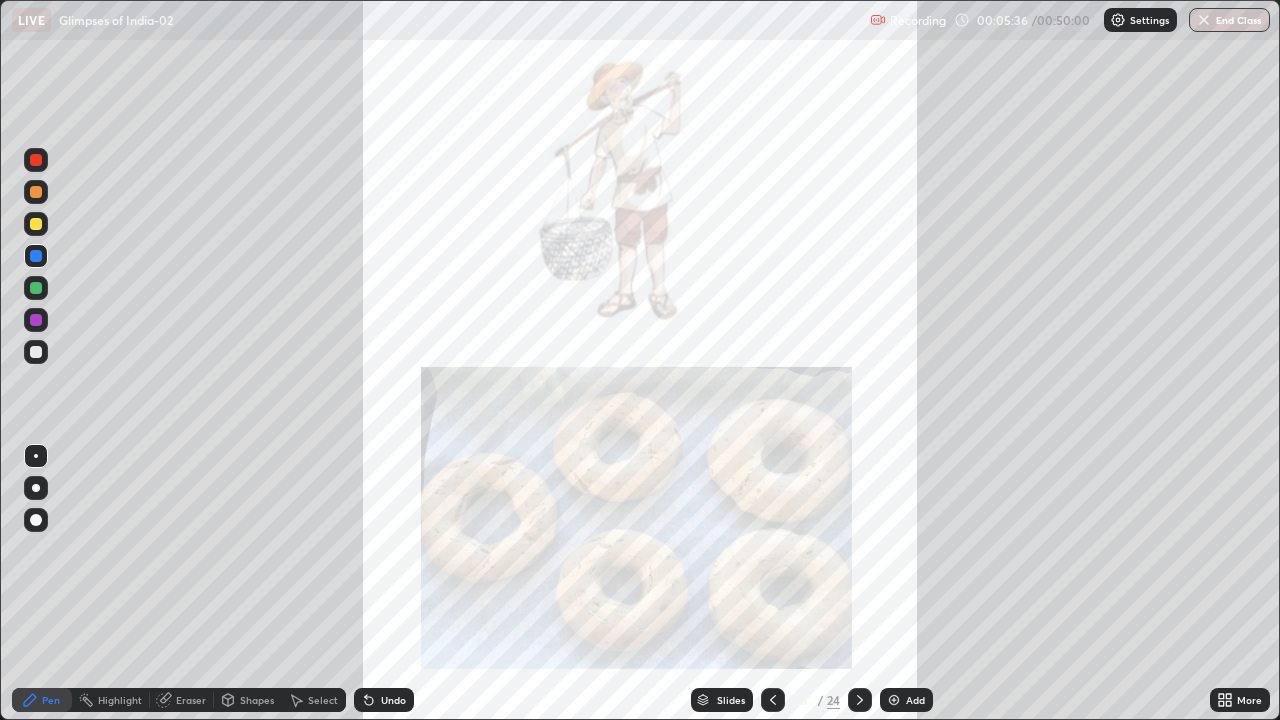 click 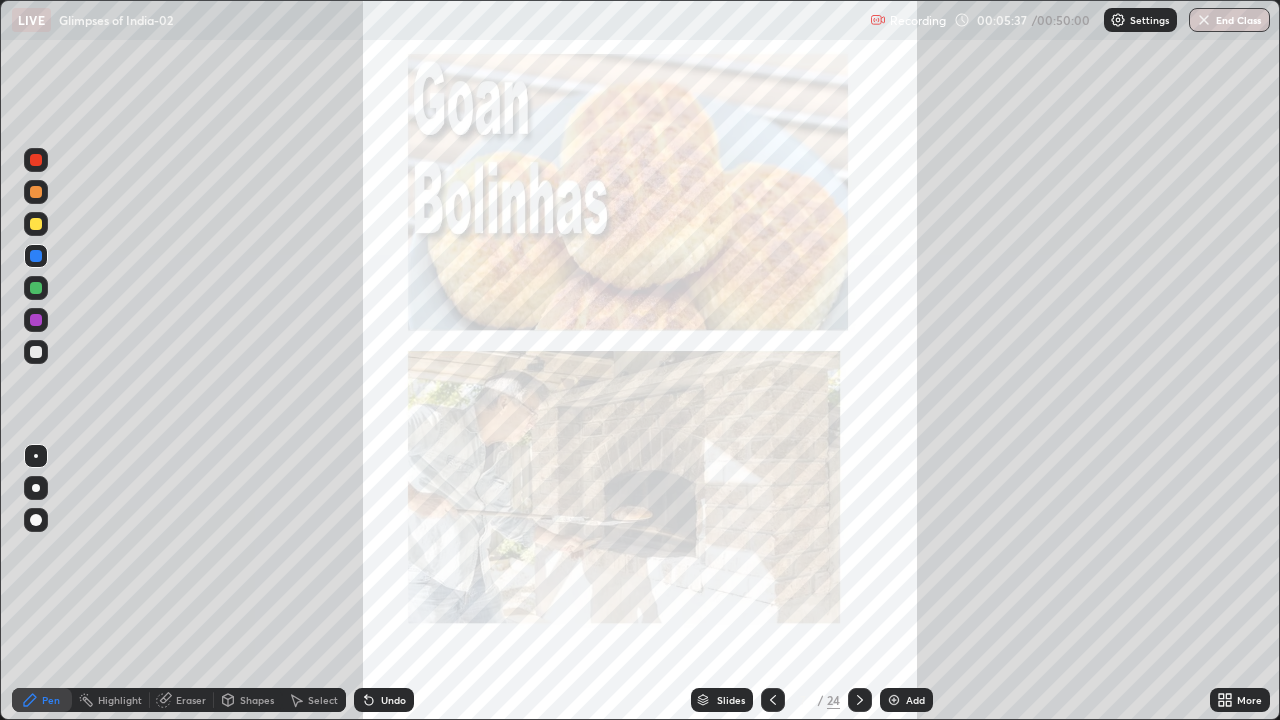 click 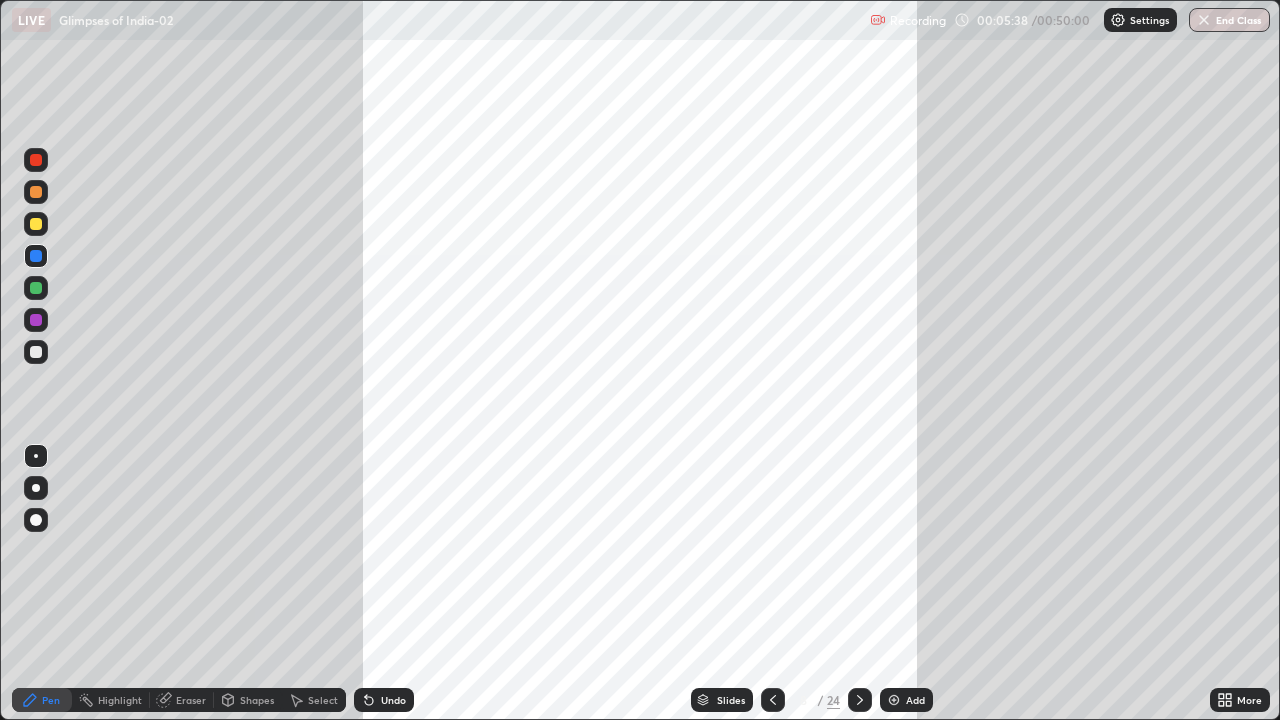 click 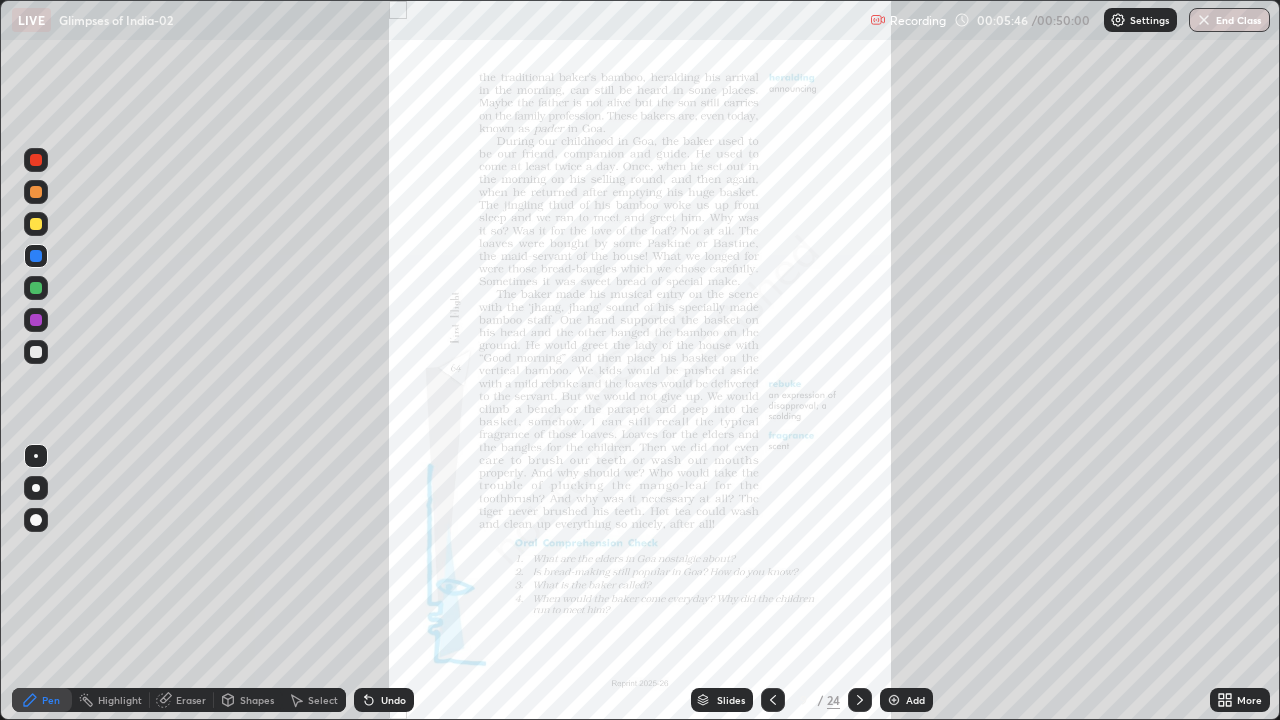 click 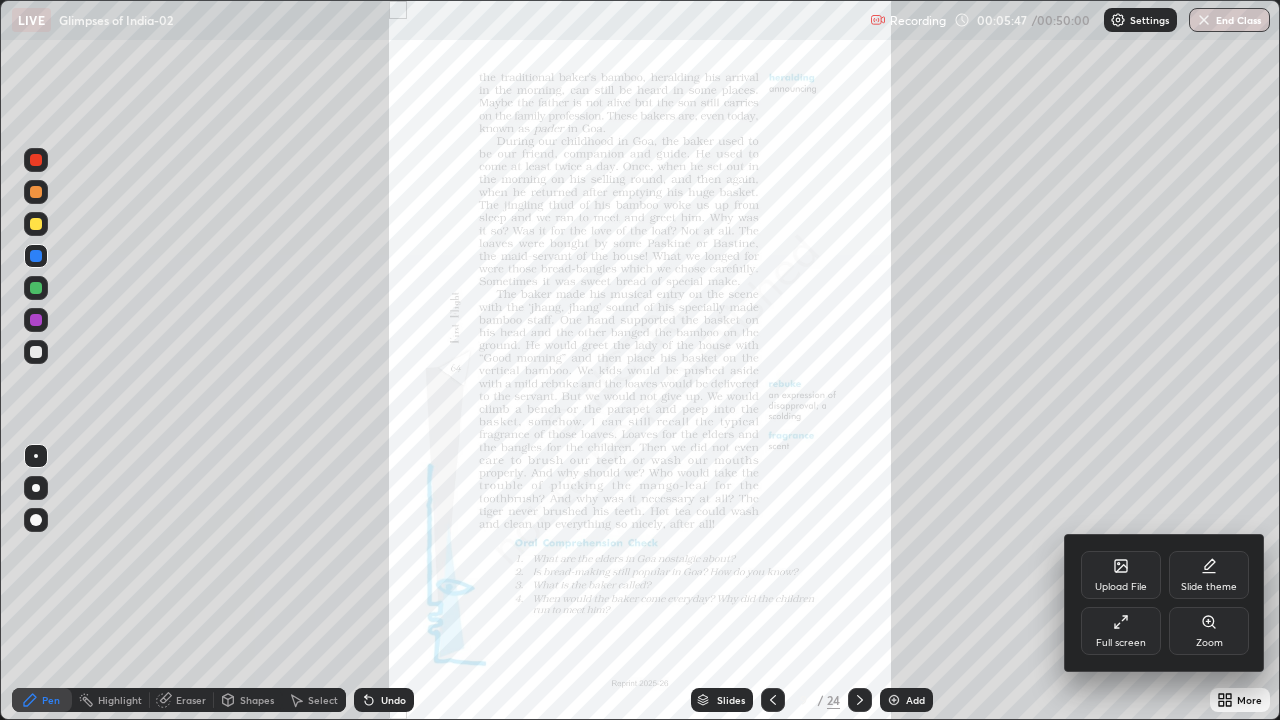 click on "Zoom" at bounding box center [1209, 631] 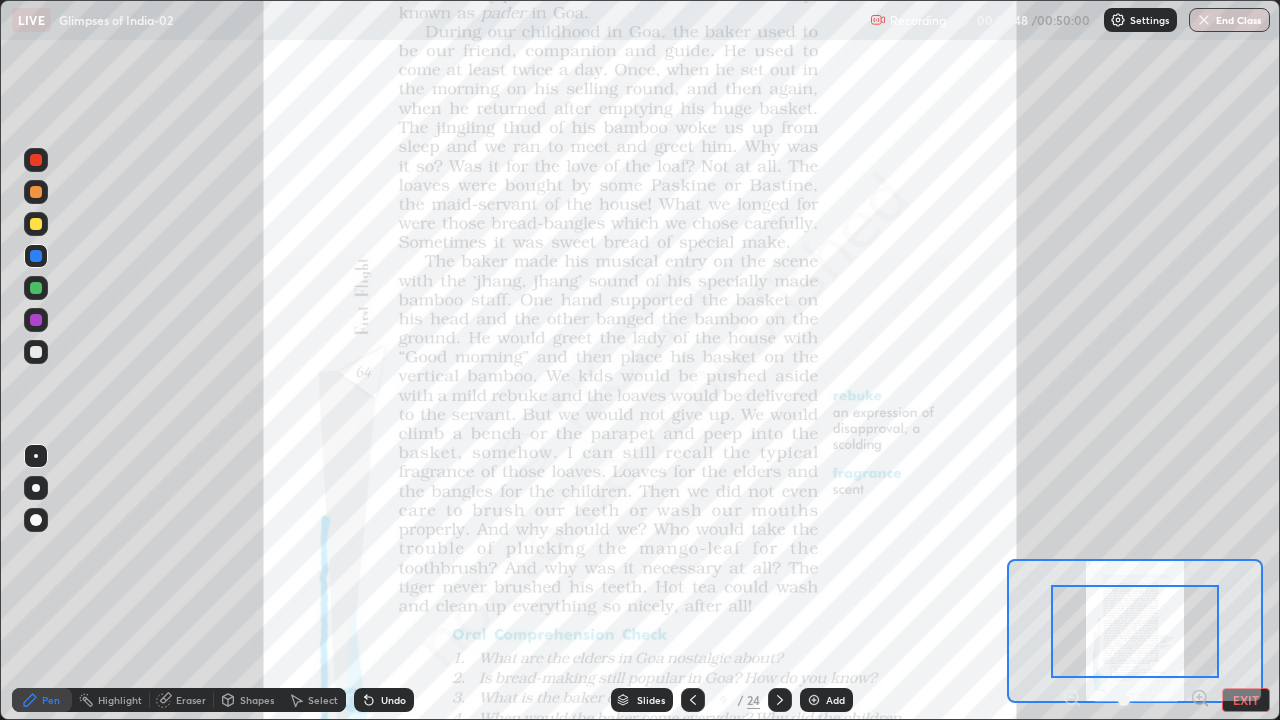 click 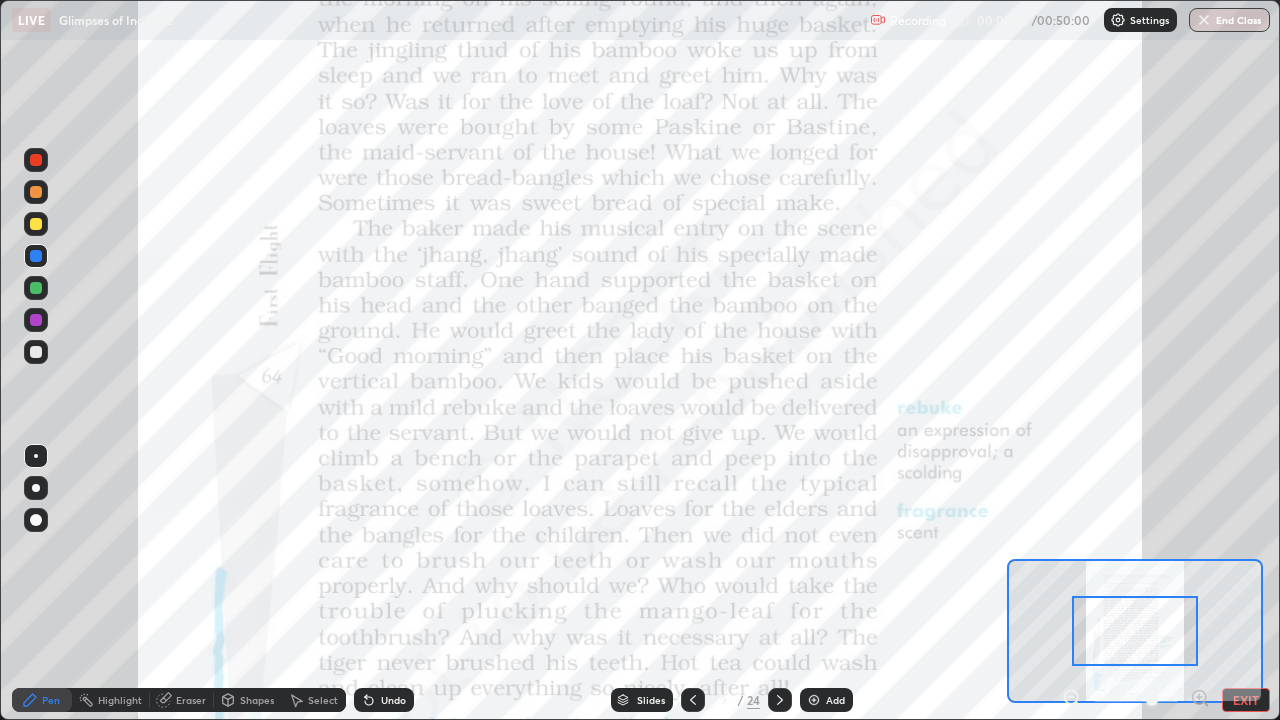 click 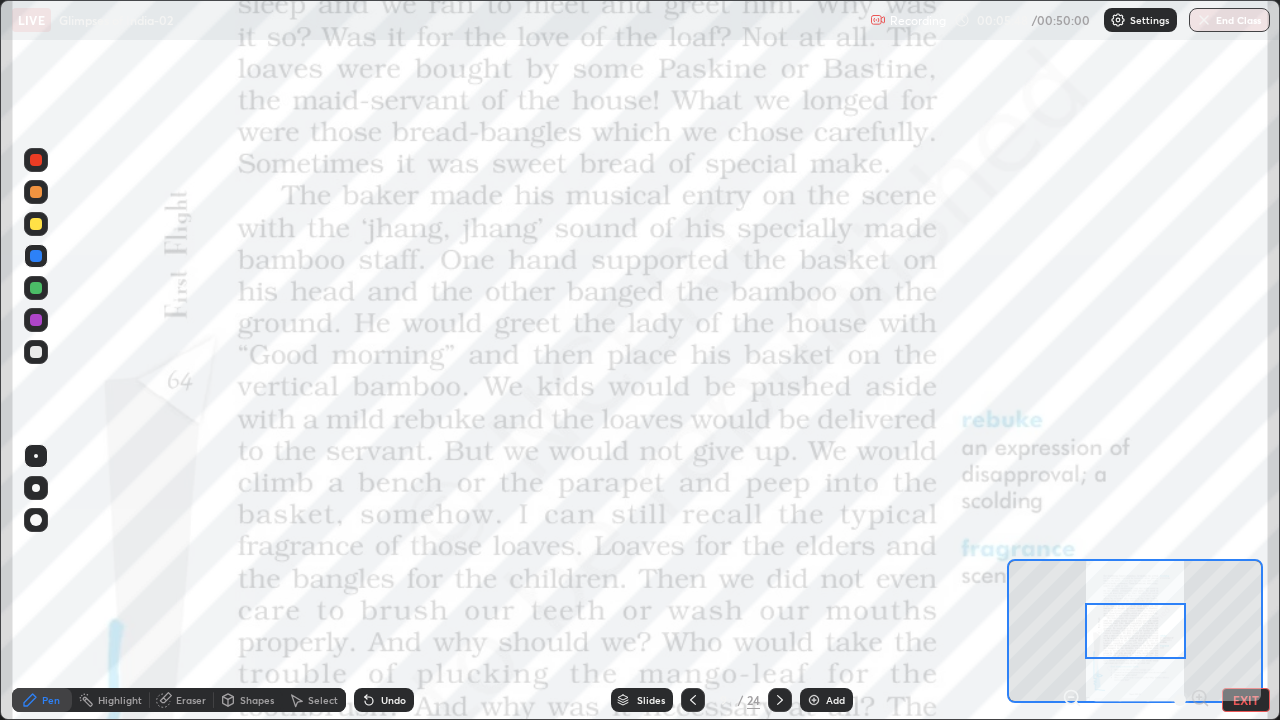 click at bounding box center [1136, 700] 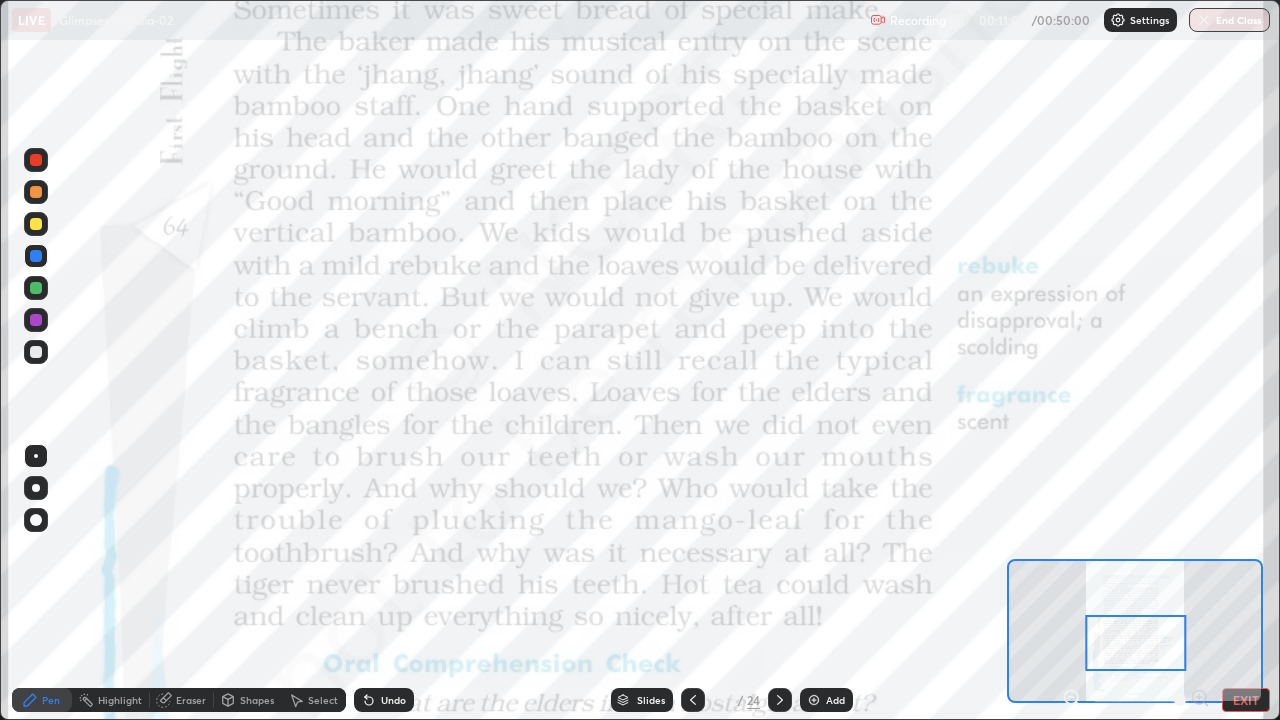 click 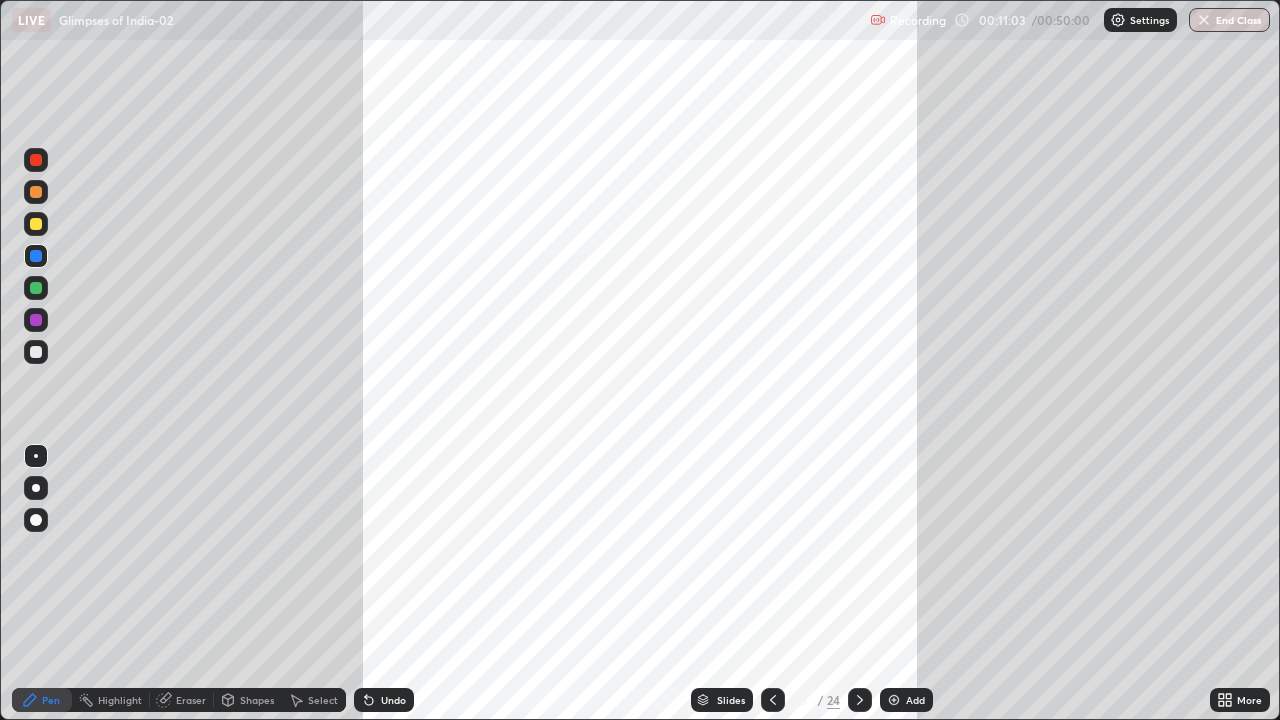 click 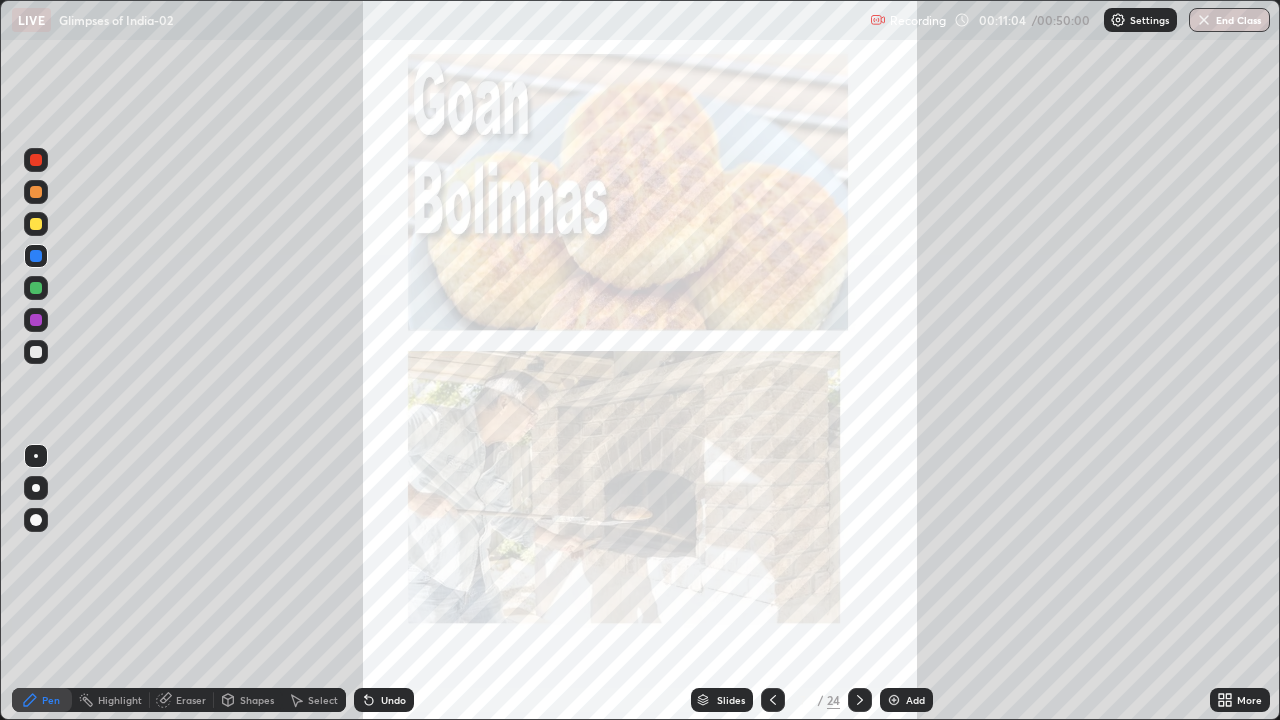click at bounding box center [773, 700] 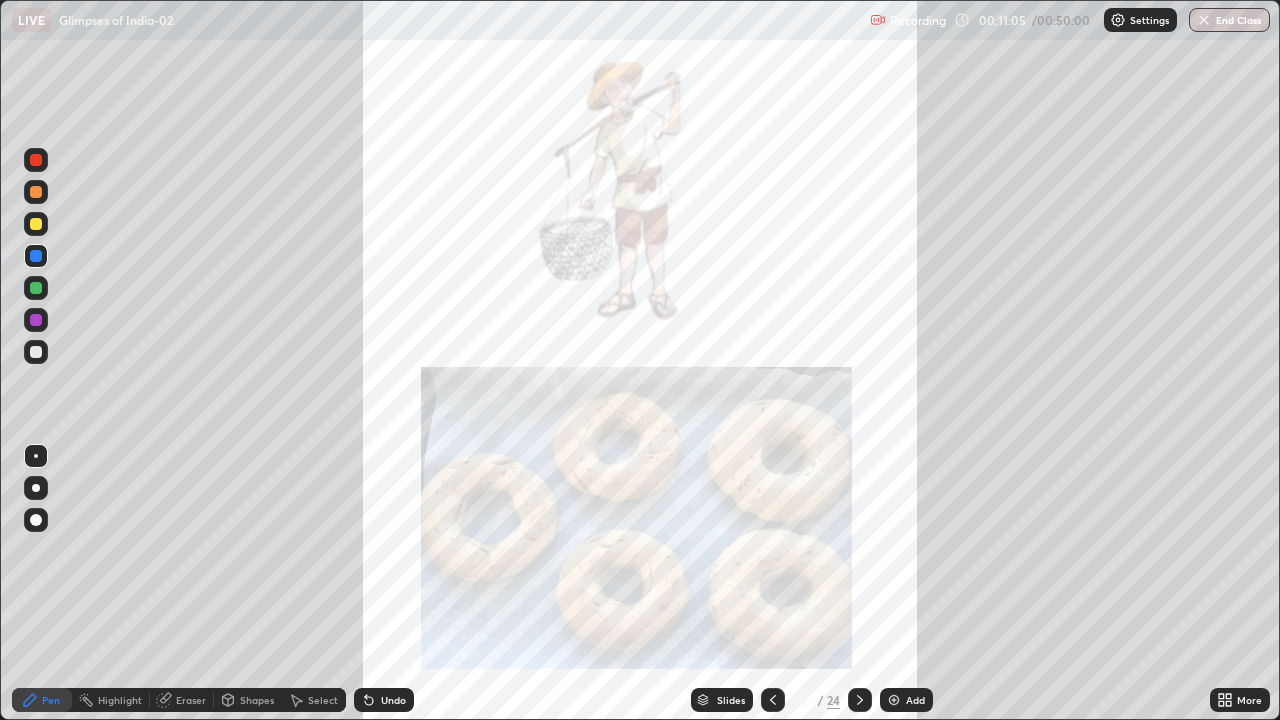 click 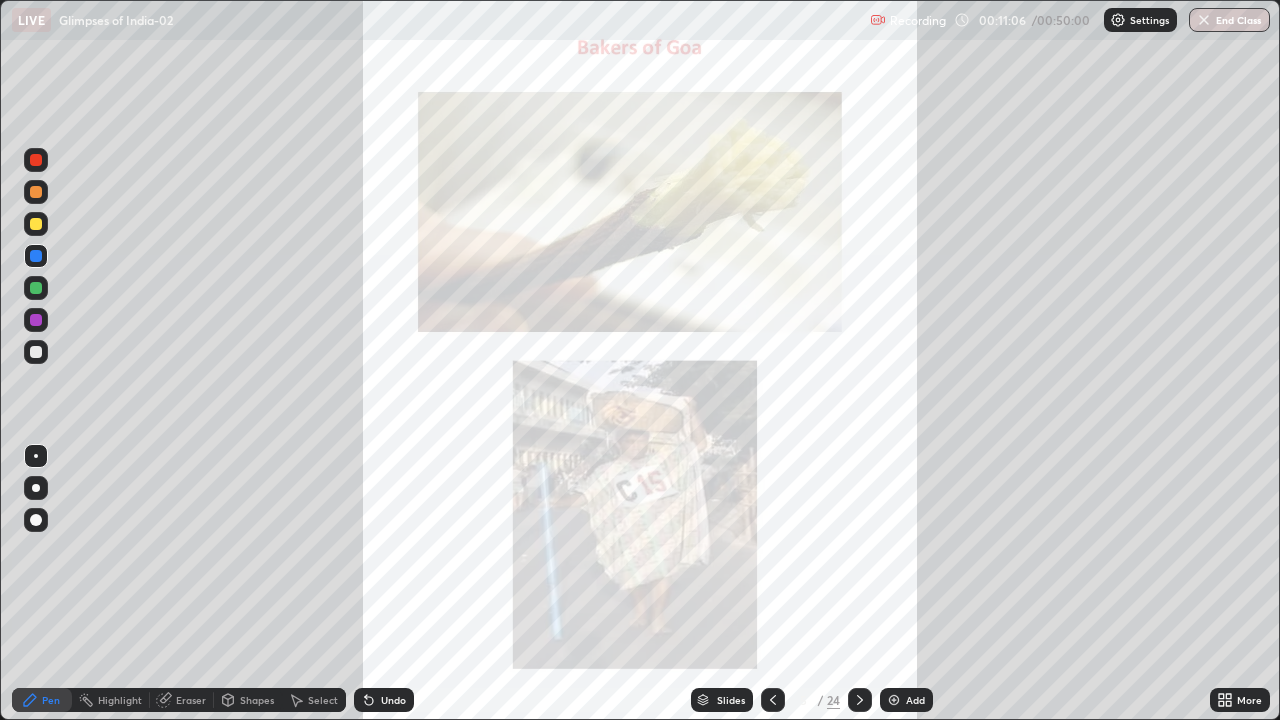click 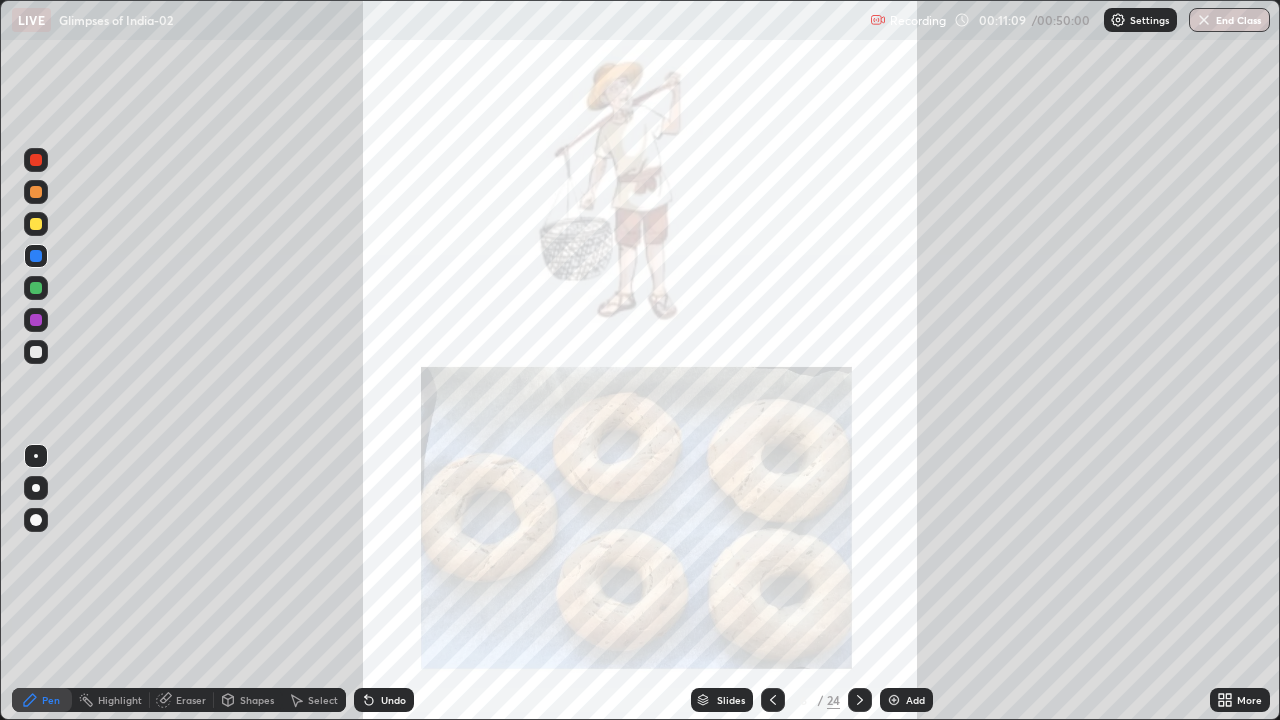 click 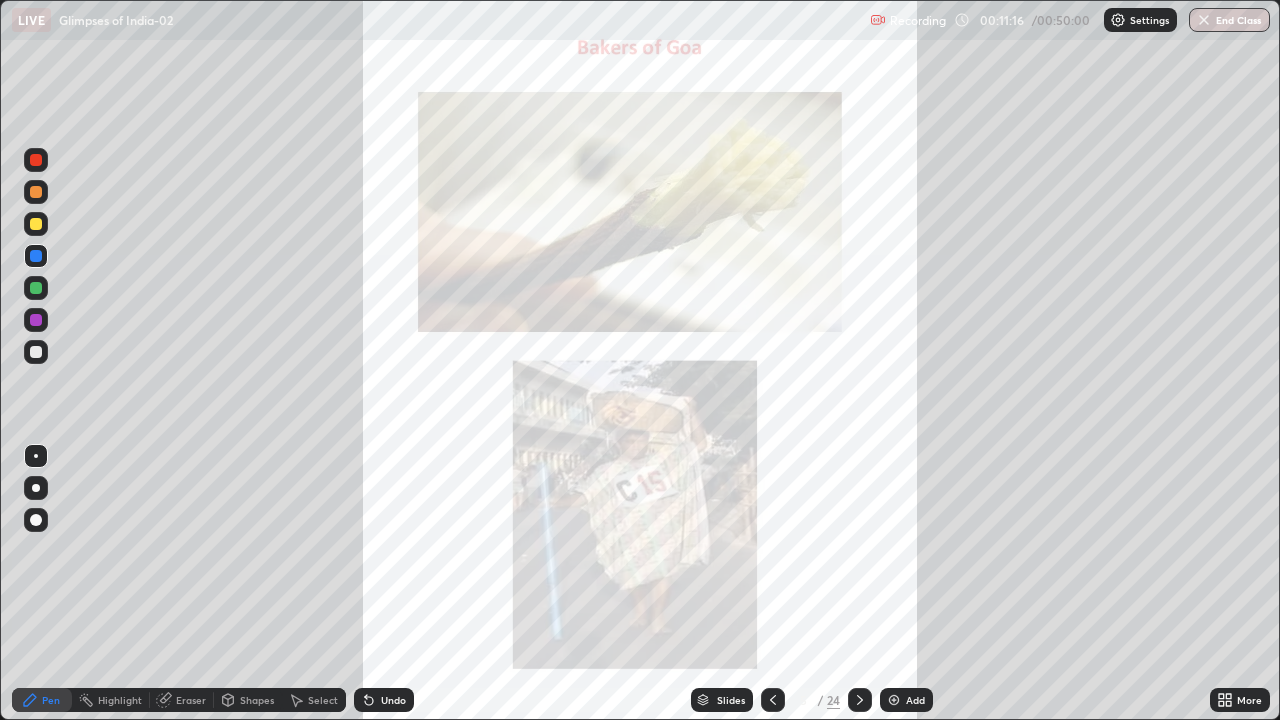 click 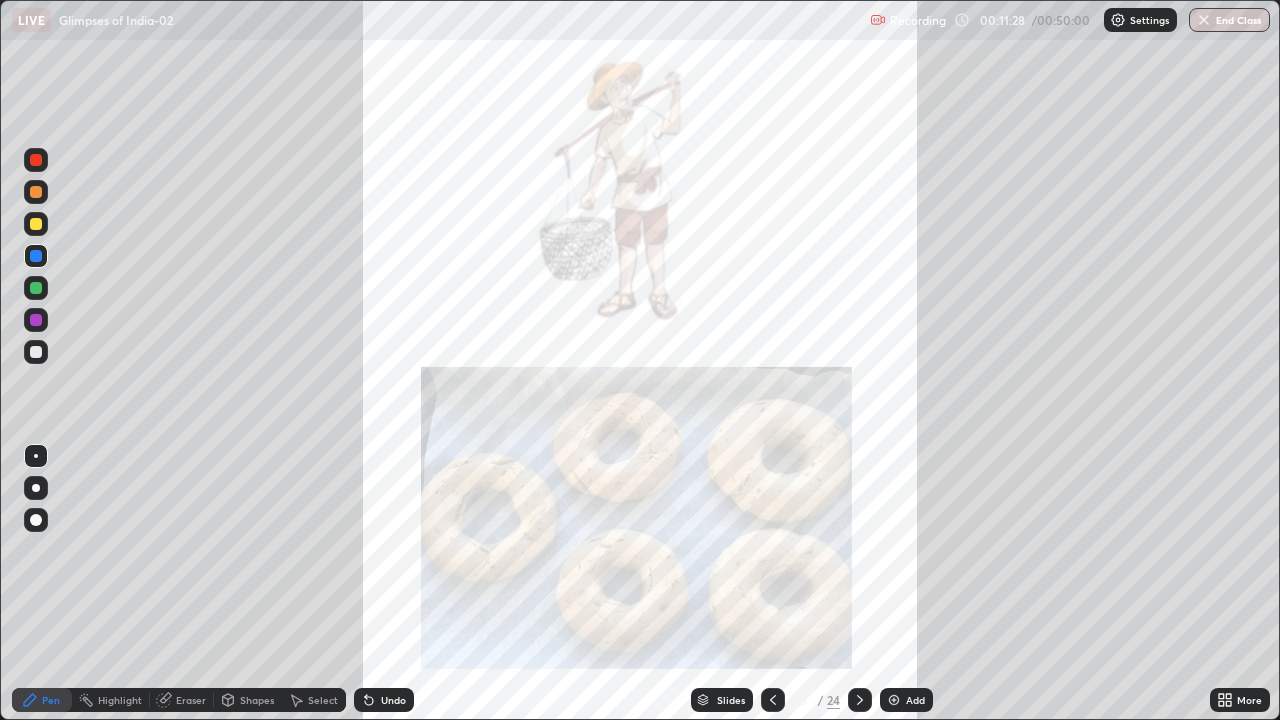 click 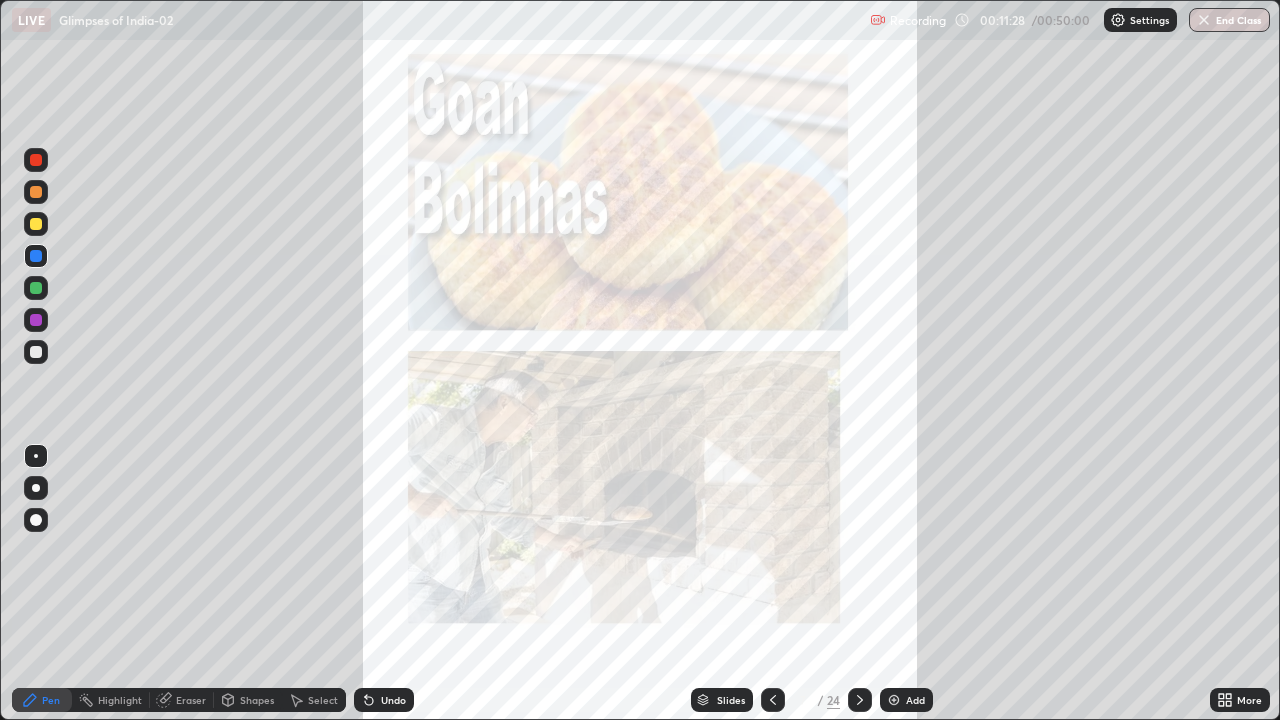 click 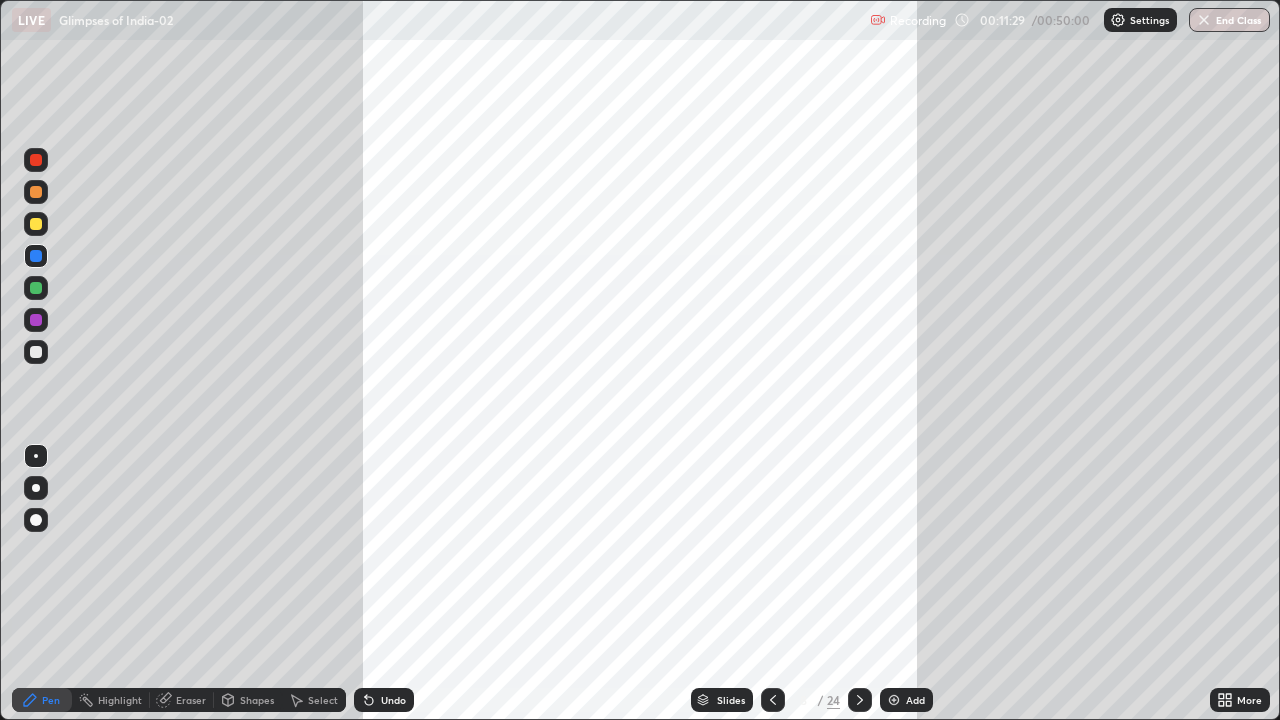 click 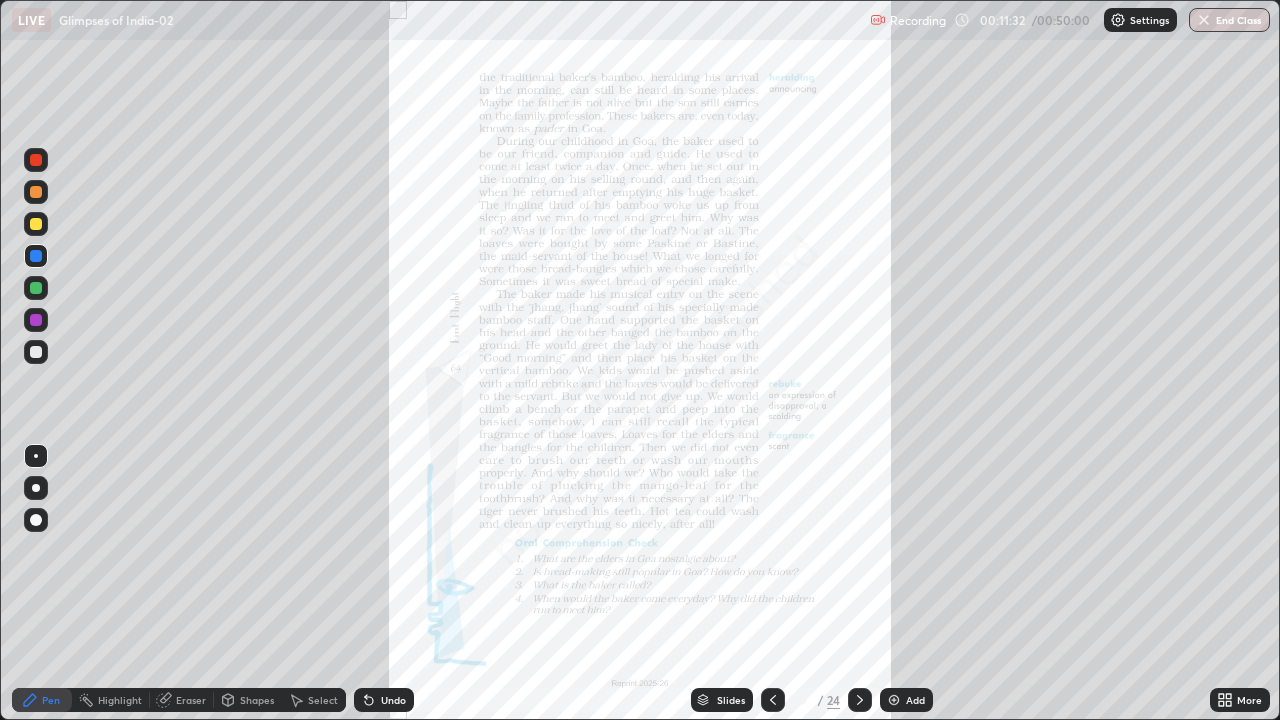 click 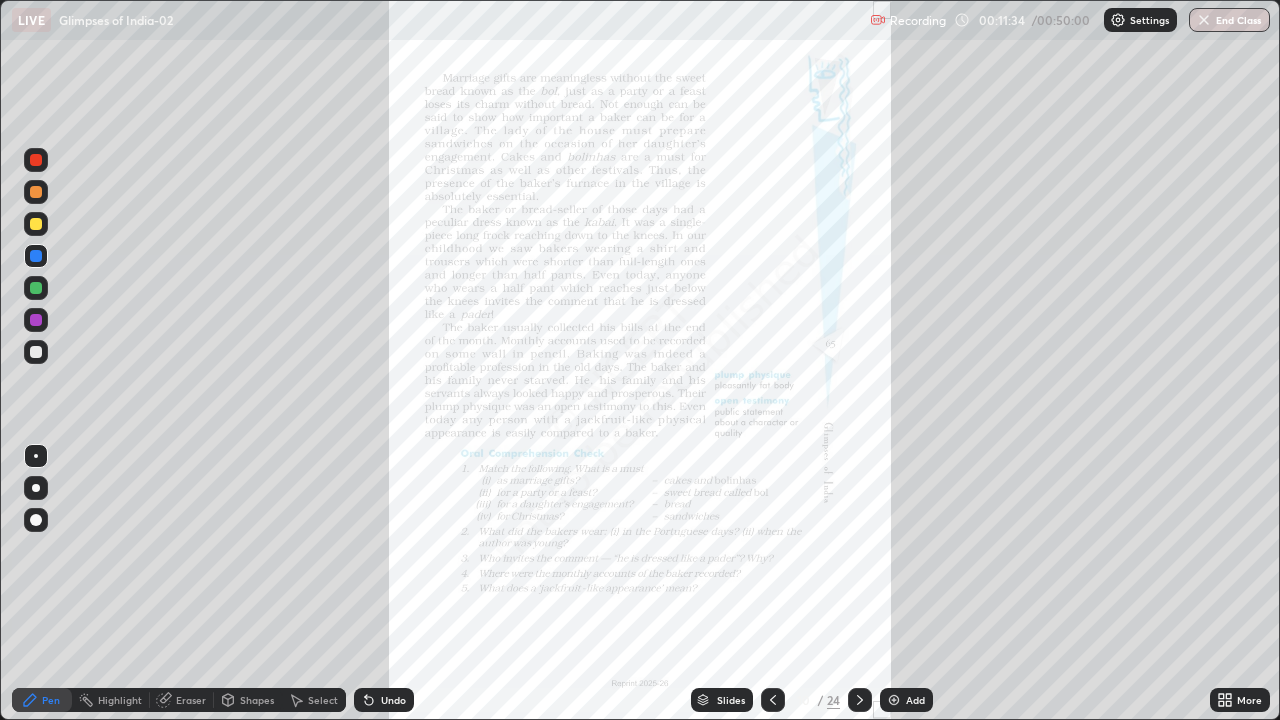 click 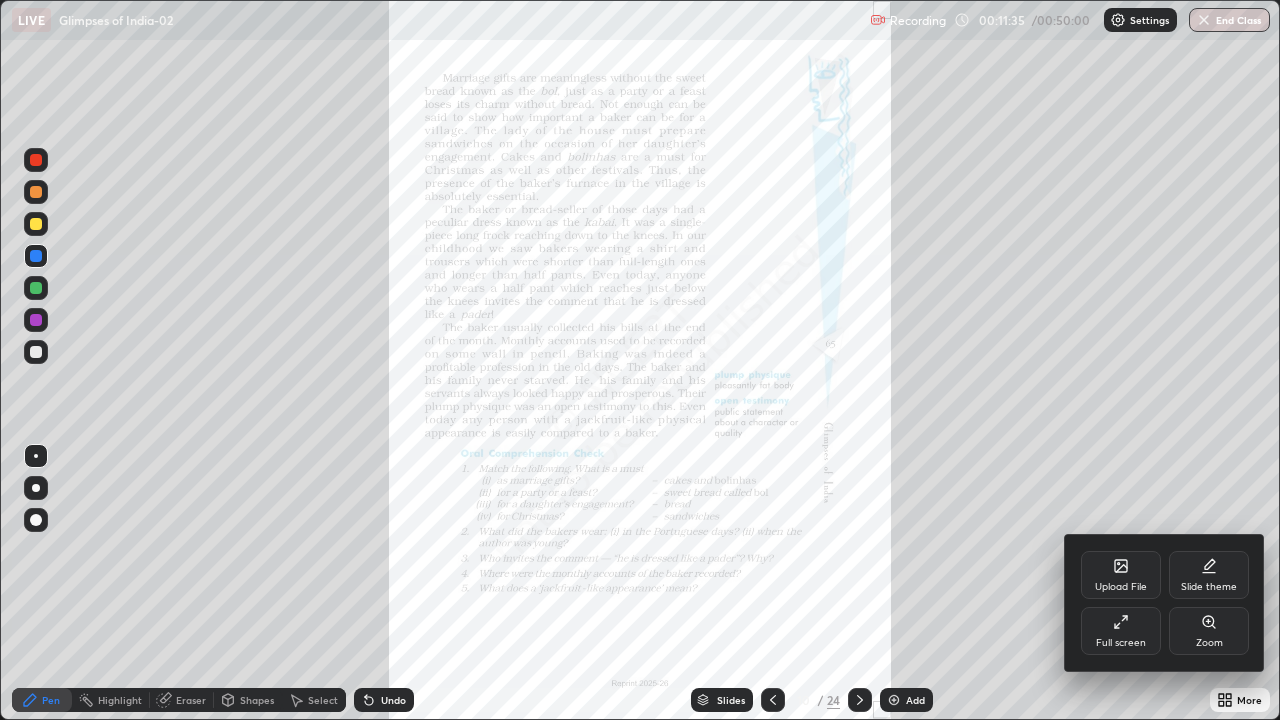 click on "Zoom" at bounding box center (1209, 643) 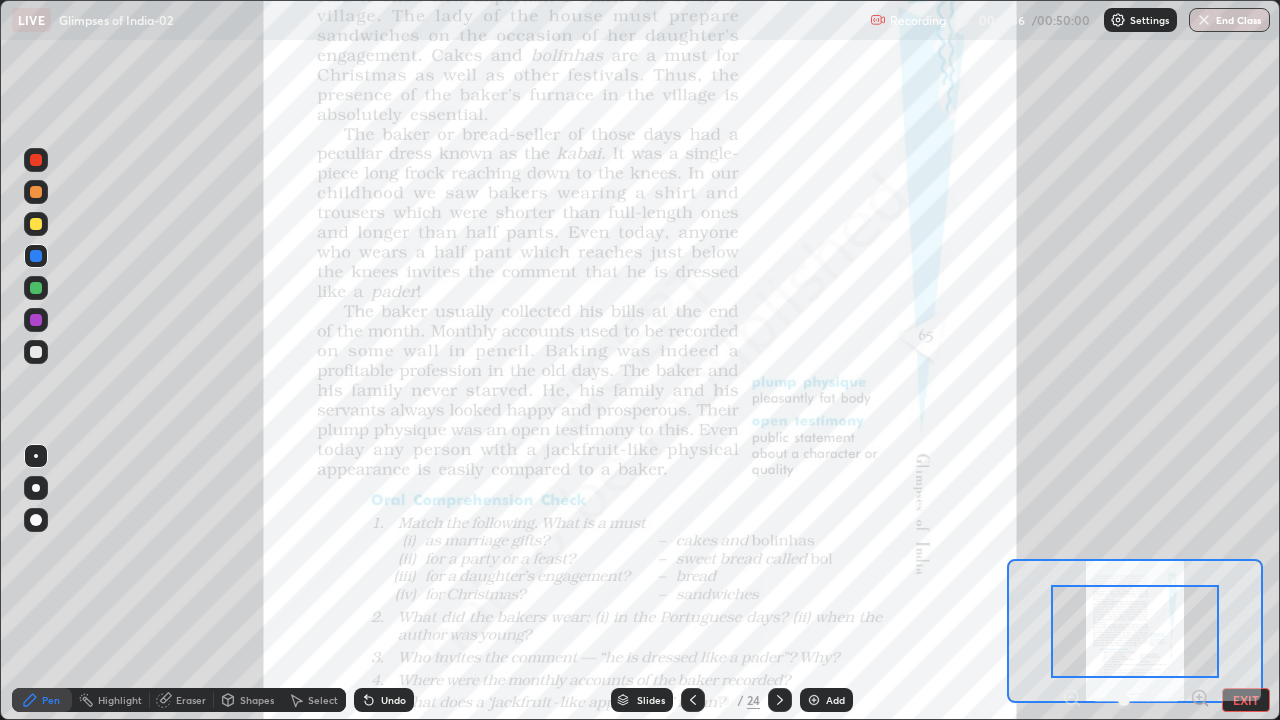 click 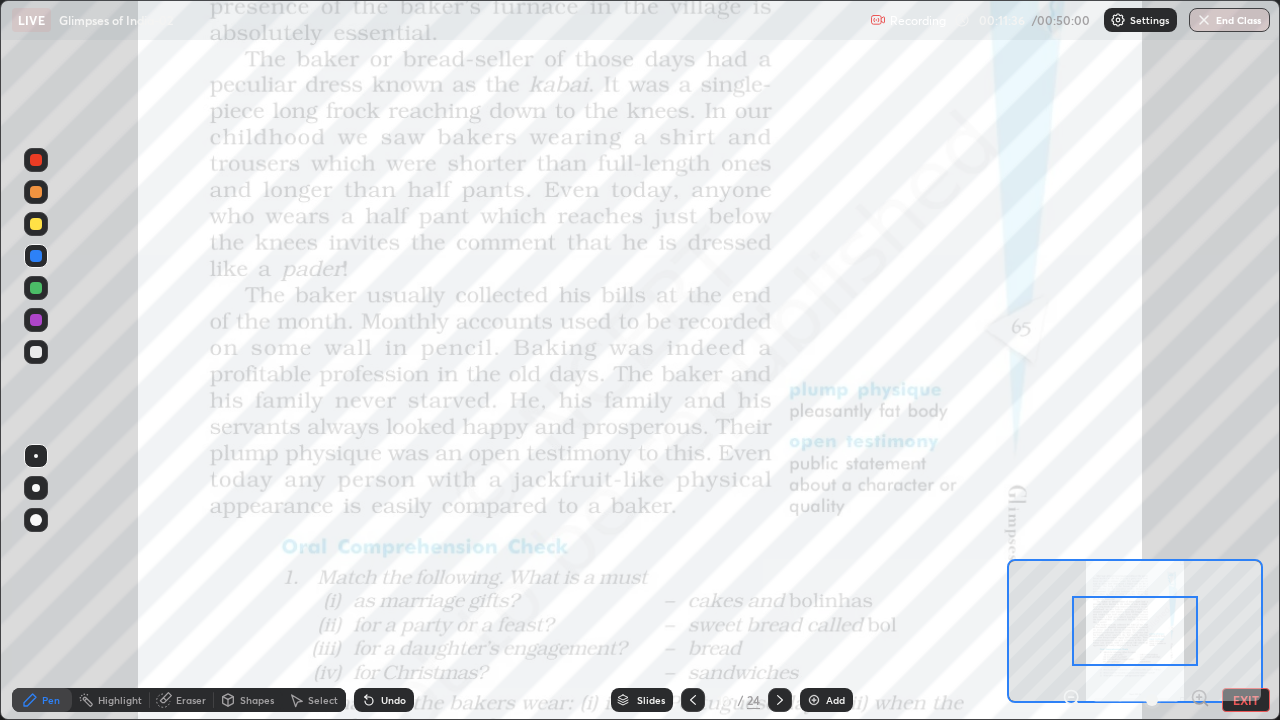 click 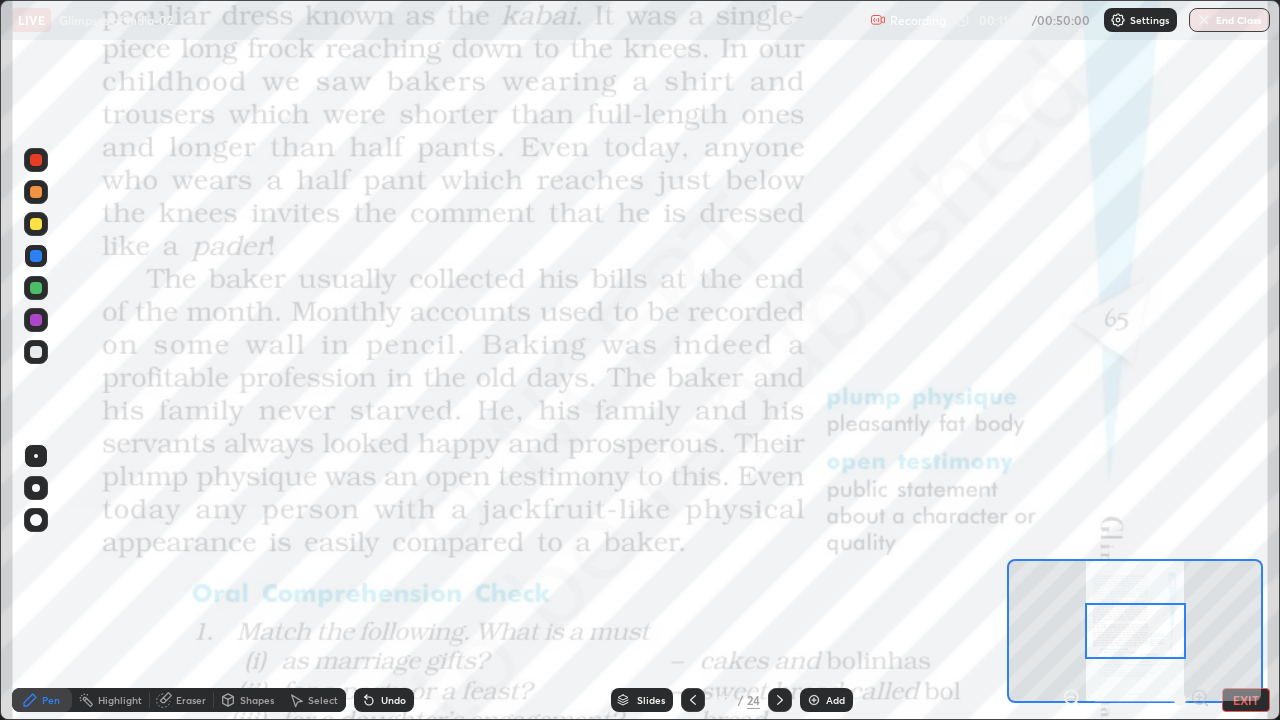 click at bounding box center [1136, 700] 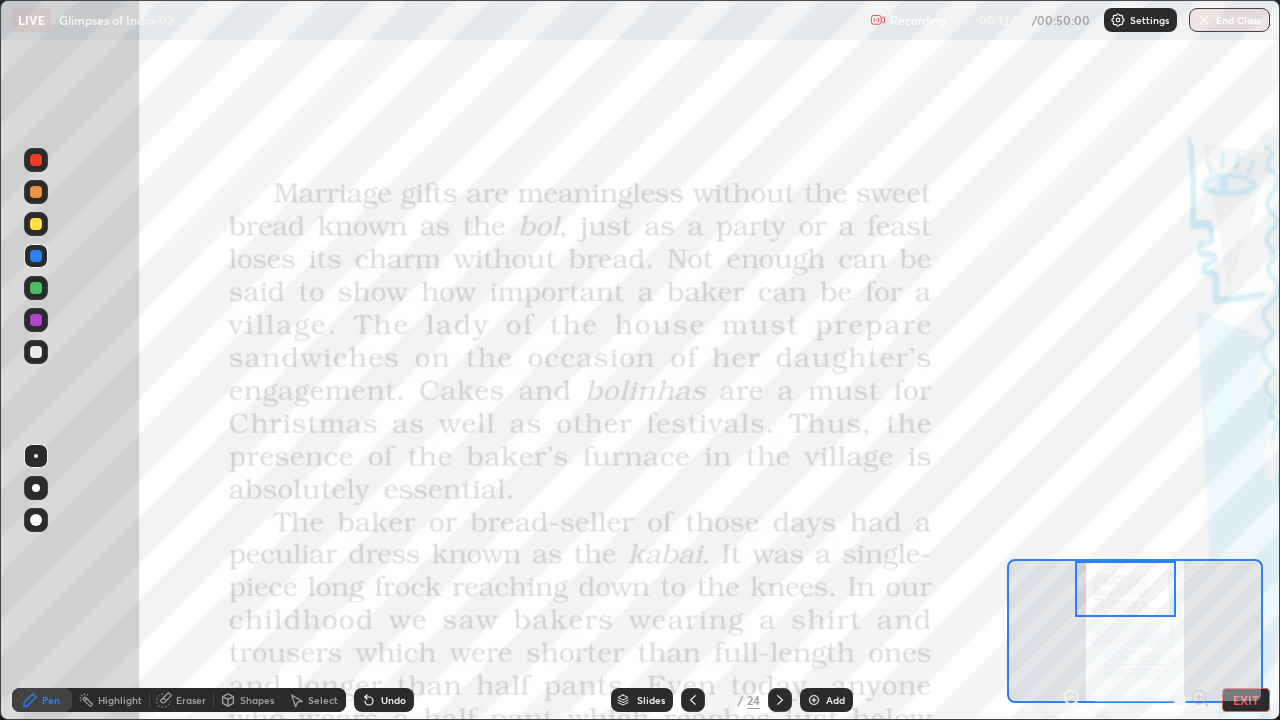 click 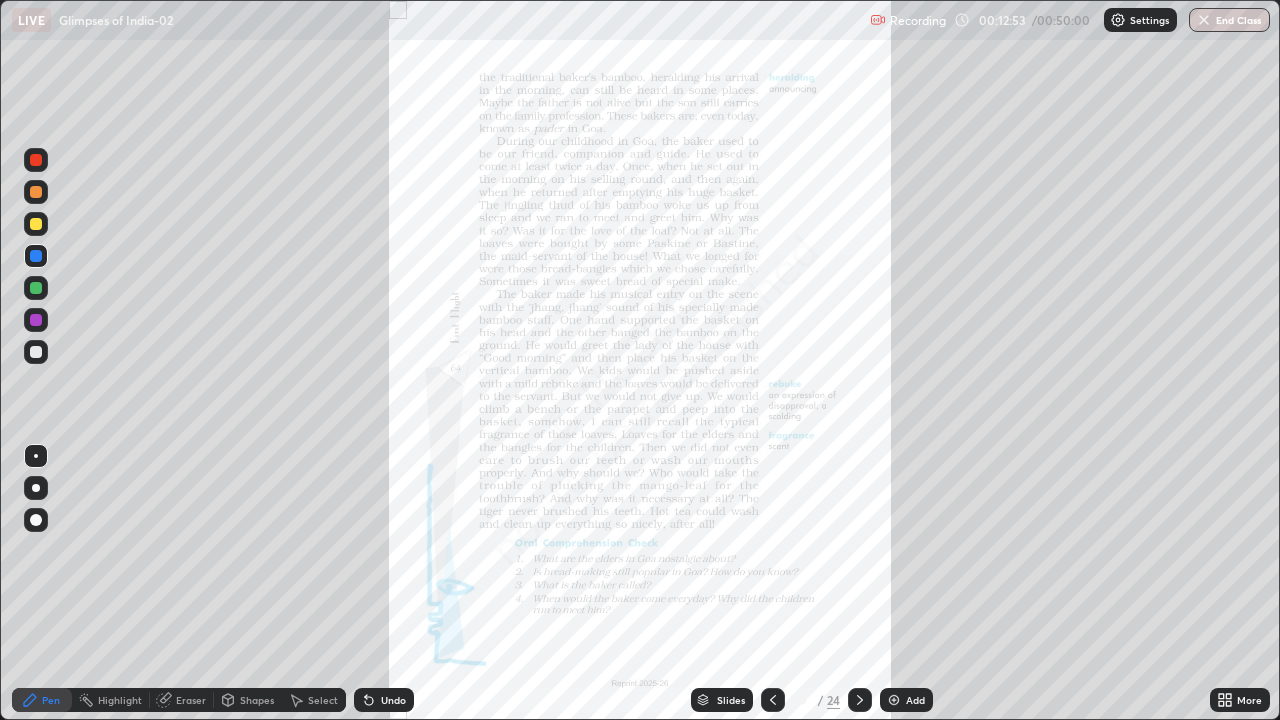 click 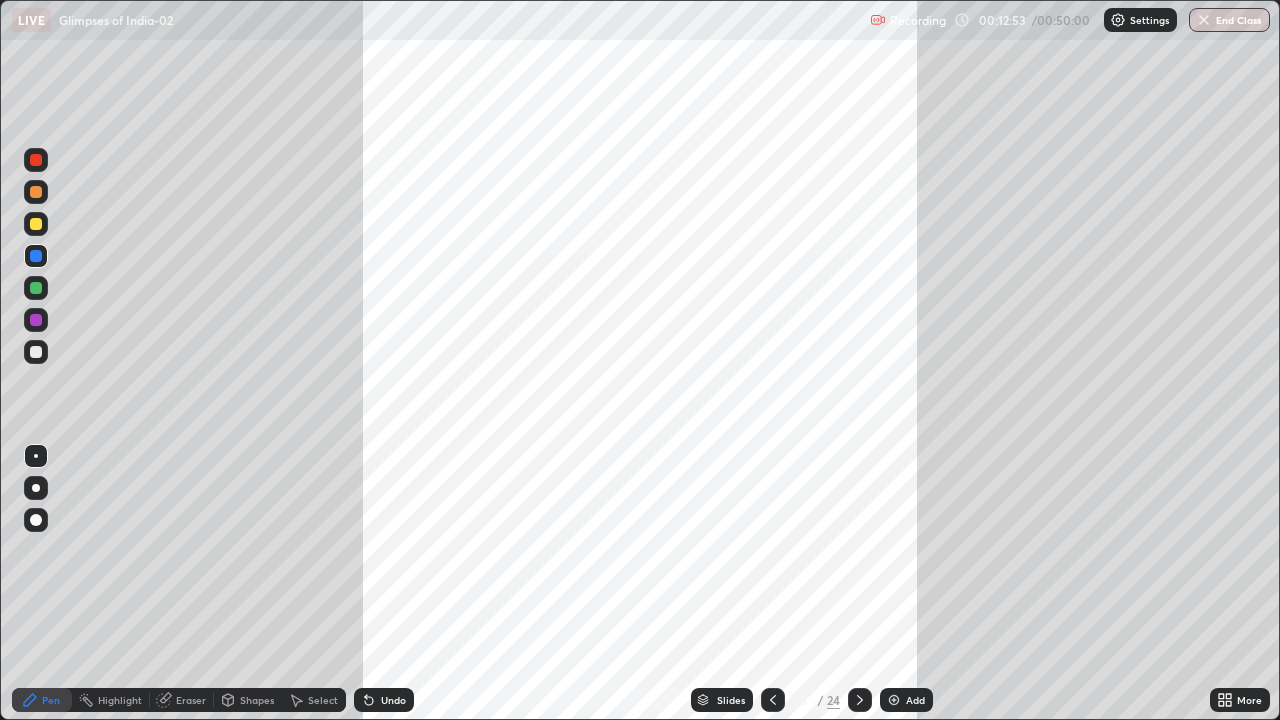 click 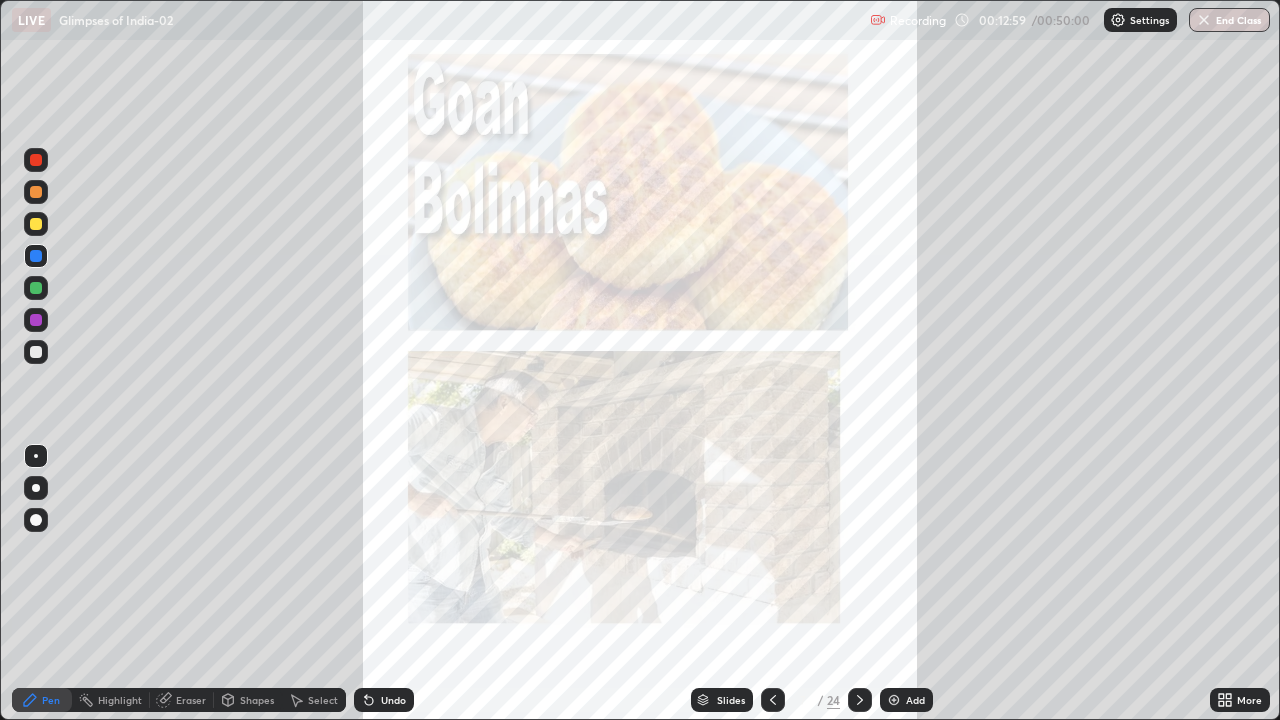click 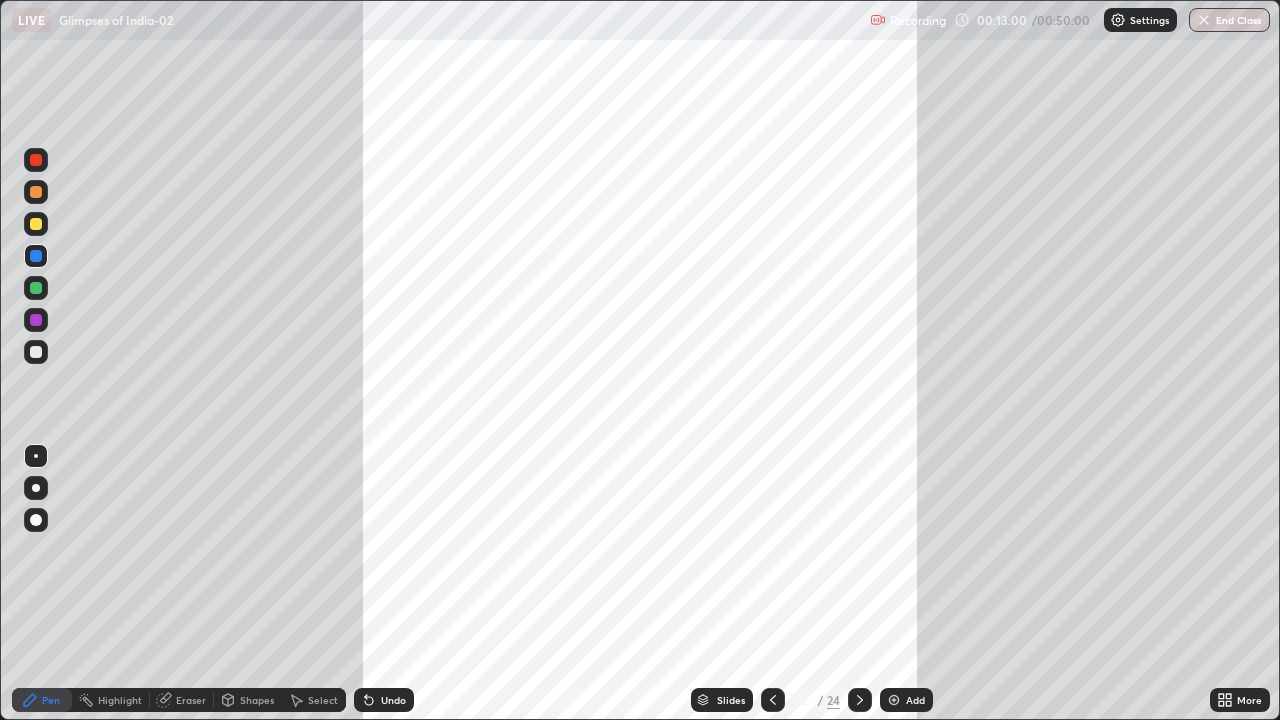 click 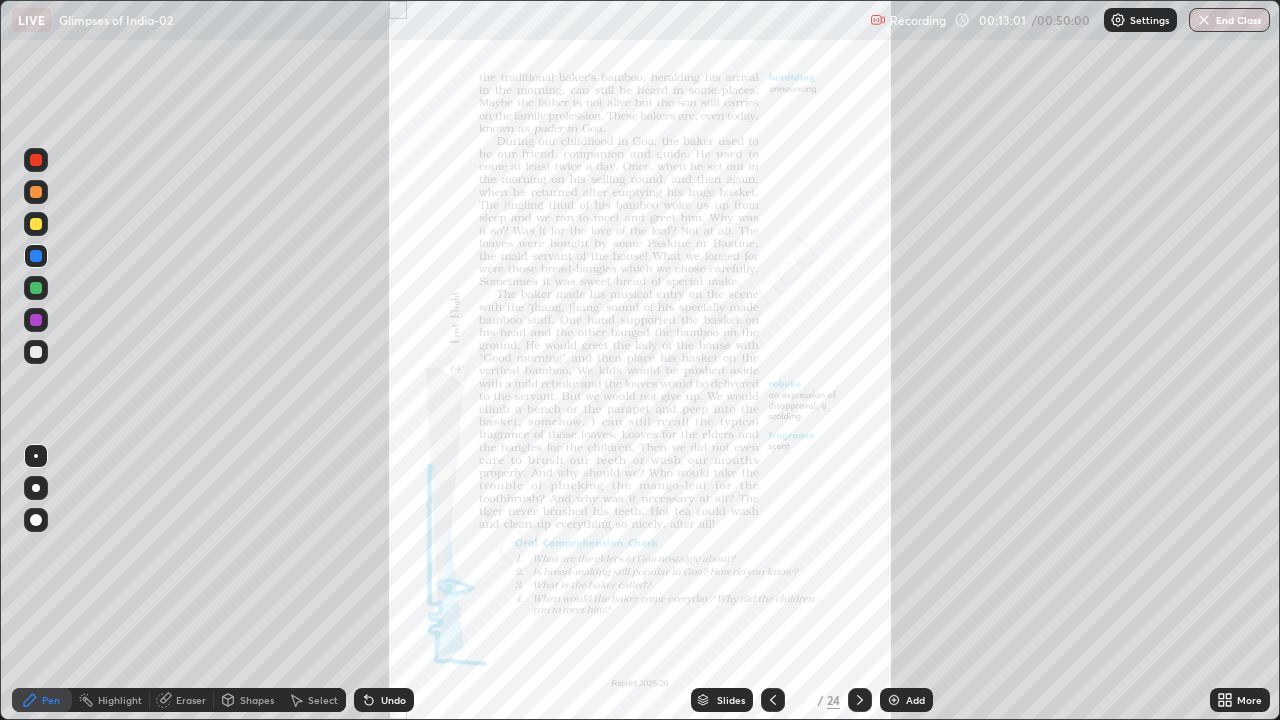 click 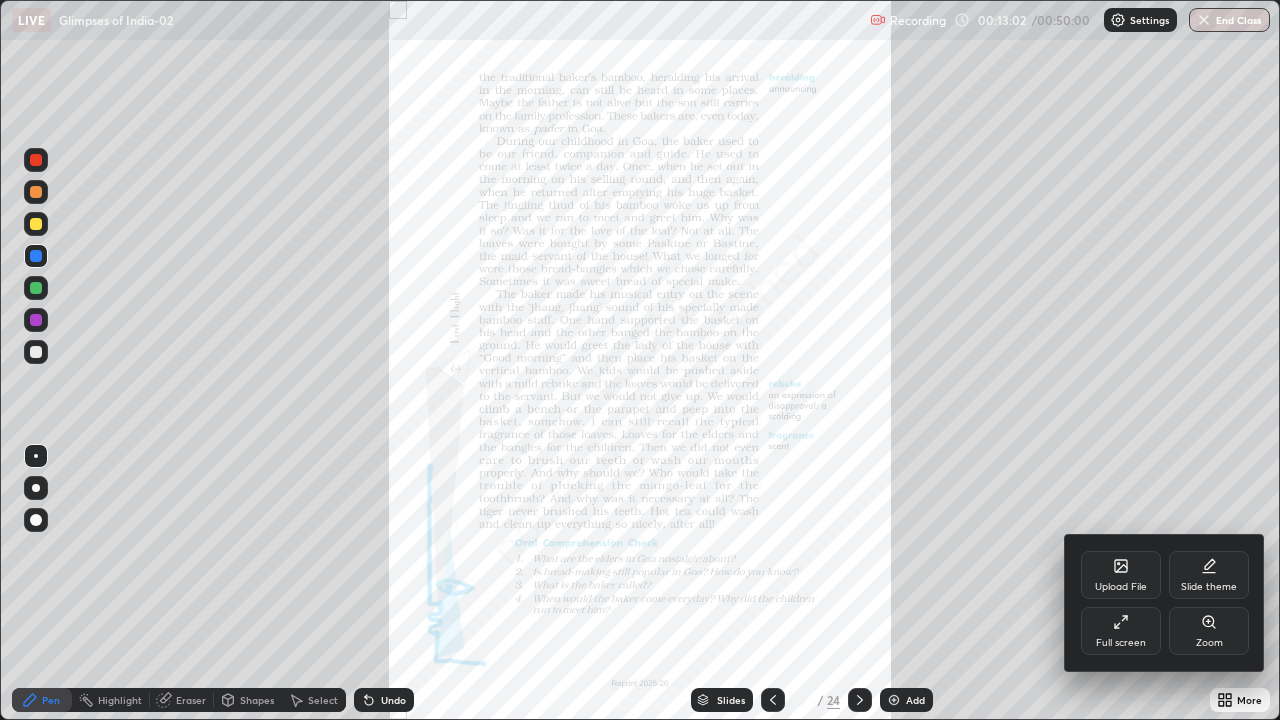 click on "Zoom" at bounding box center (1209, 631) 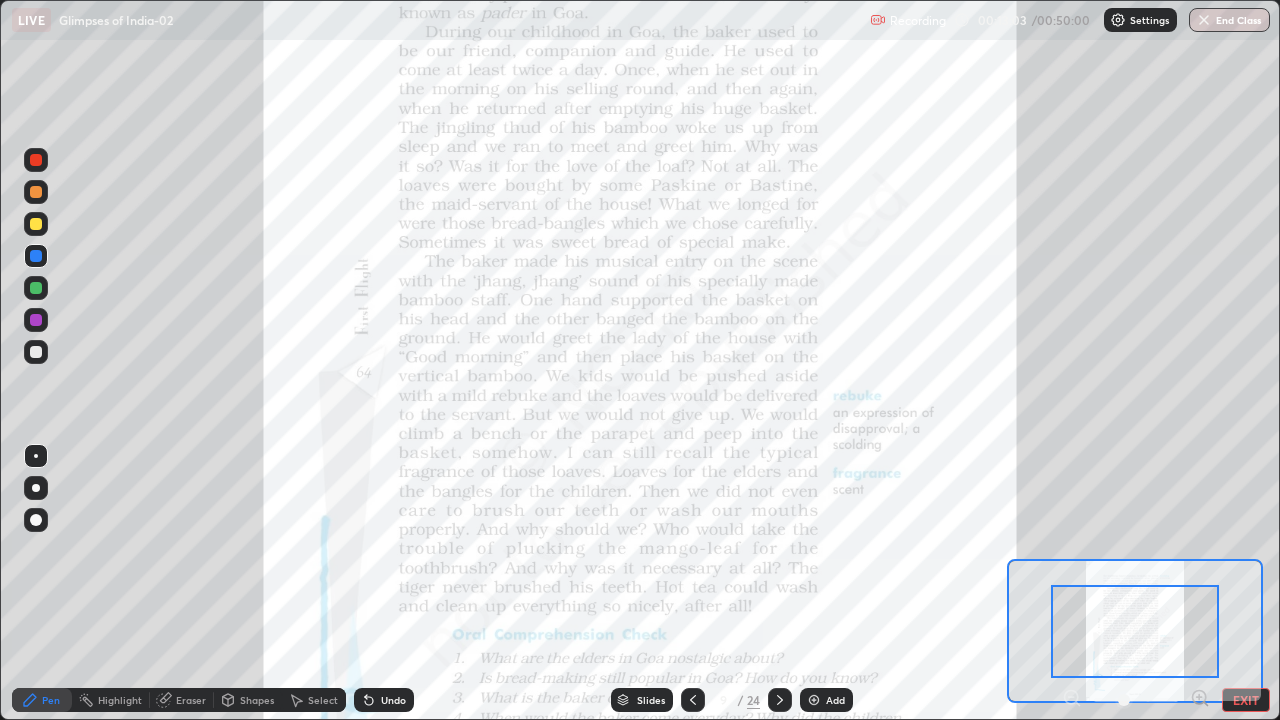 click 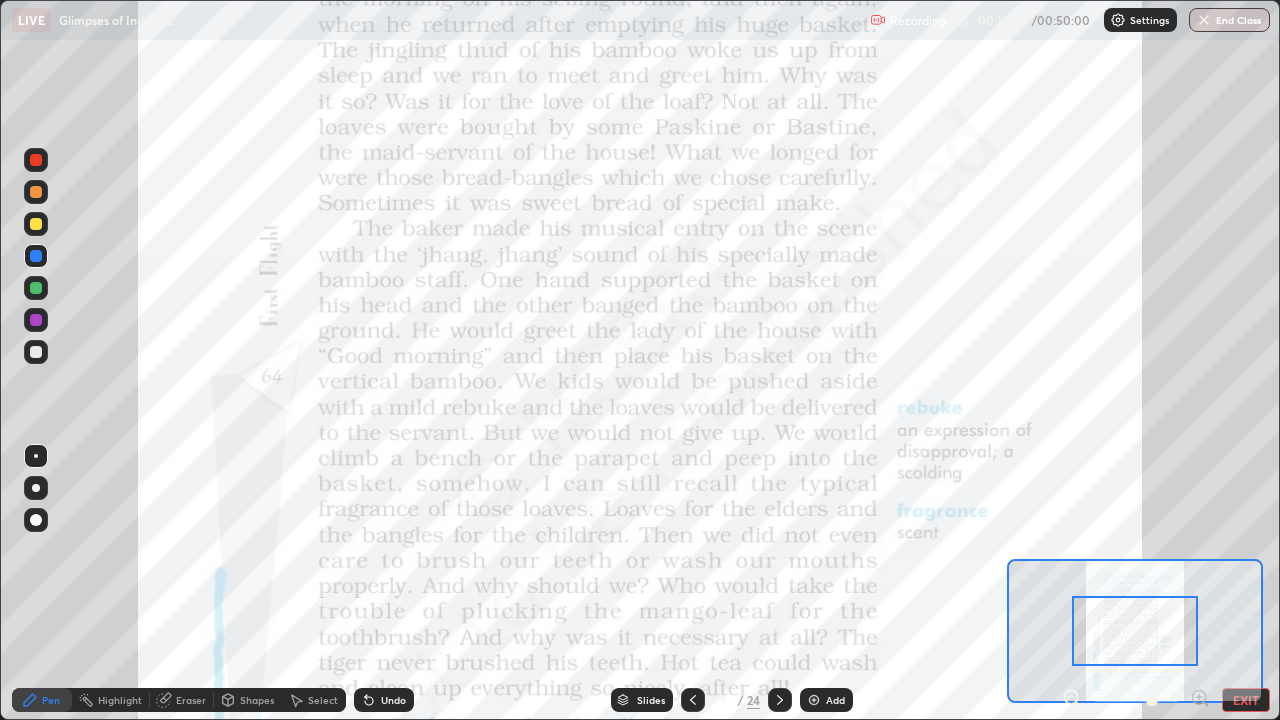 click 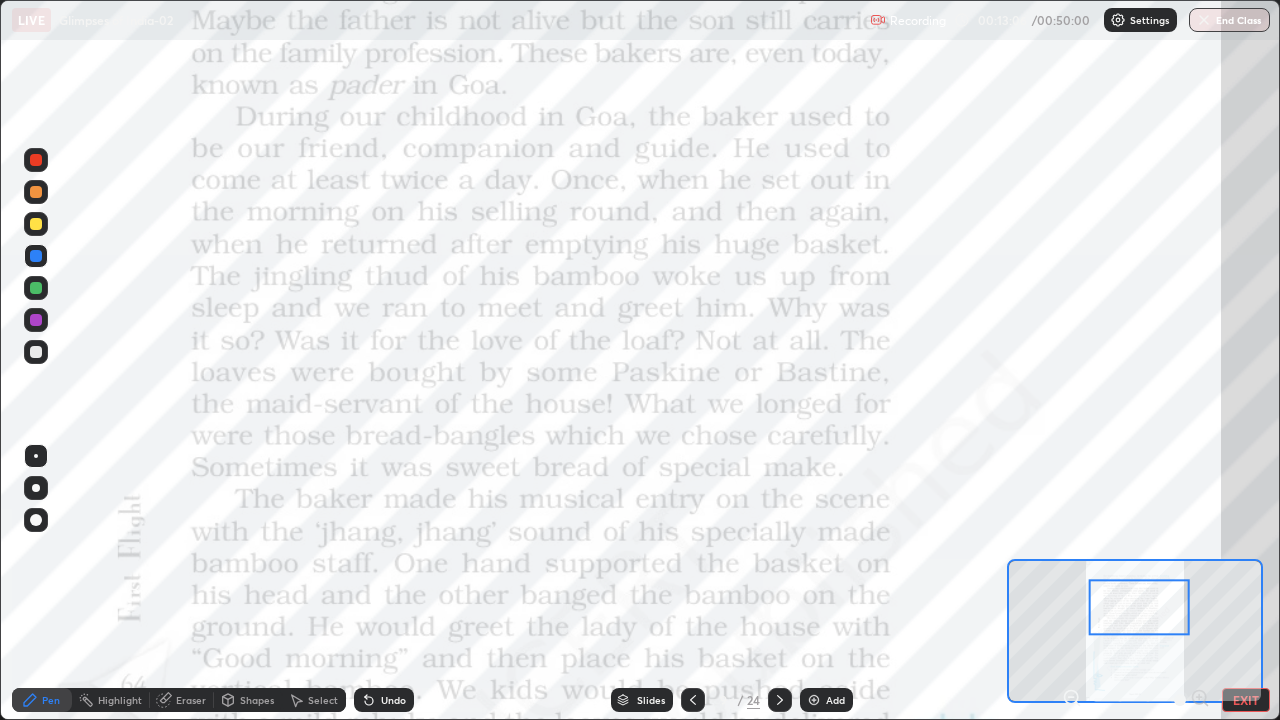 click 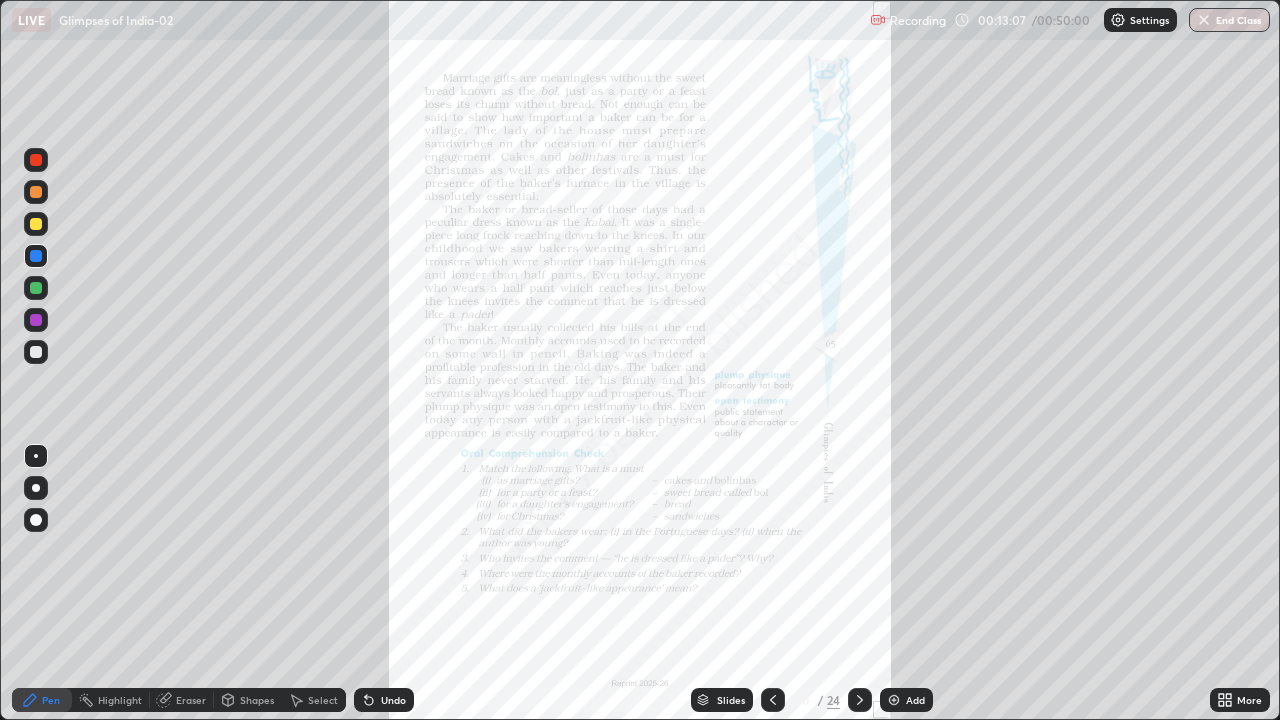 click on "More" at bounding box center (1240, 700) 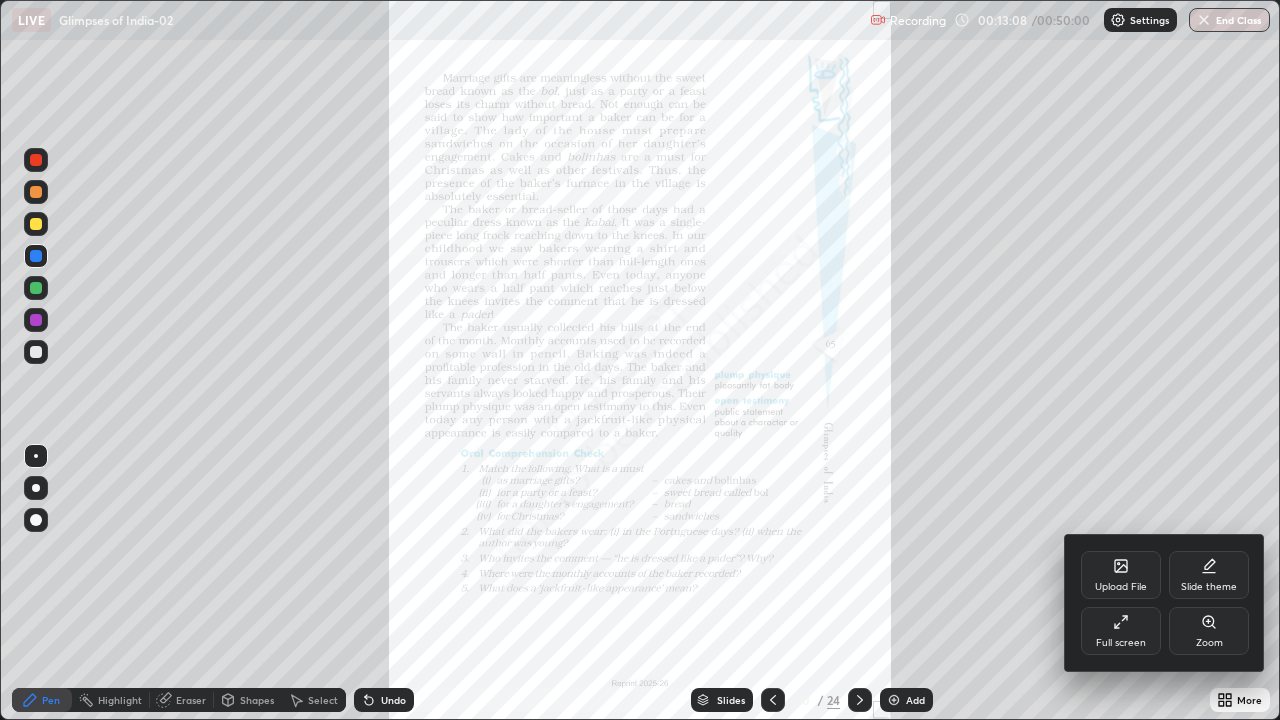 click on "Zoom" at bounding box center (1209, 643) 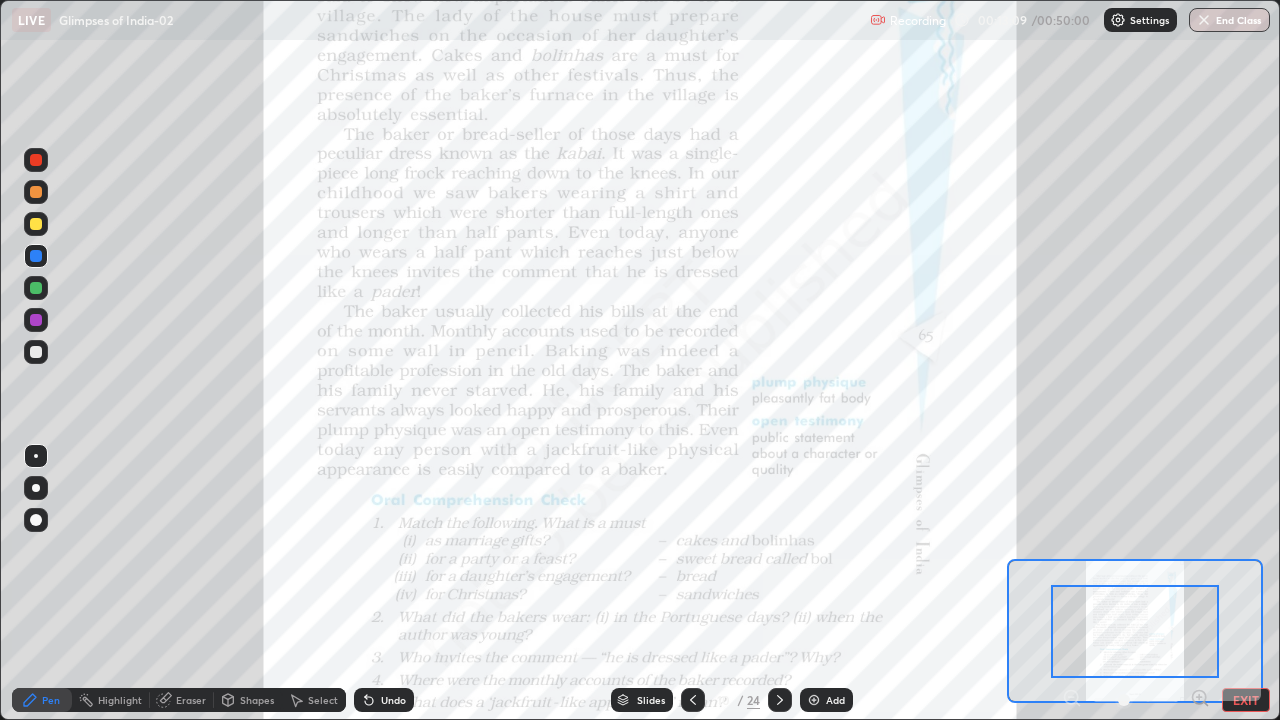 click 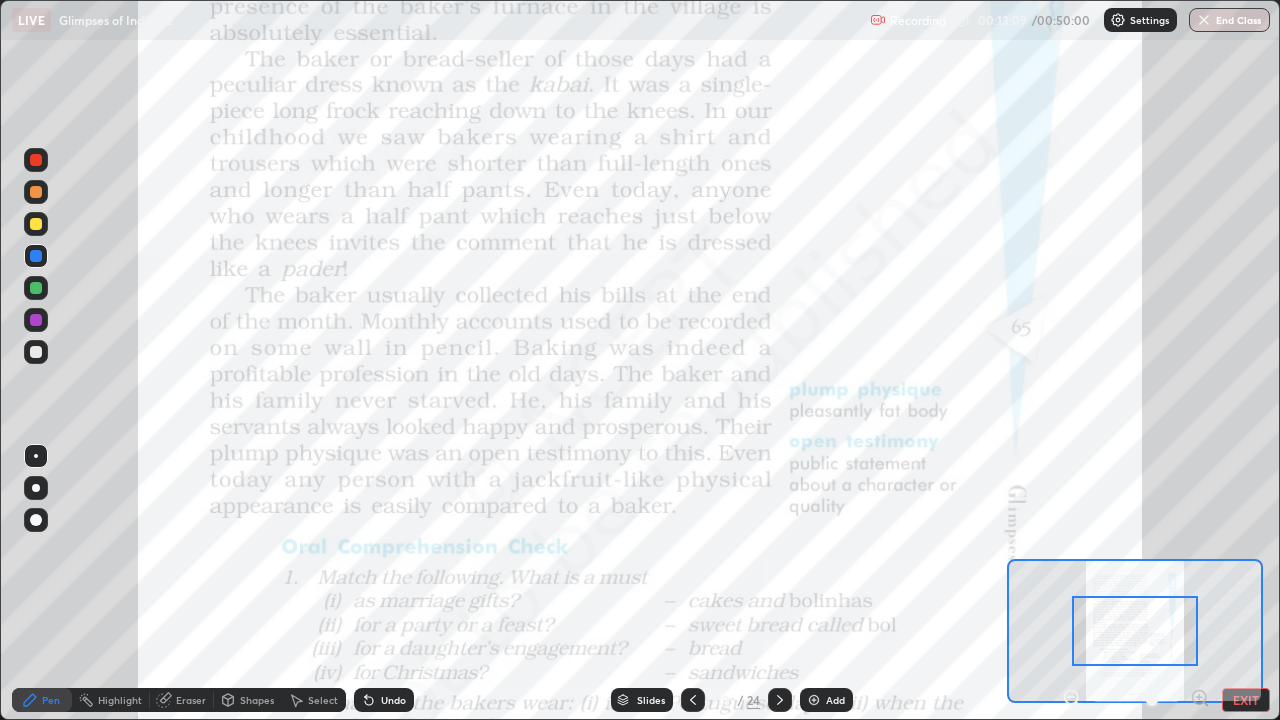 click 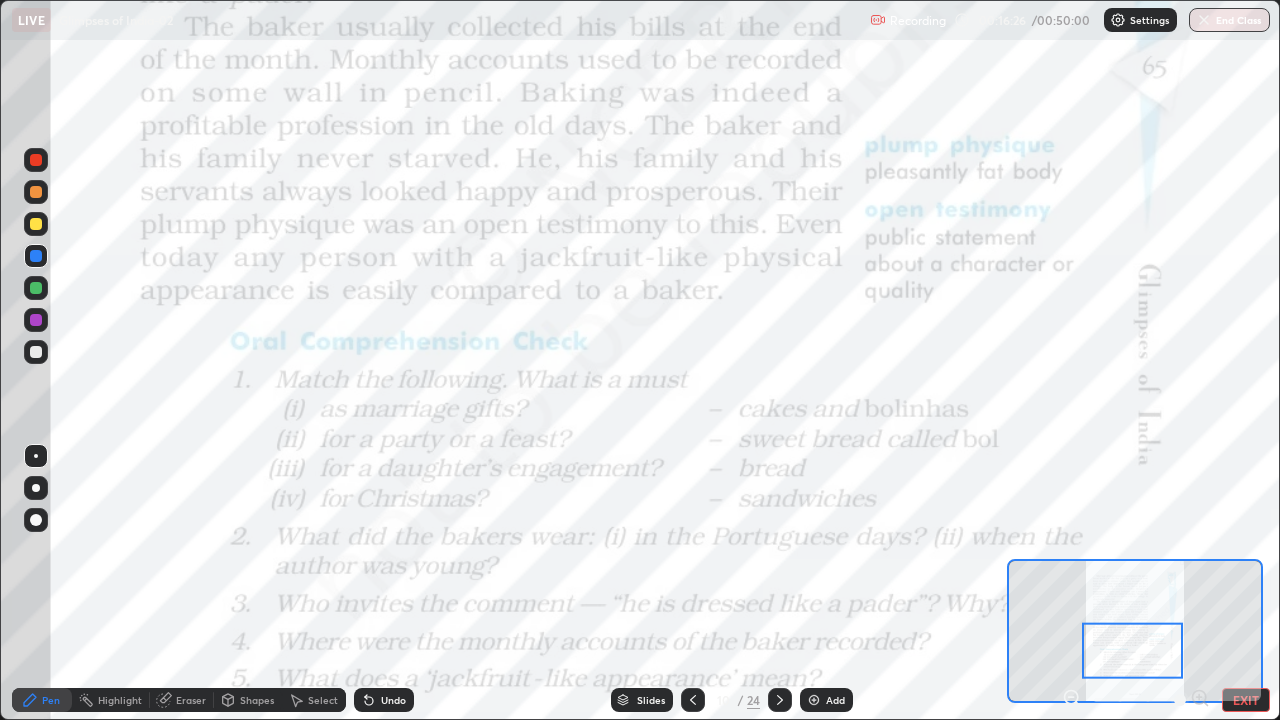 click 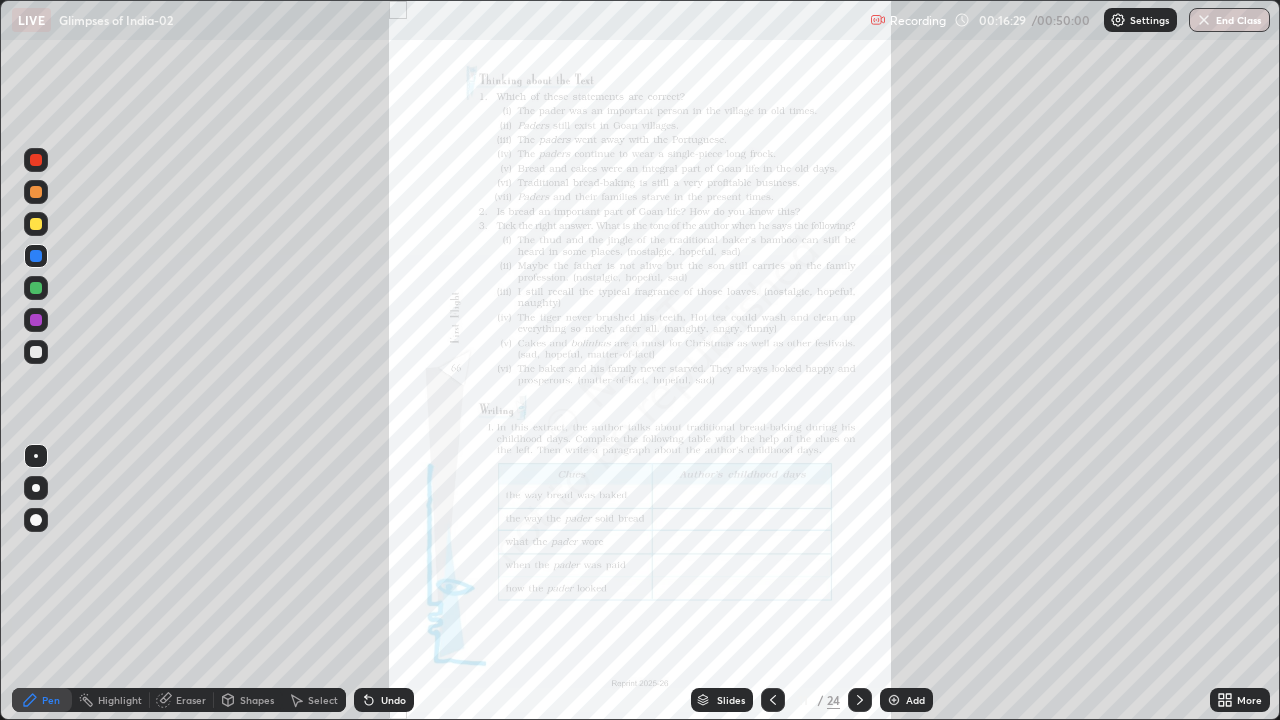 click 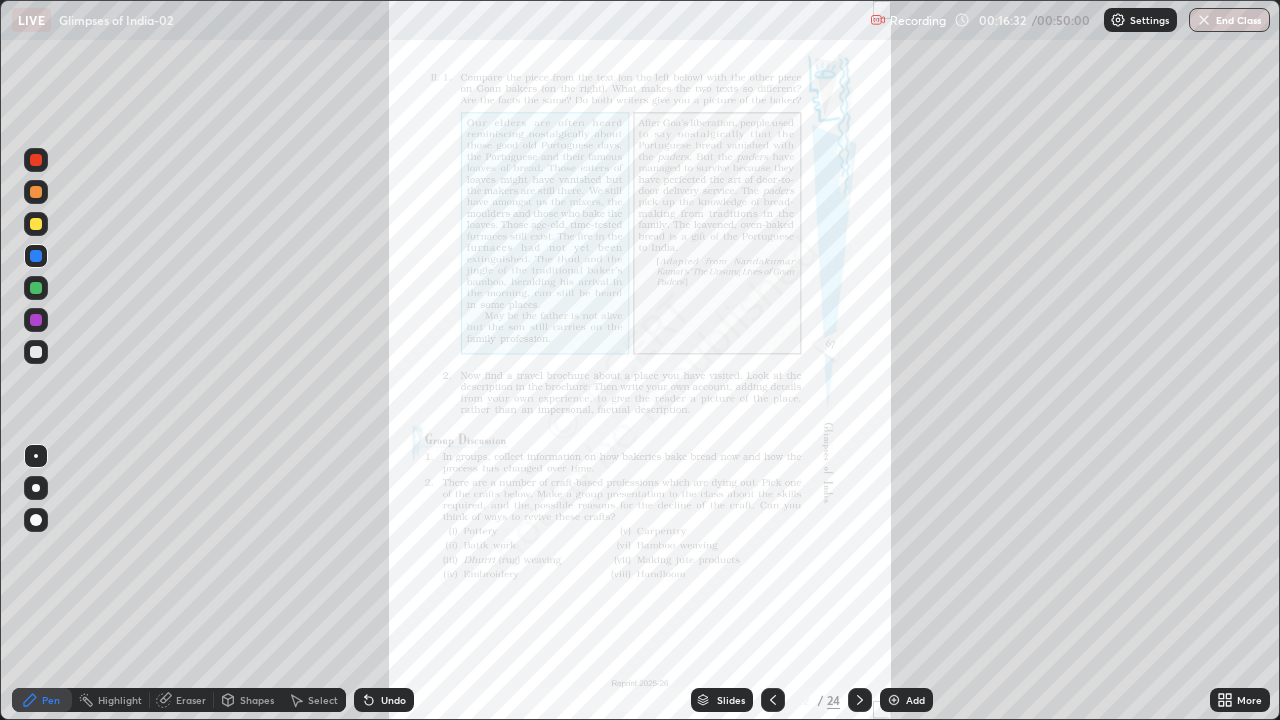 click 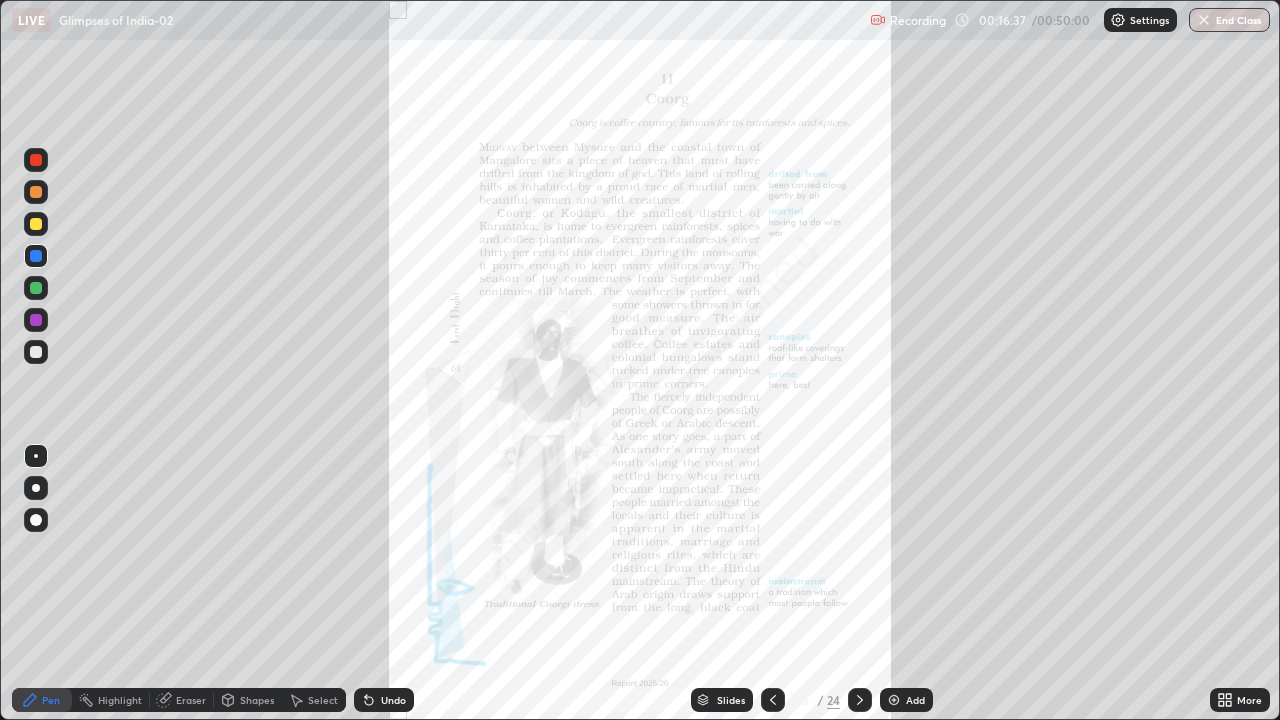 click 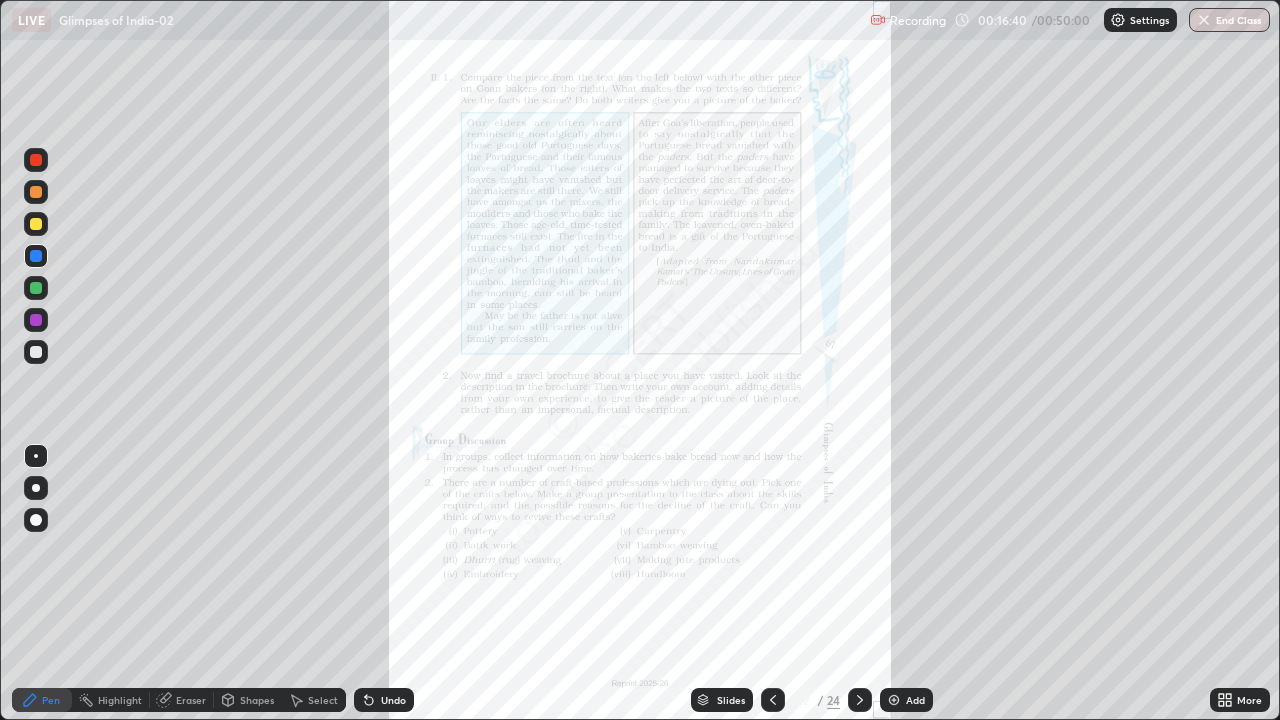 click on "More" at bounding box center (1240, 700) 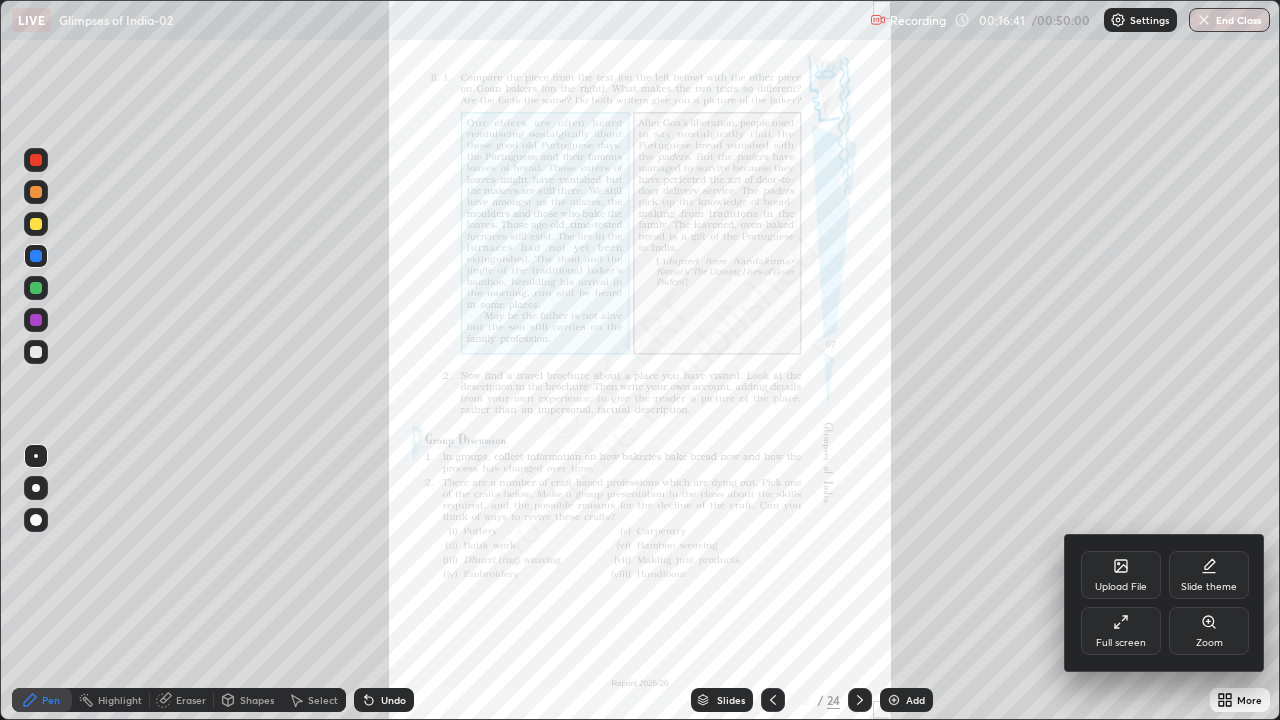 click on "Upload File" at bounding box center [1121, 587] 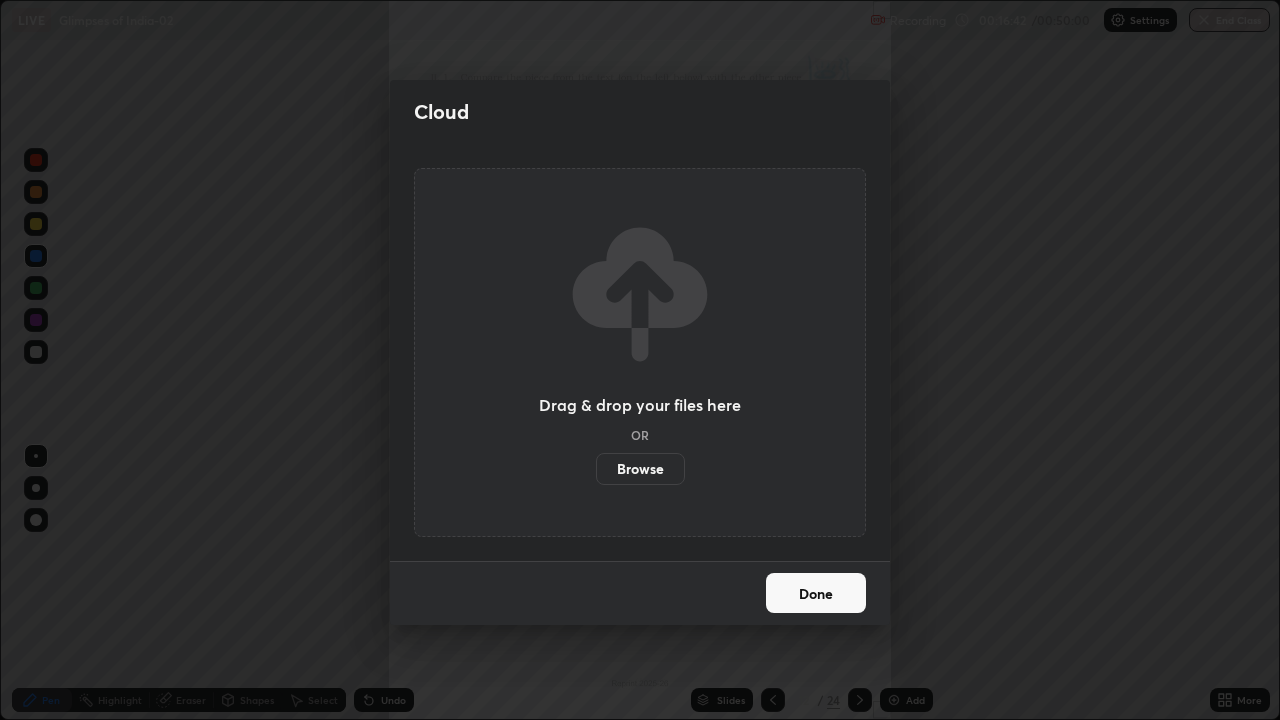 click on "Browse" at bounding box center (640, 469) 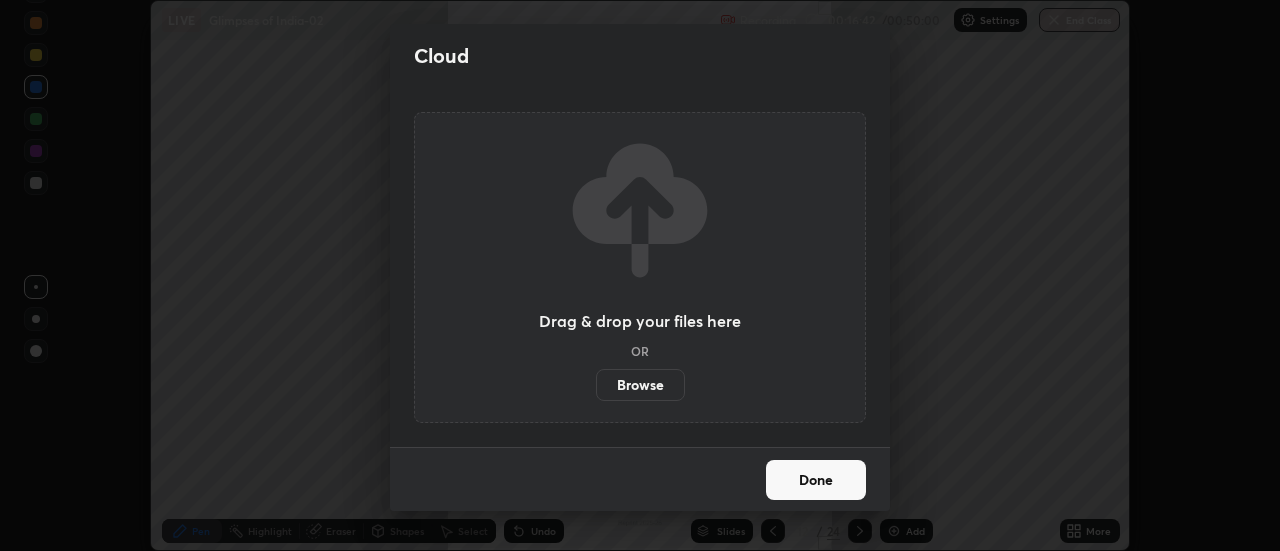 scroll, scrollTop: 551, scrollLeft: 1280, axis: both 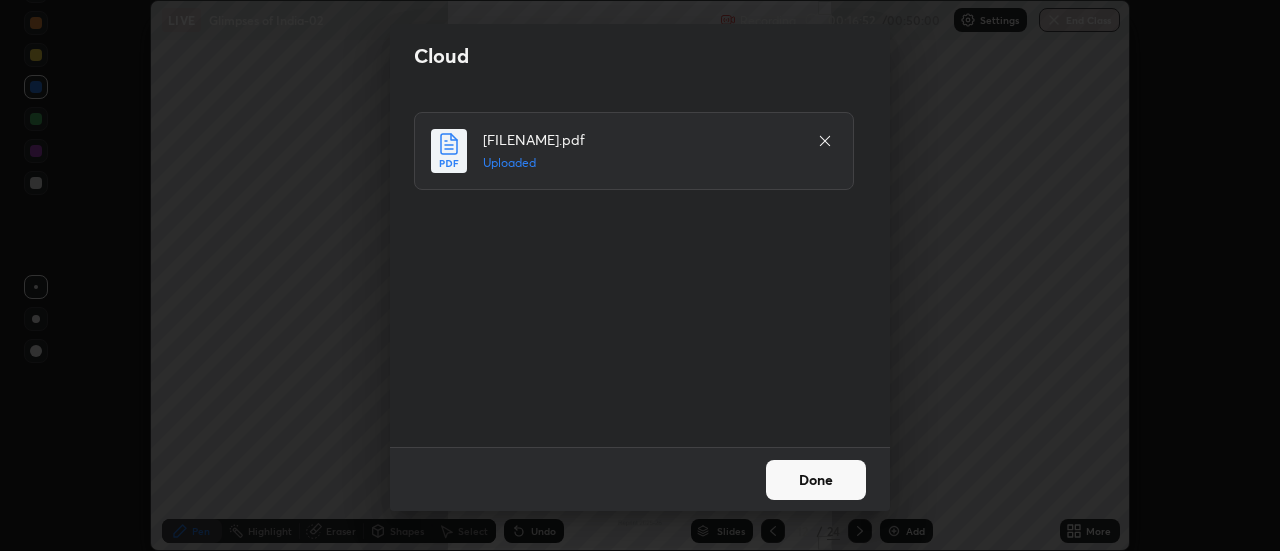 click on "Done" at bounding box center (816, 480) 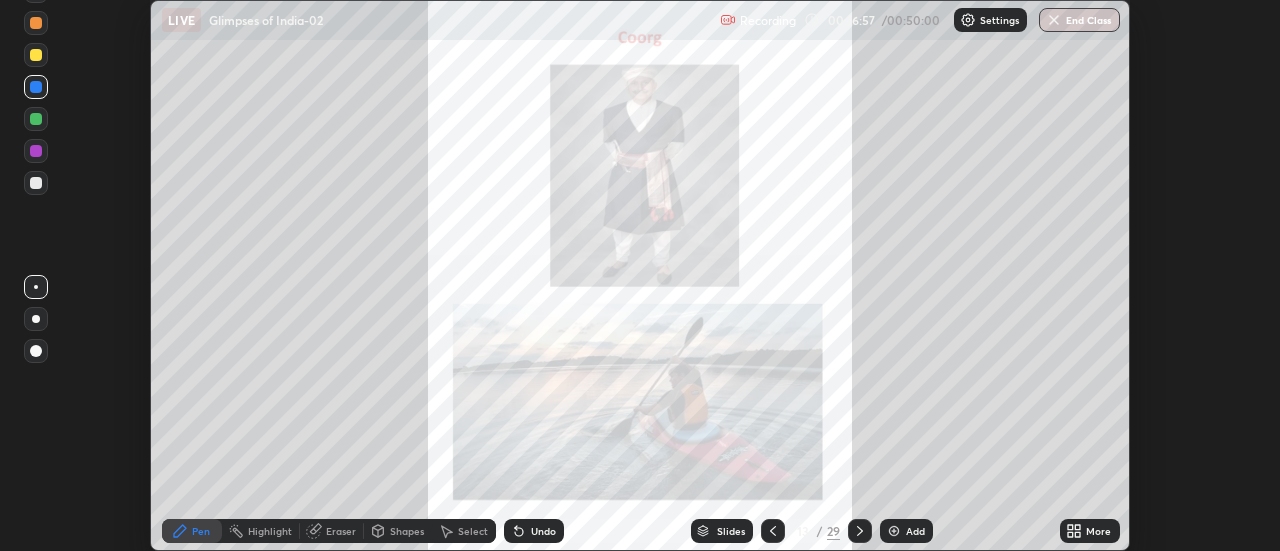 click 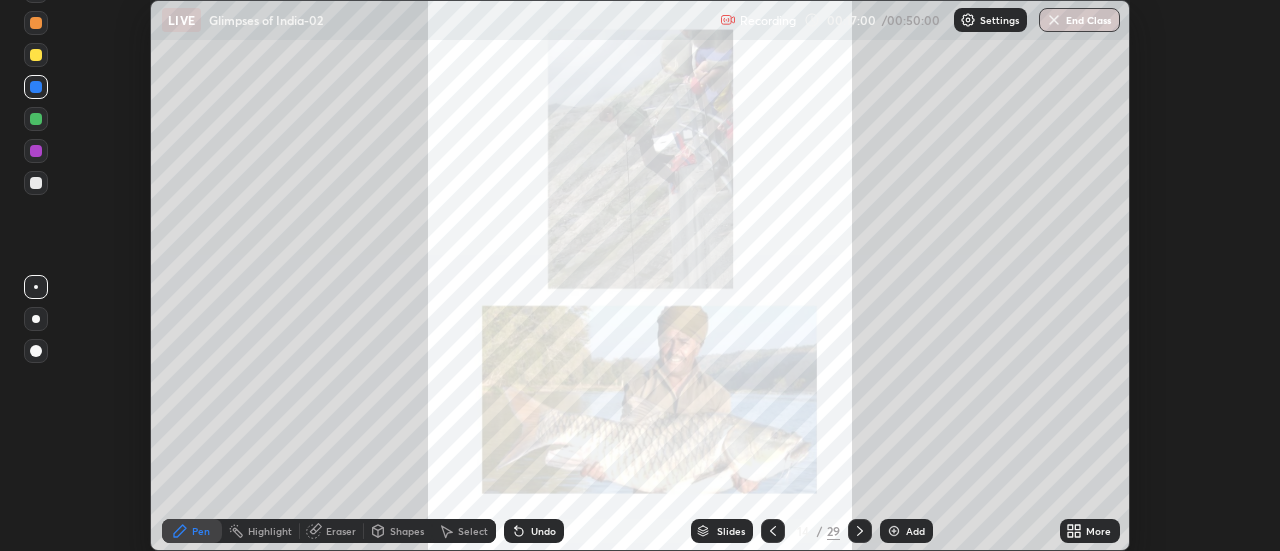 click 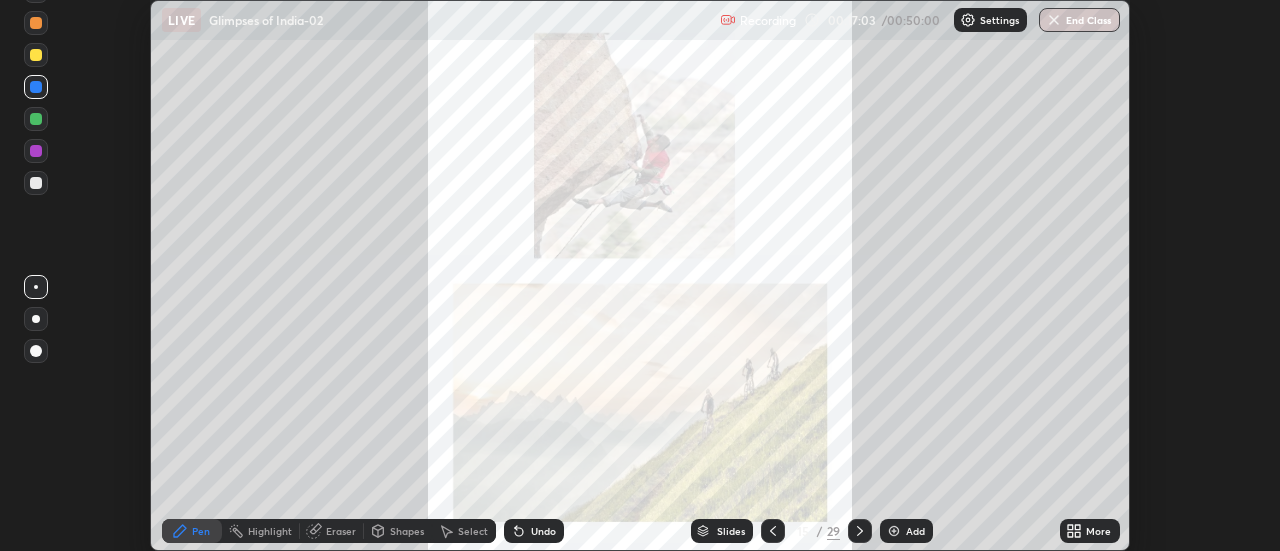 click 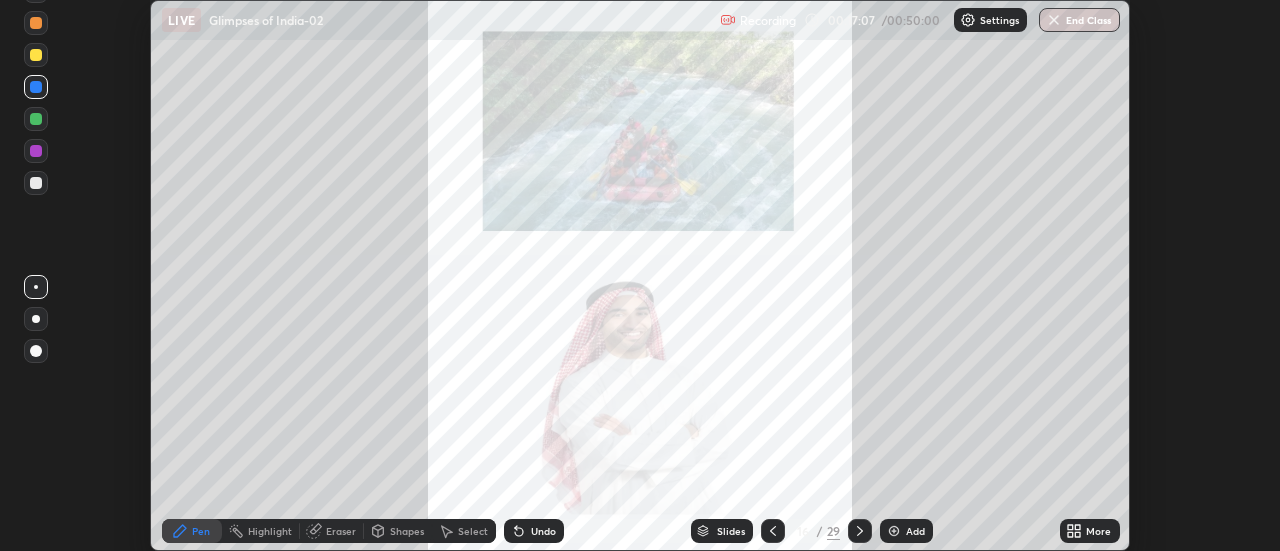 click 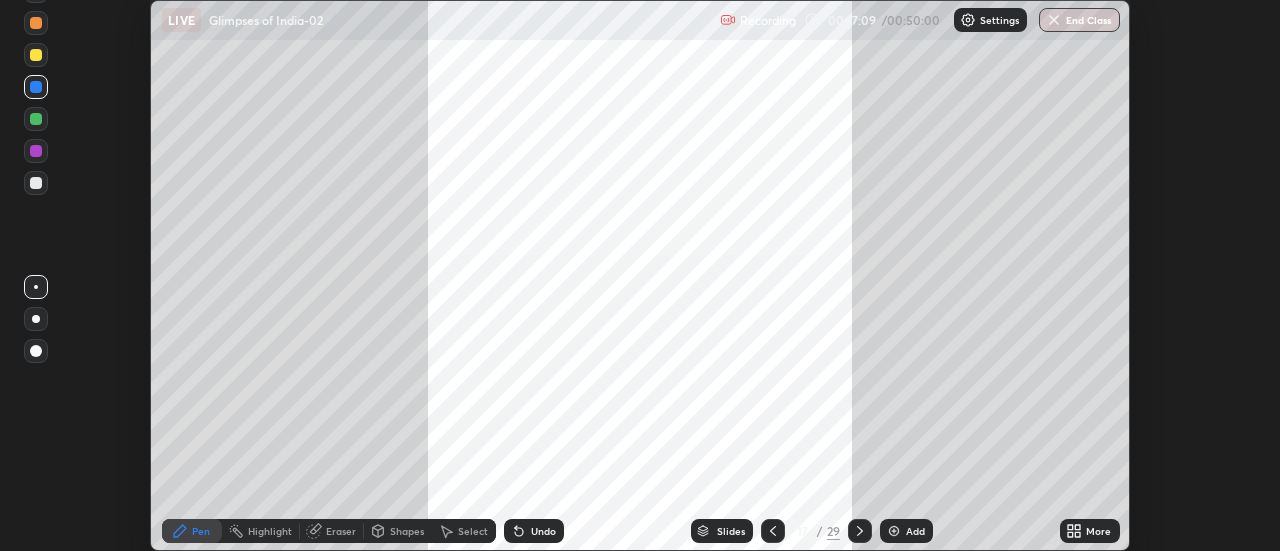 click 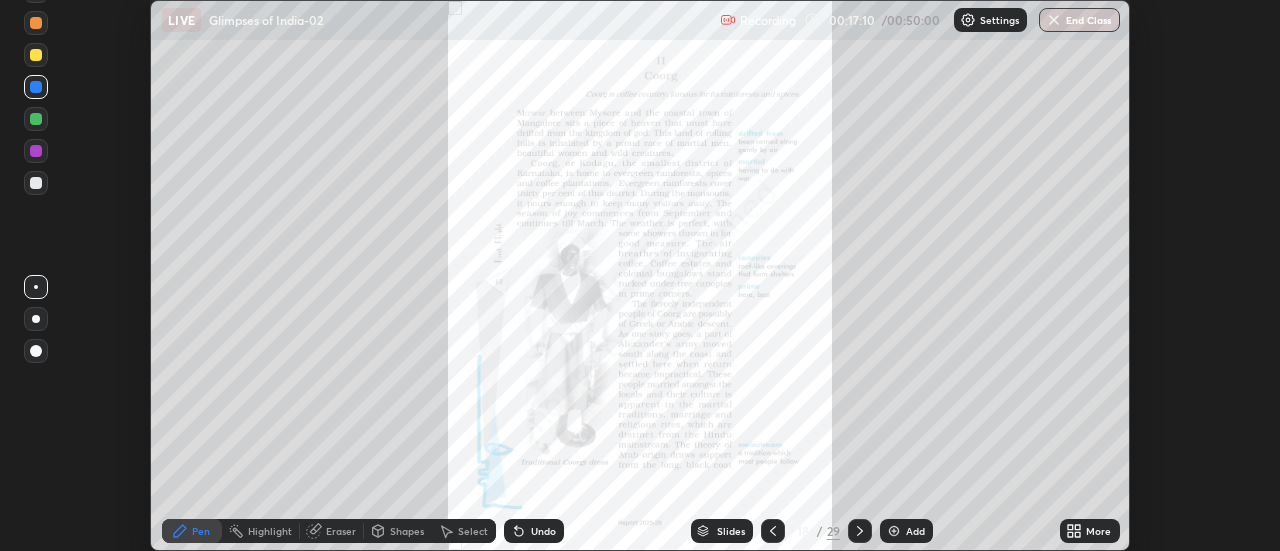 click on "More" at bounding box center (1090, 531) 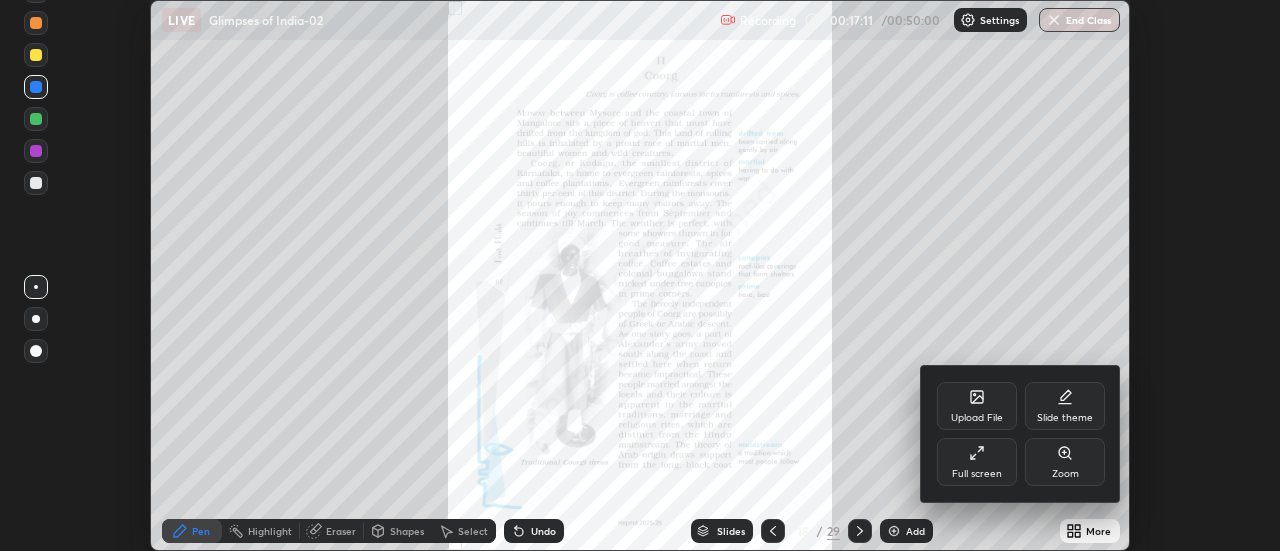 click on "Zoom" at bounding box center (1065, 474) 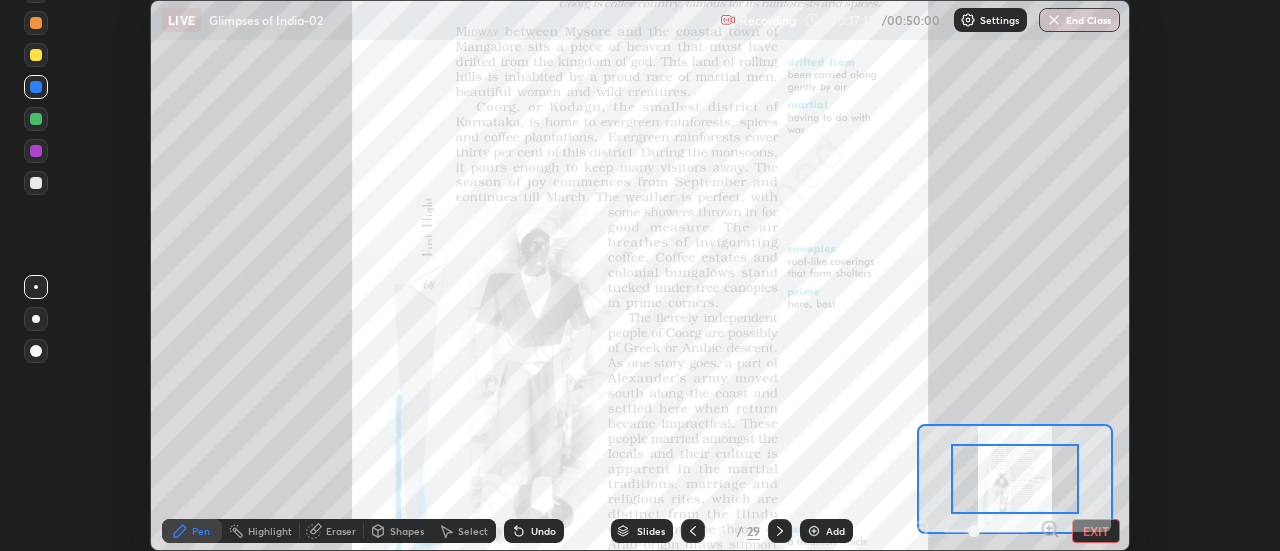 click 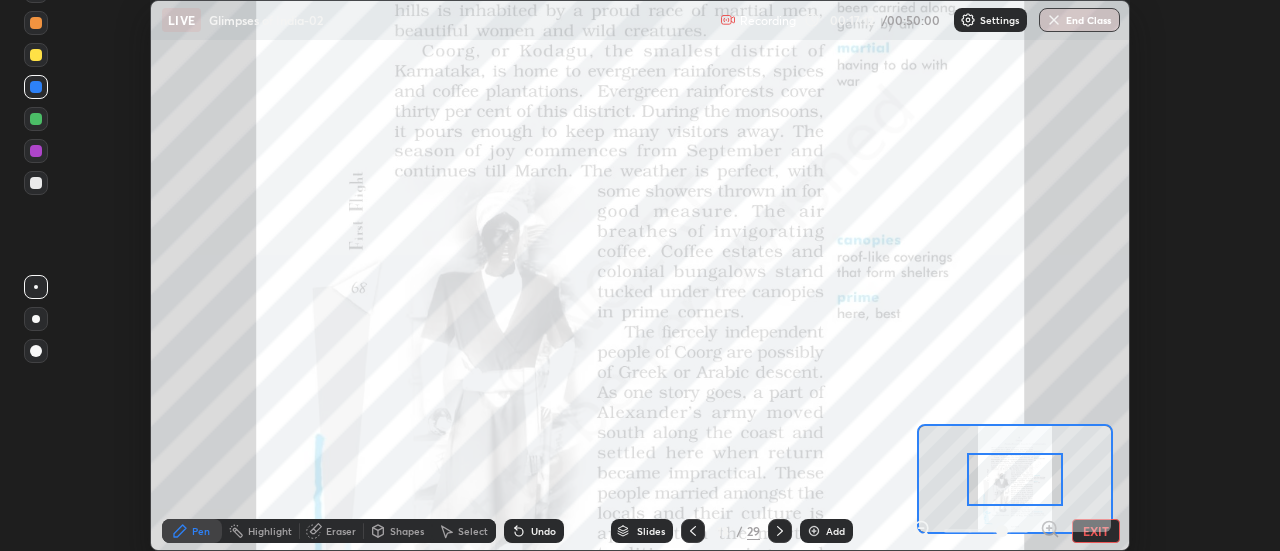 click 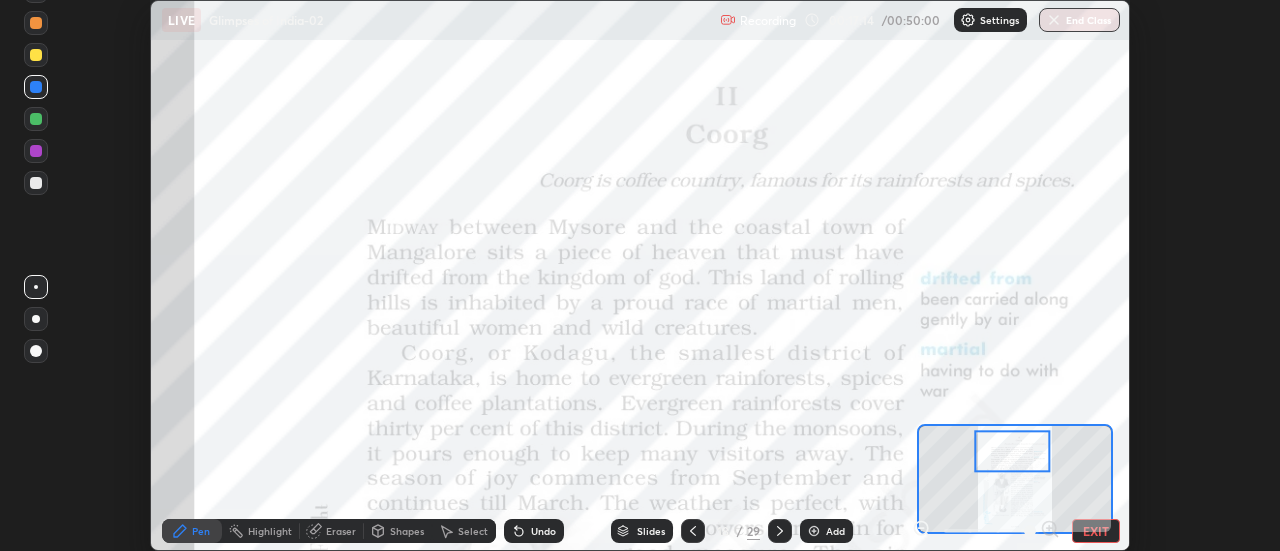 click on "EXIT" at bounding box center [1096, 531] 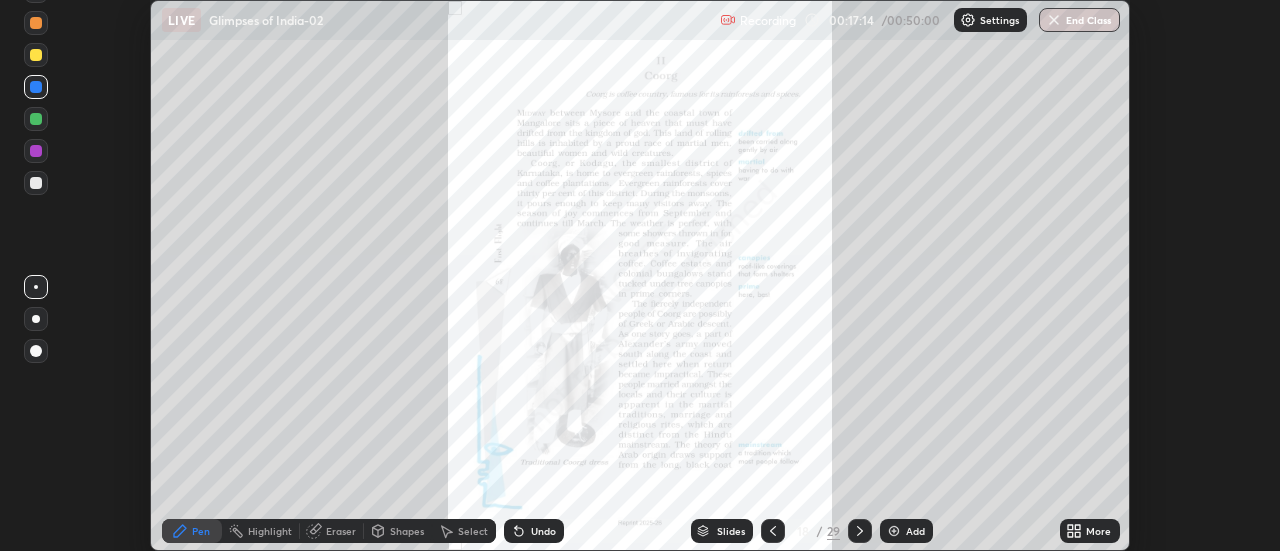click on "More" at bounding box center (1090, 531) 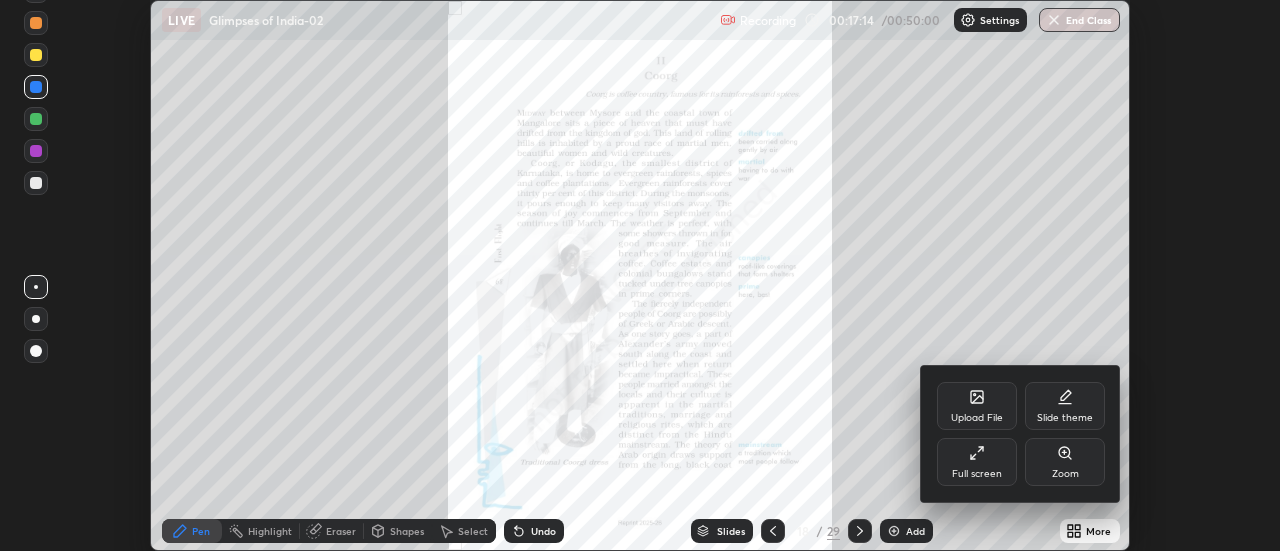 click at bounding box center [640, 275] 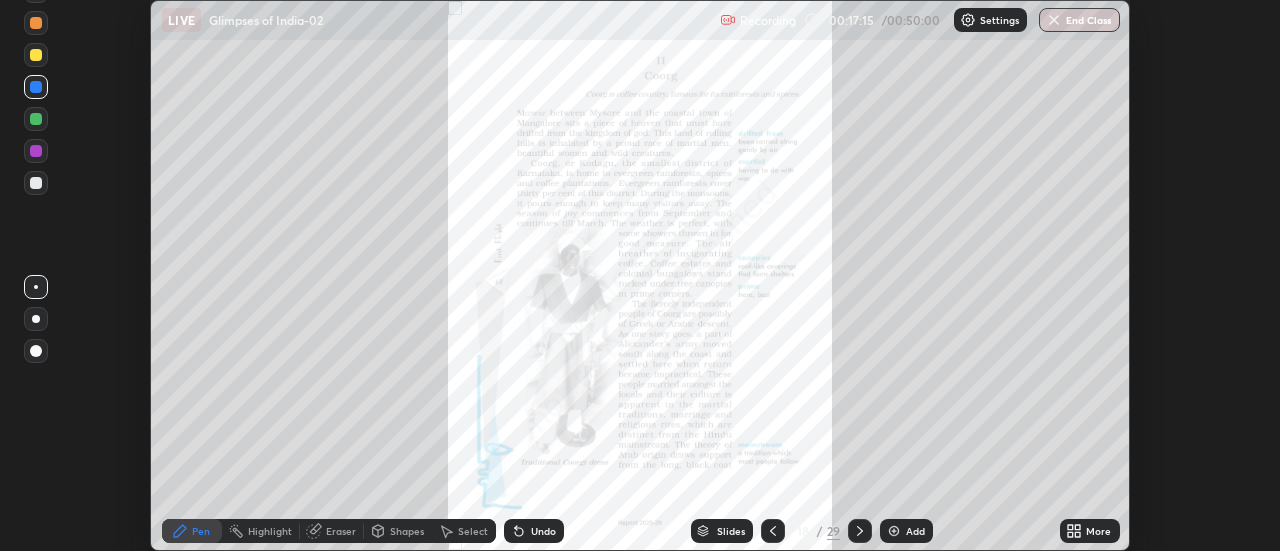 click on "More" at bounding box center [1098, 531] 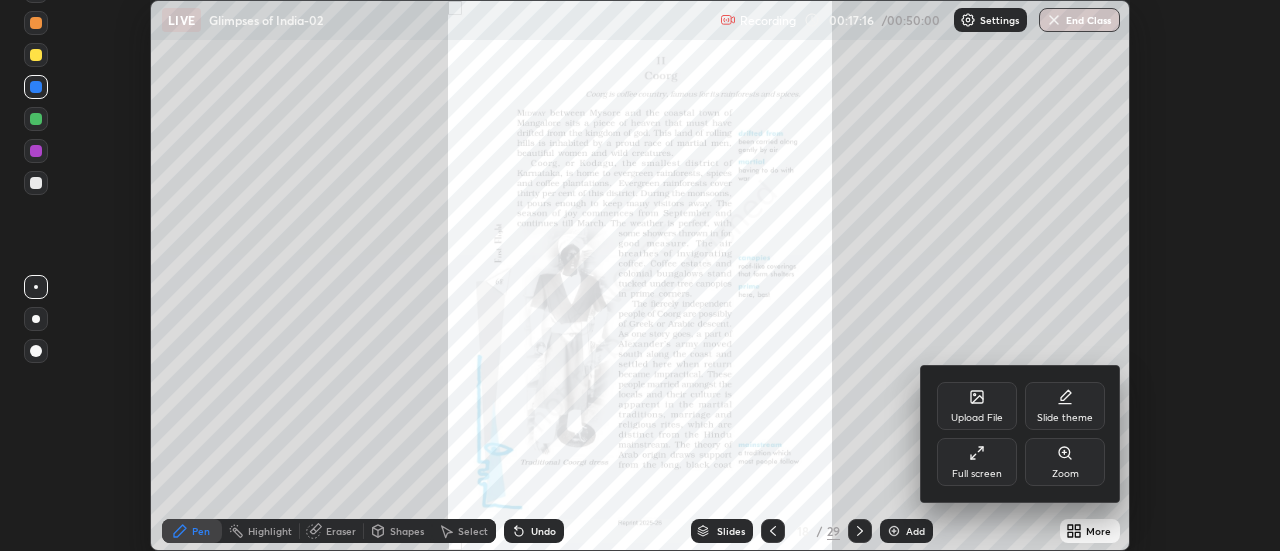 click on "Full screen" at bounding box center (977, 462) 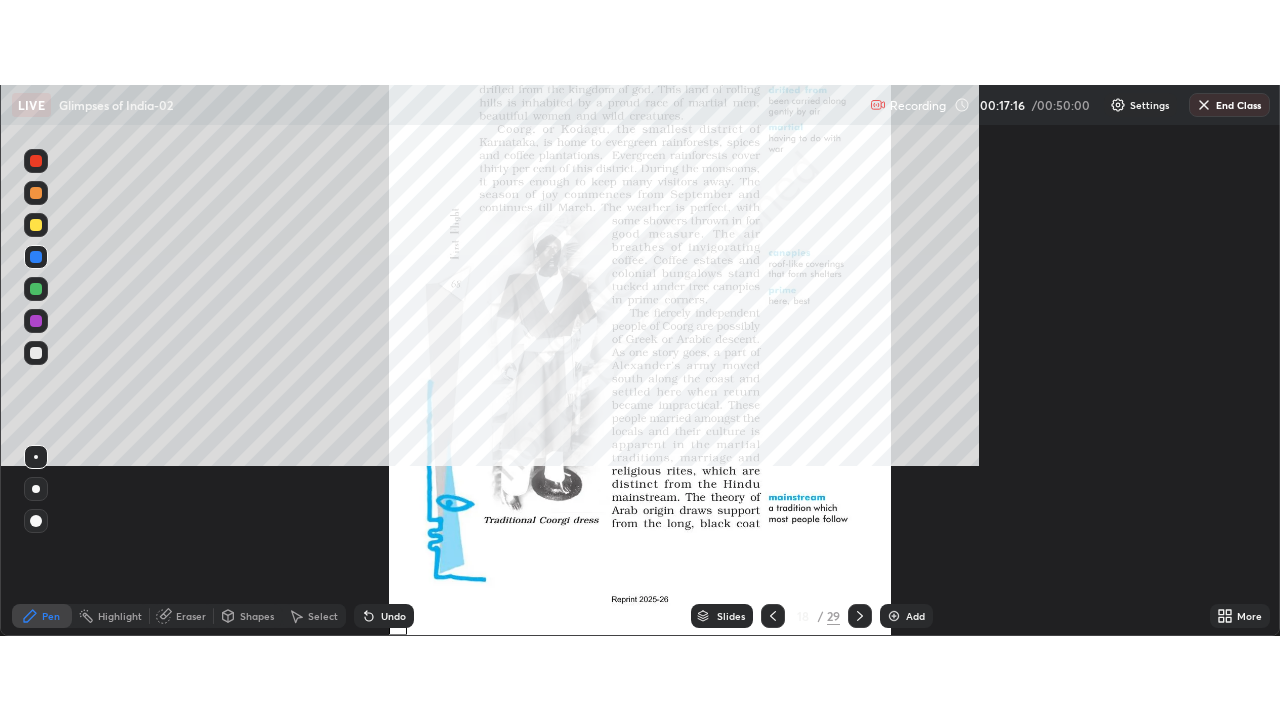 scroll, scrollTop: 99280, scrollLeft: 98720, axis: both 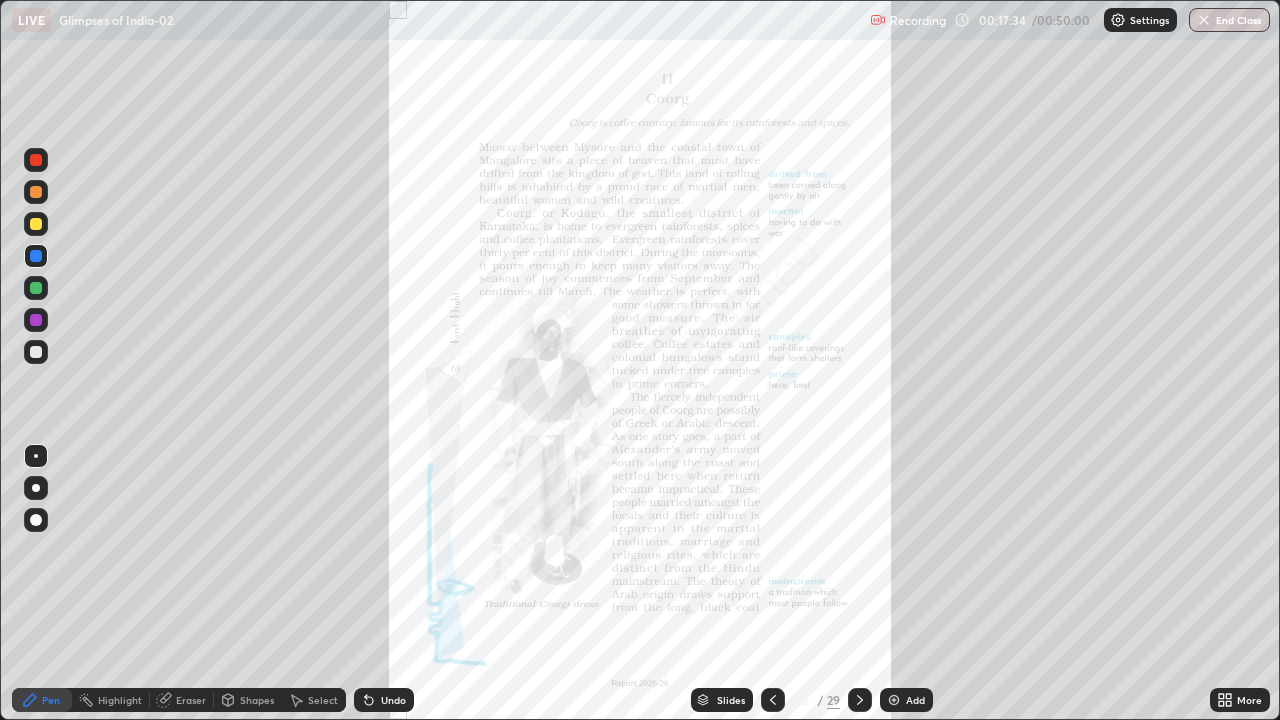 click 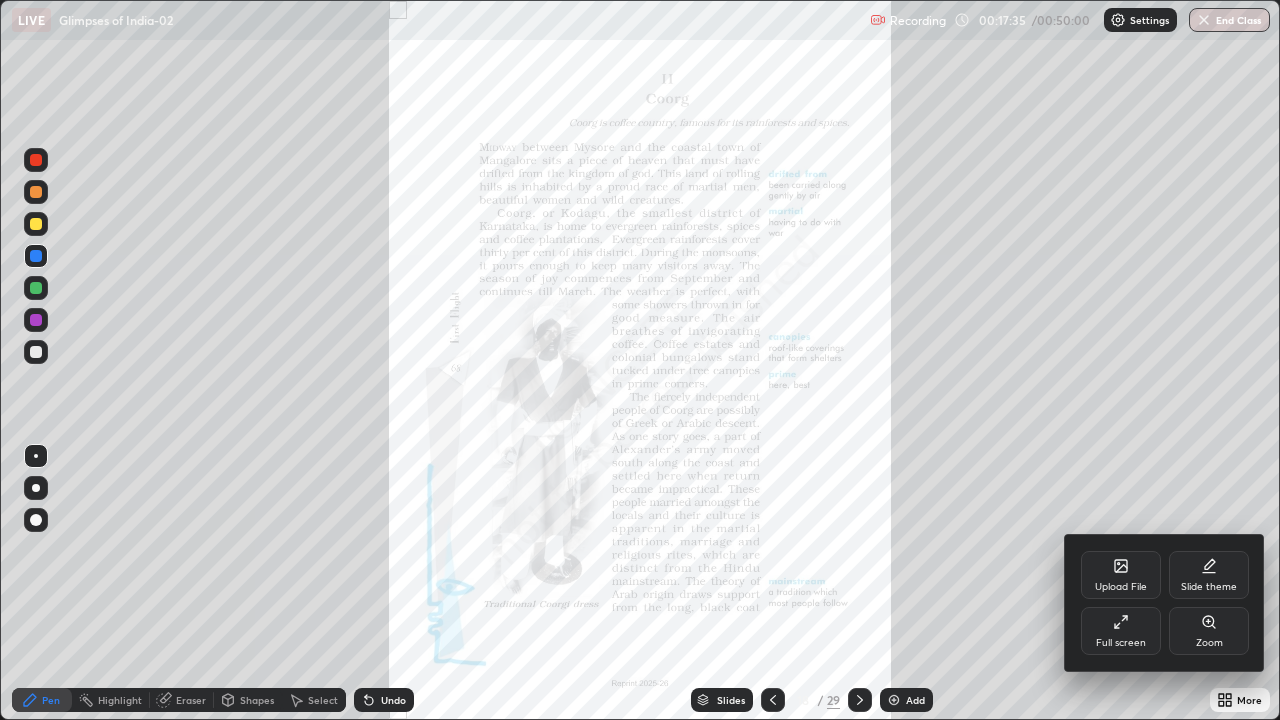 click on "Zoom" at bounding box center (1209, 643) 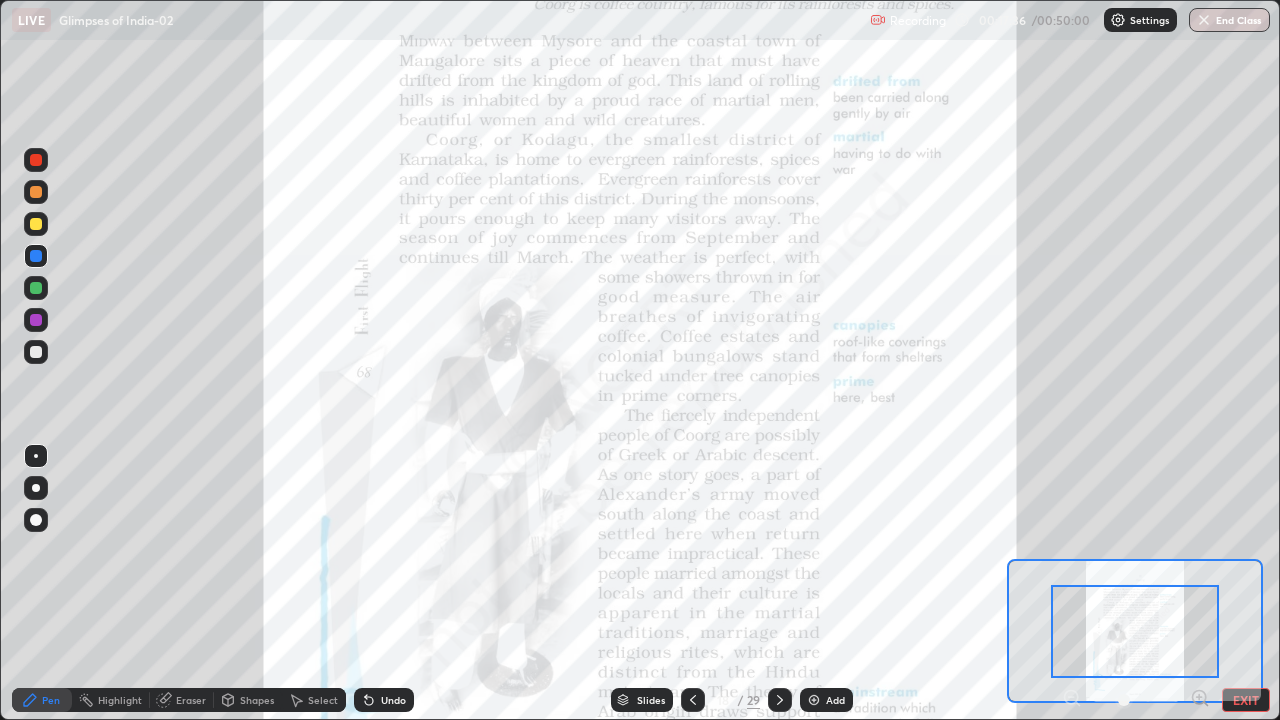 click 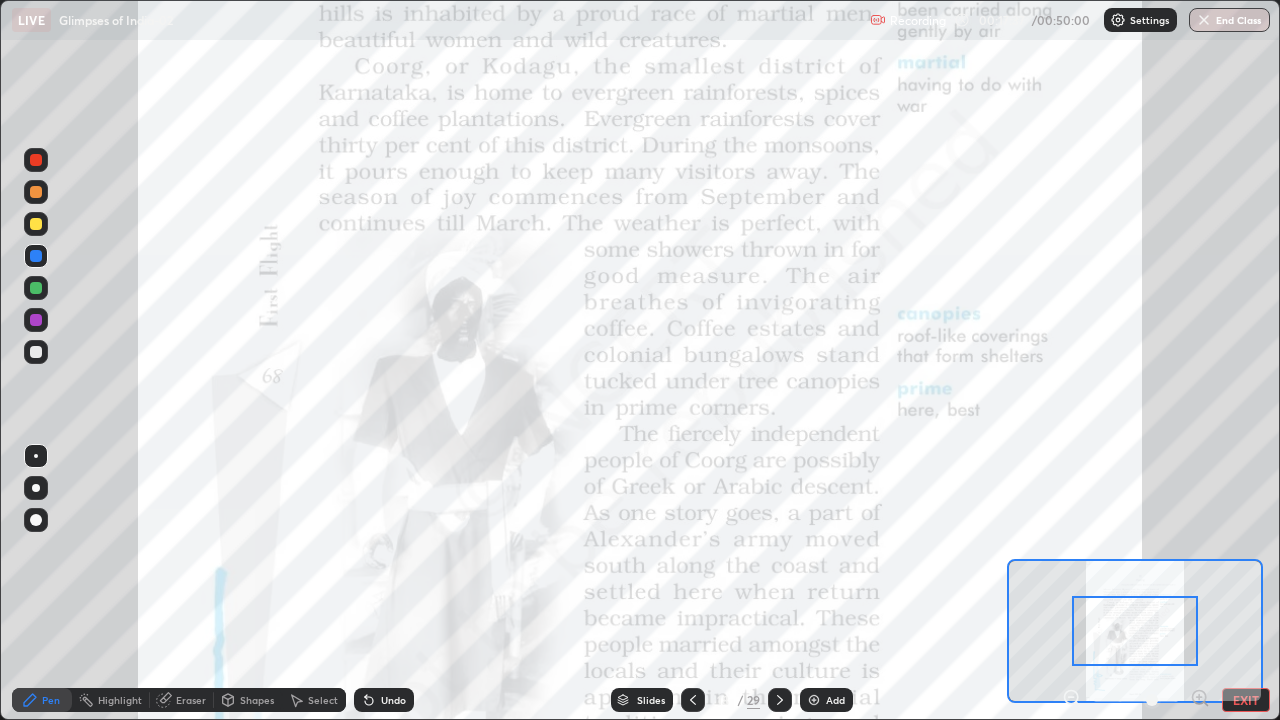 click 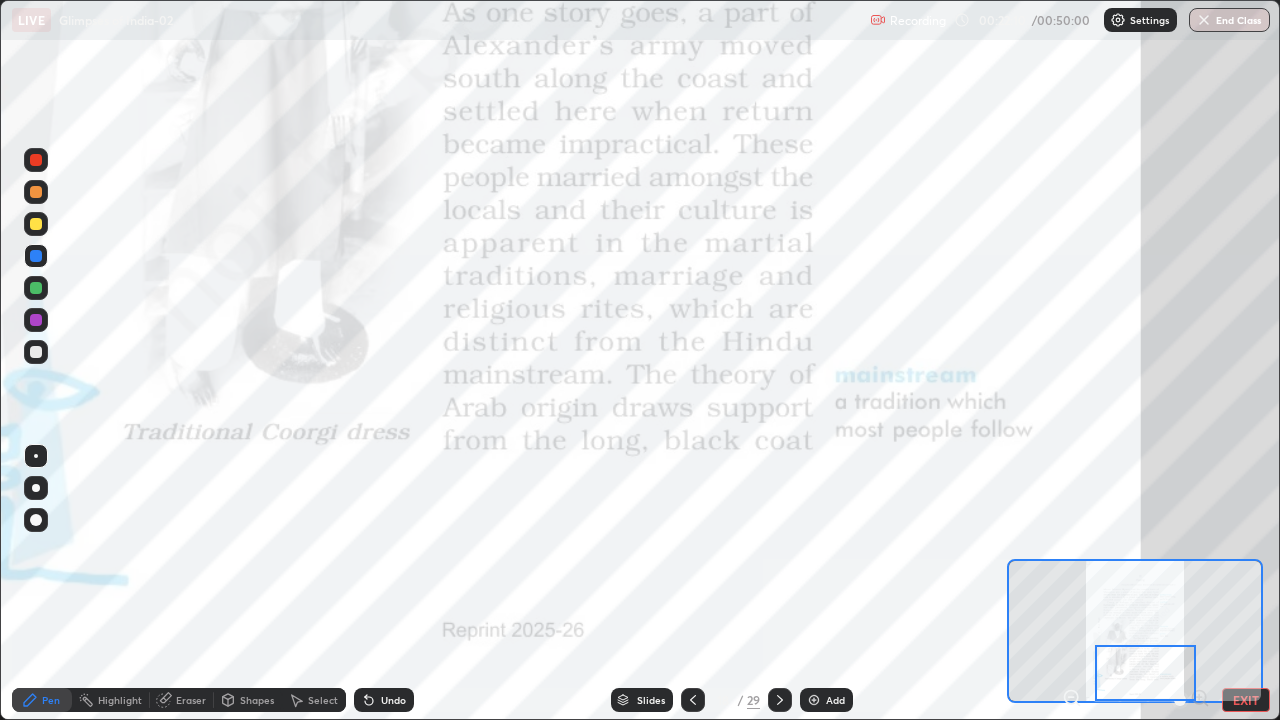 click 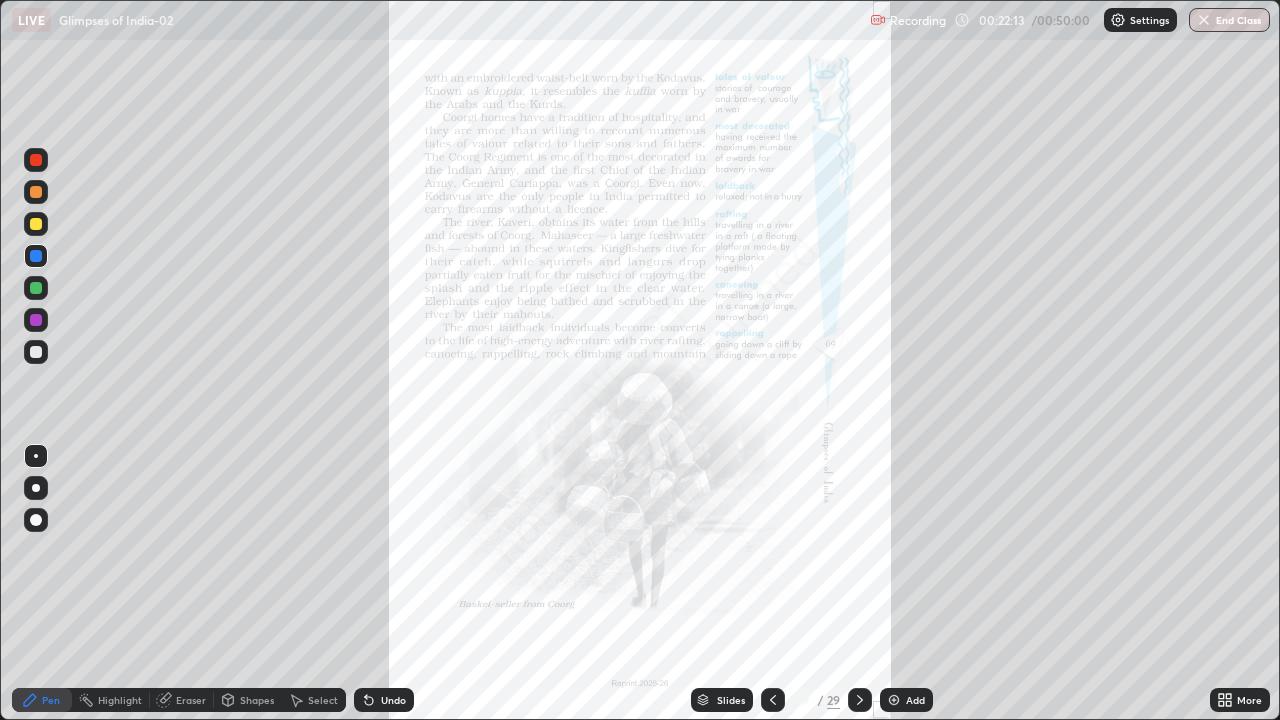 click 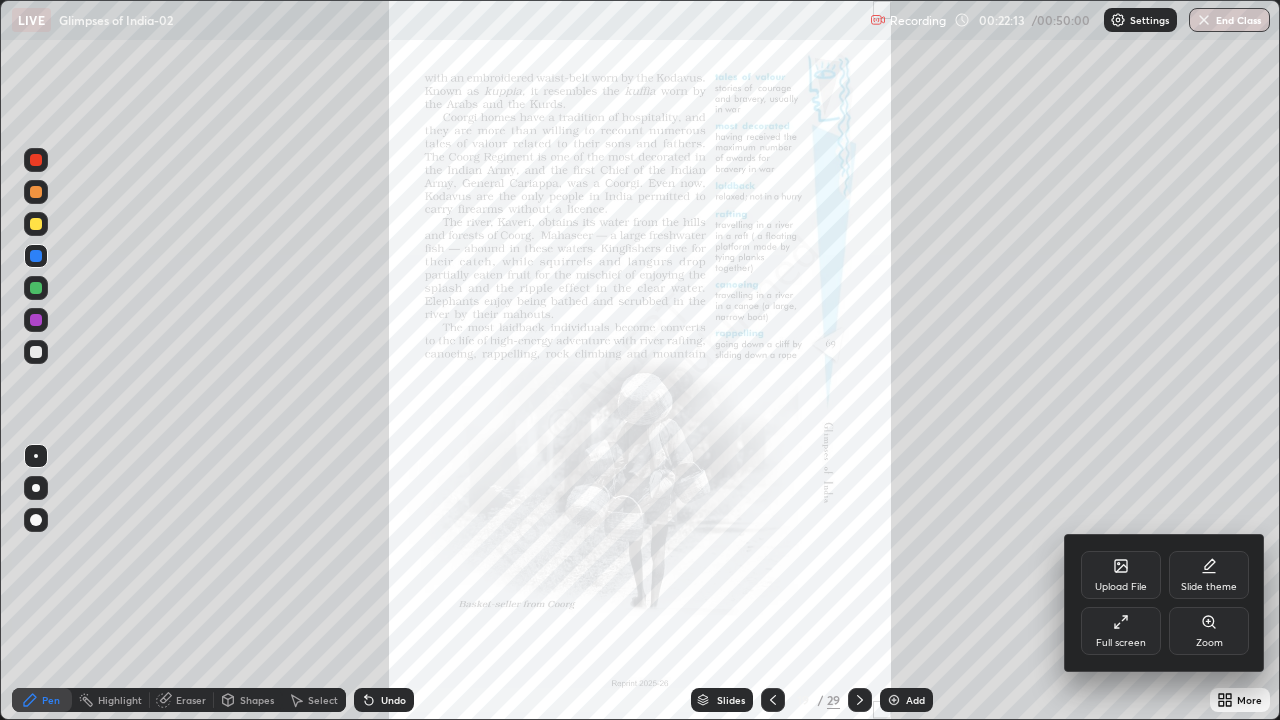 click on "Zoom" at bounding box center (1209, 643) 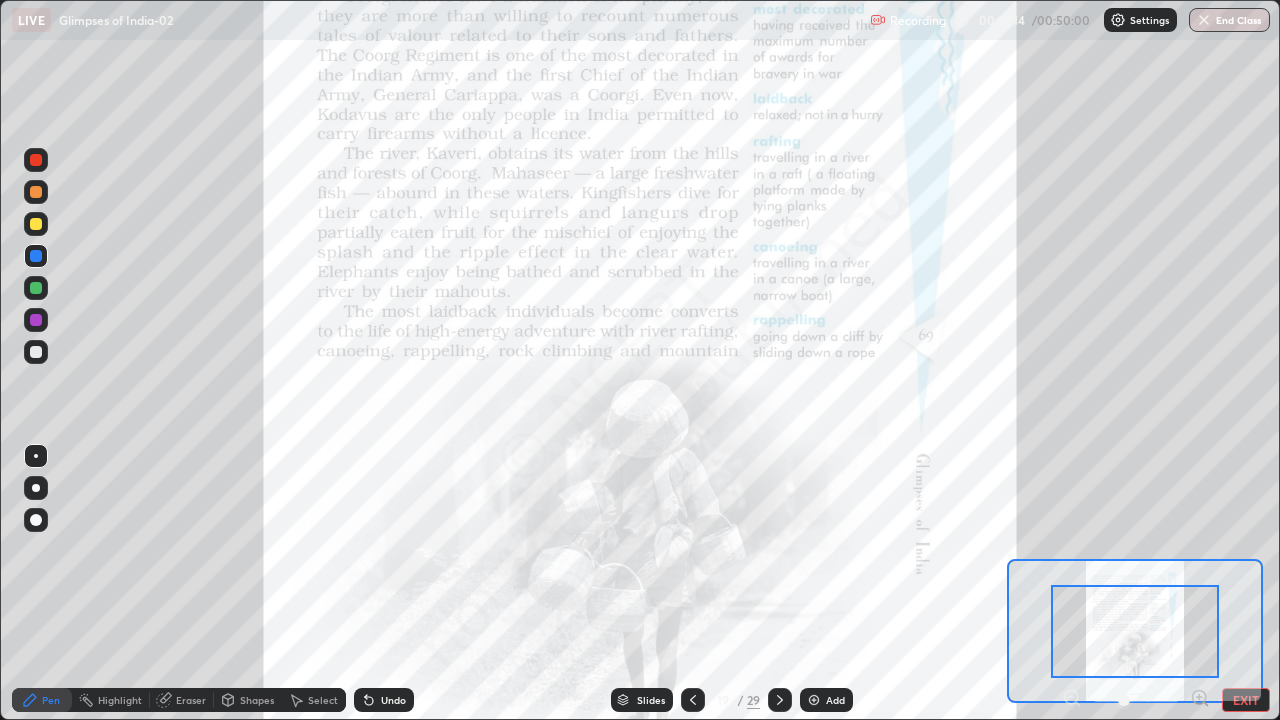 click at bounding box center (1135, 631) 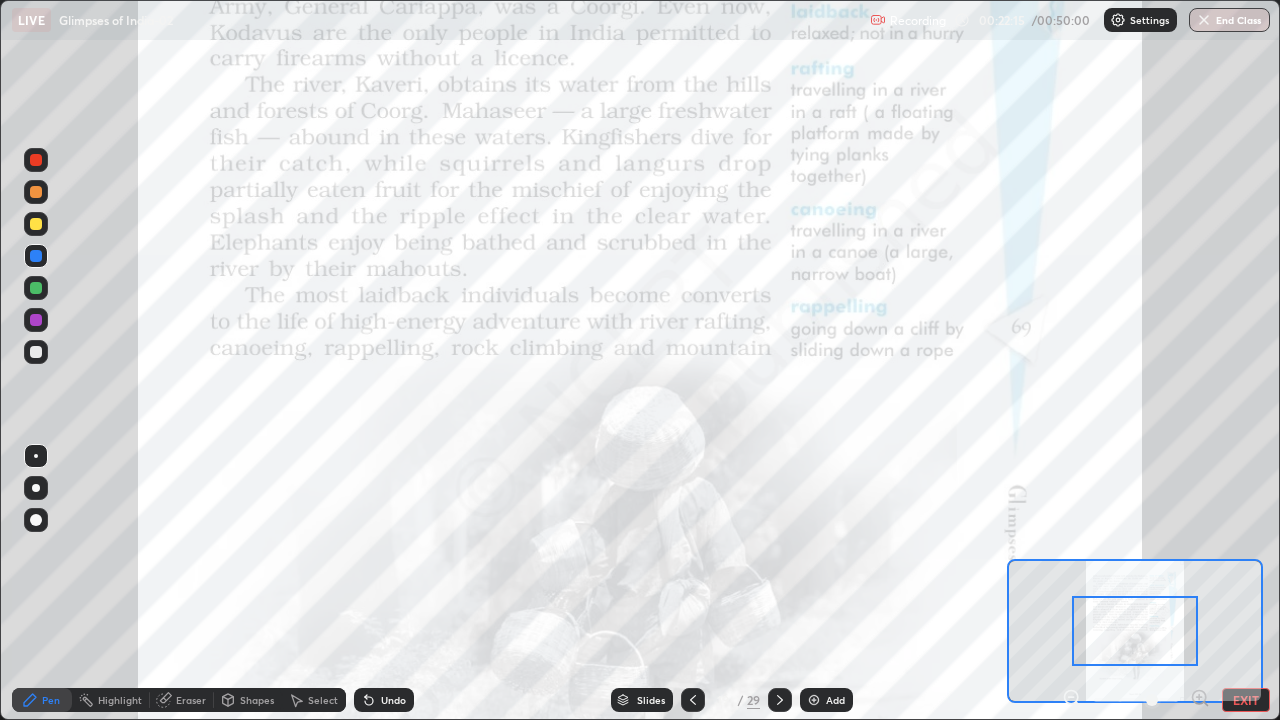 click 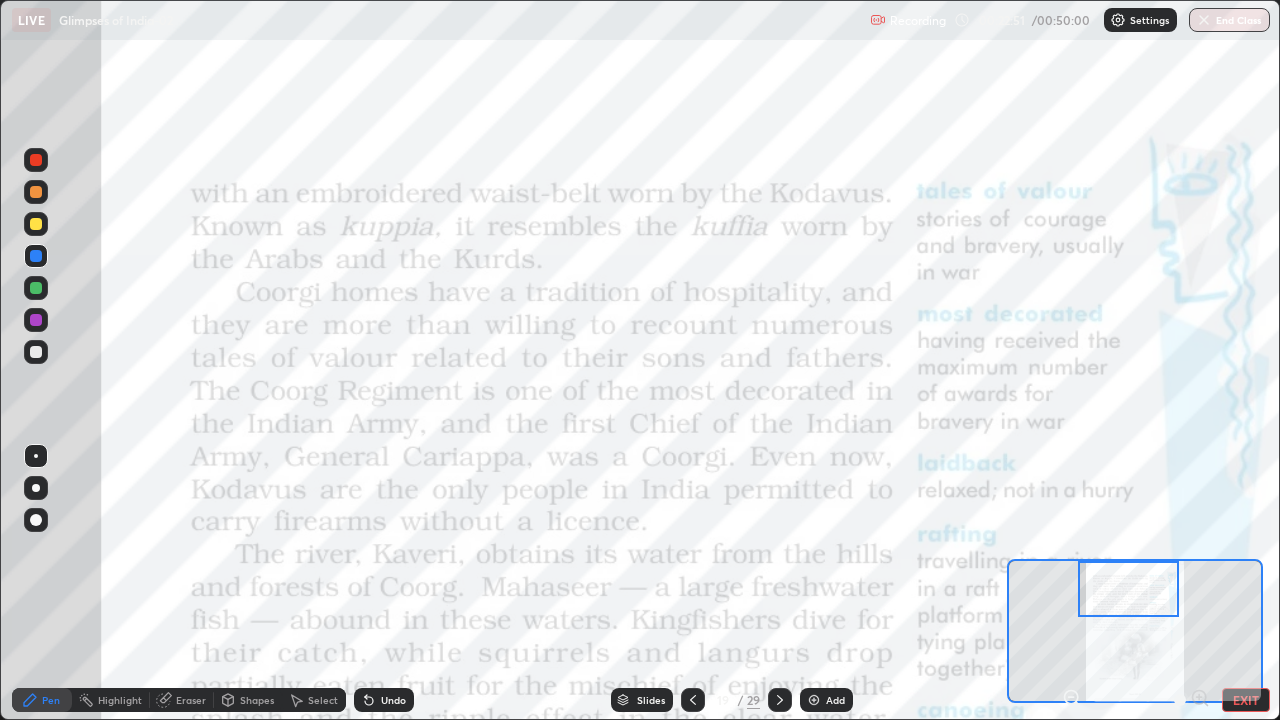 click 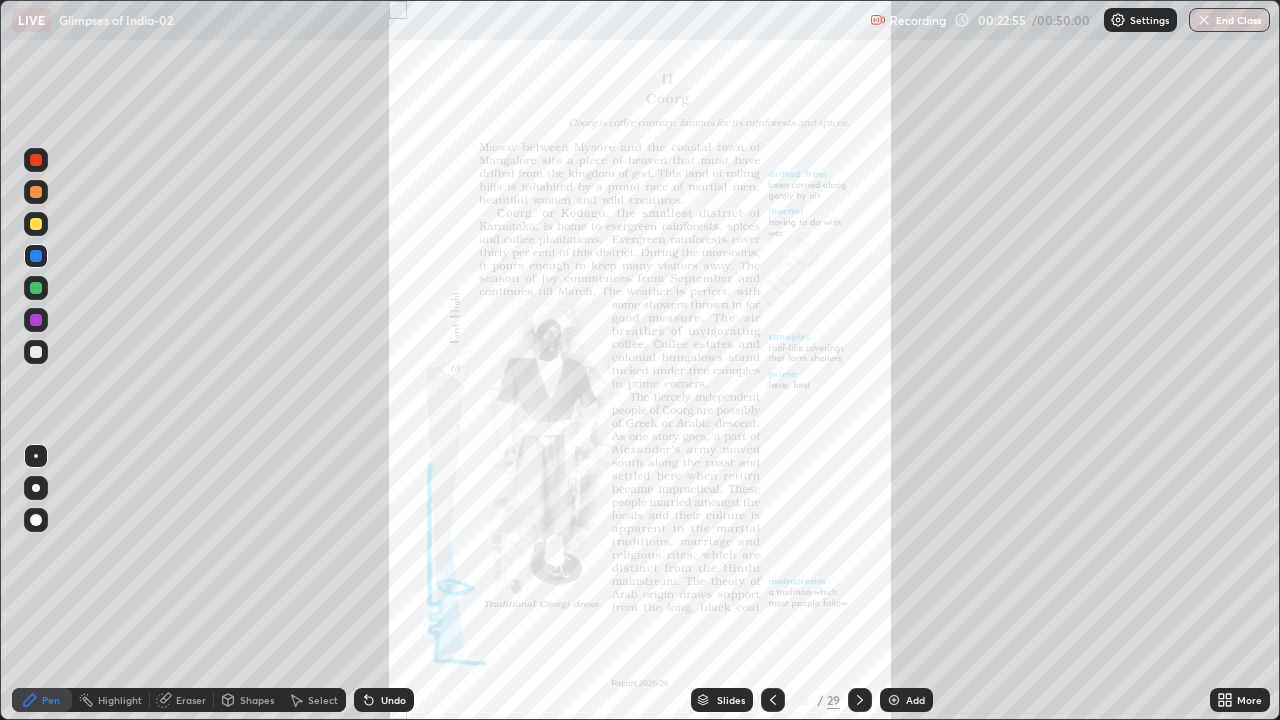 click 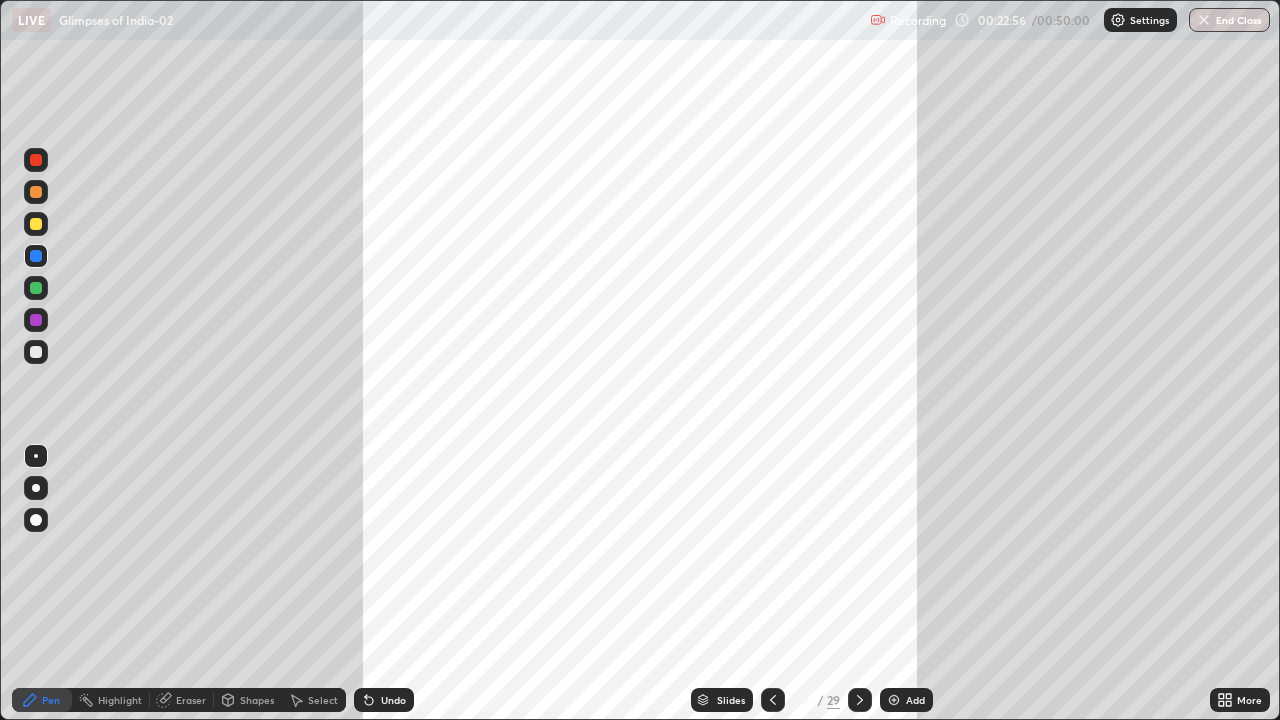 click 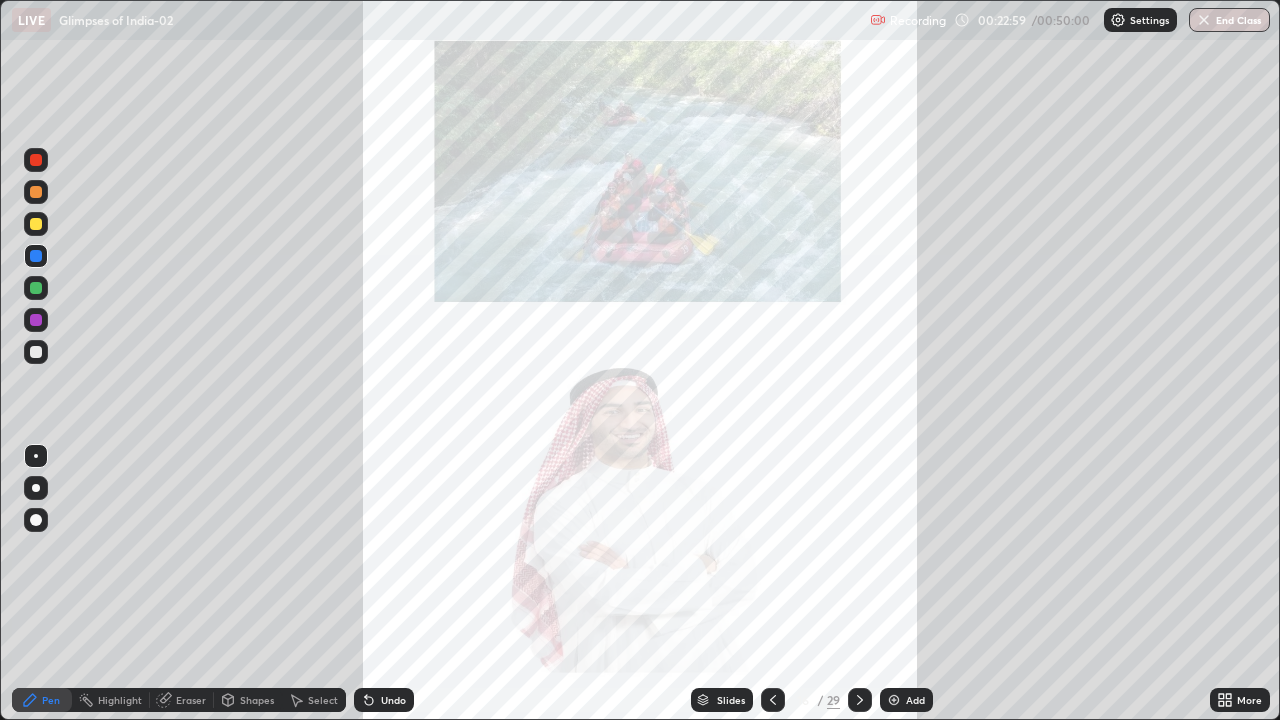 click 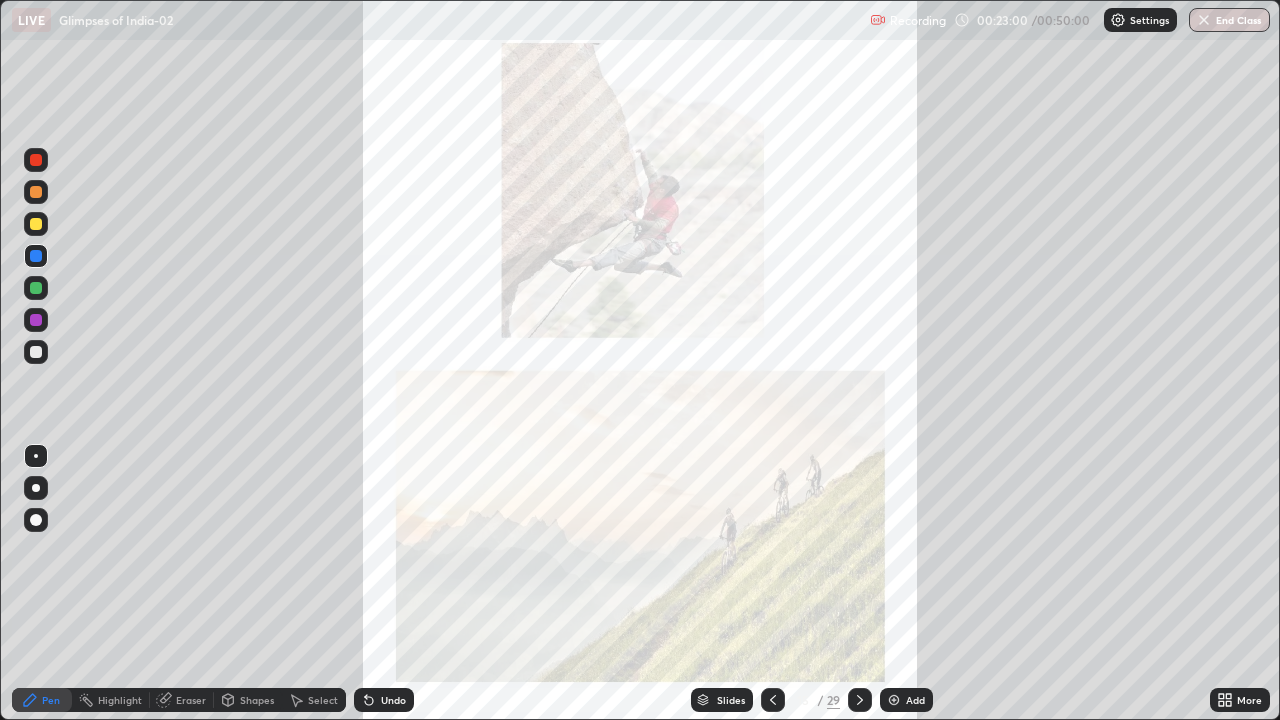 click 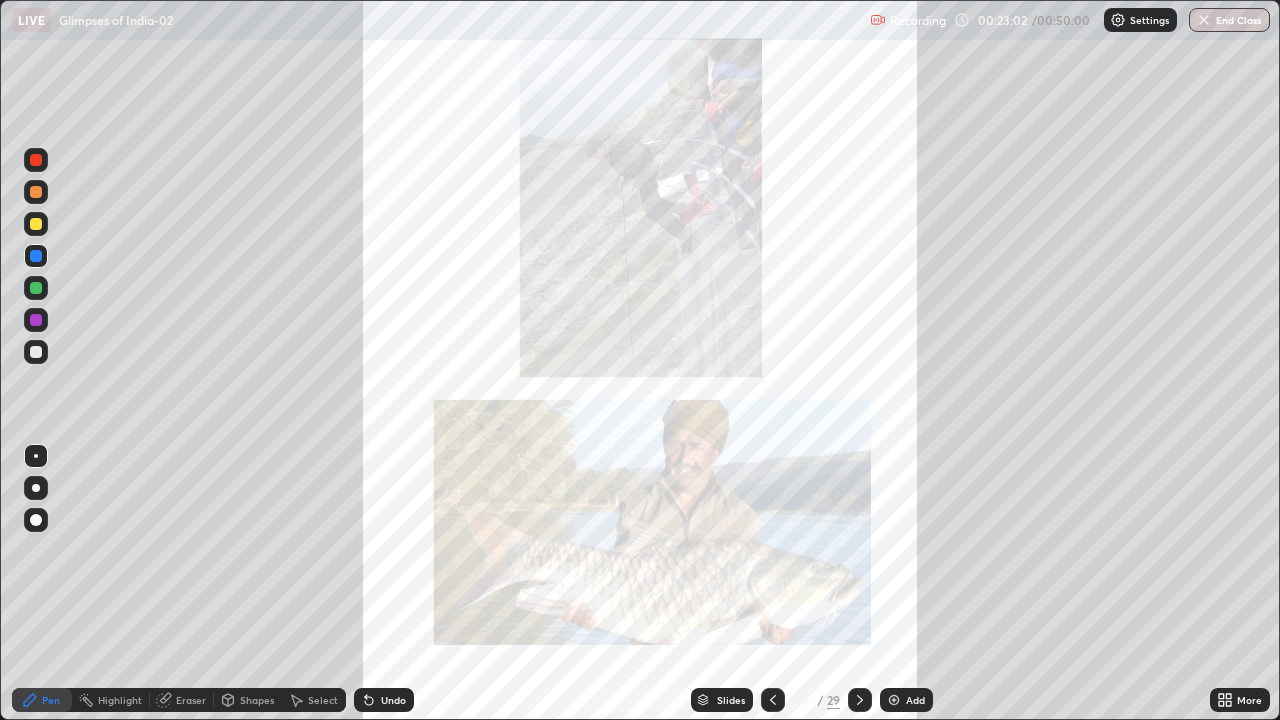 click 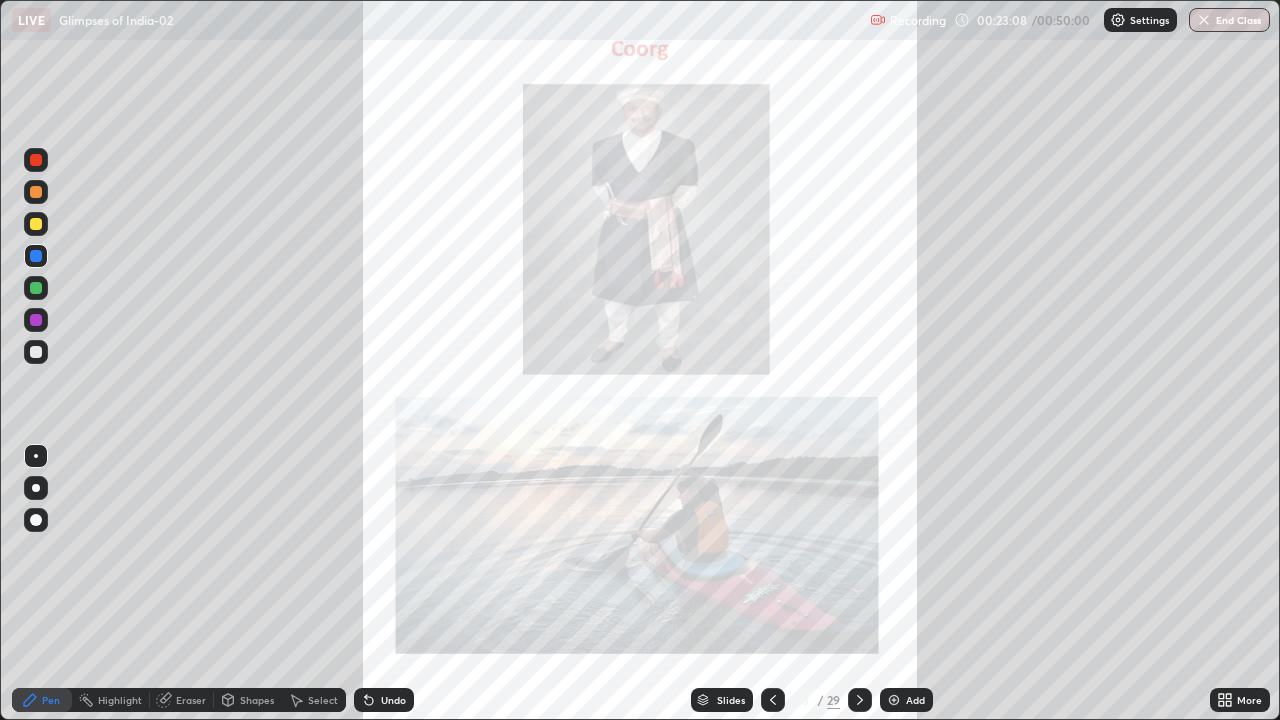 click 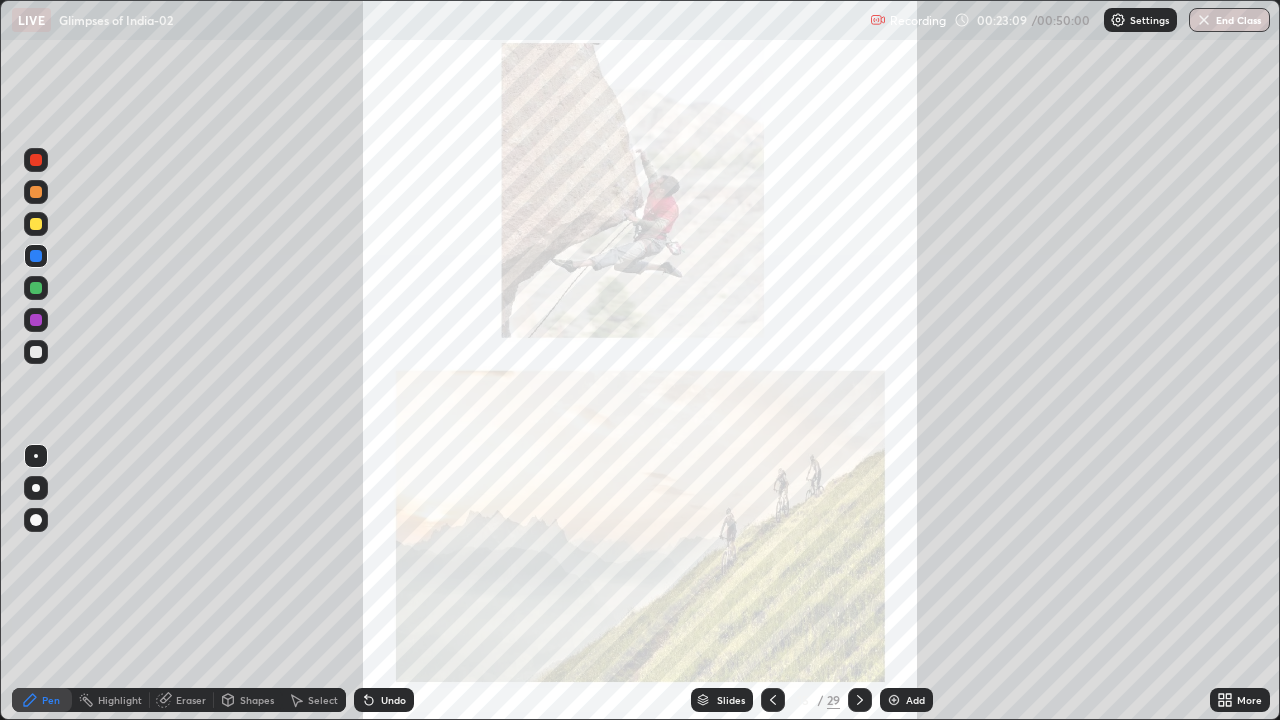 click 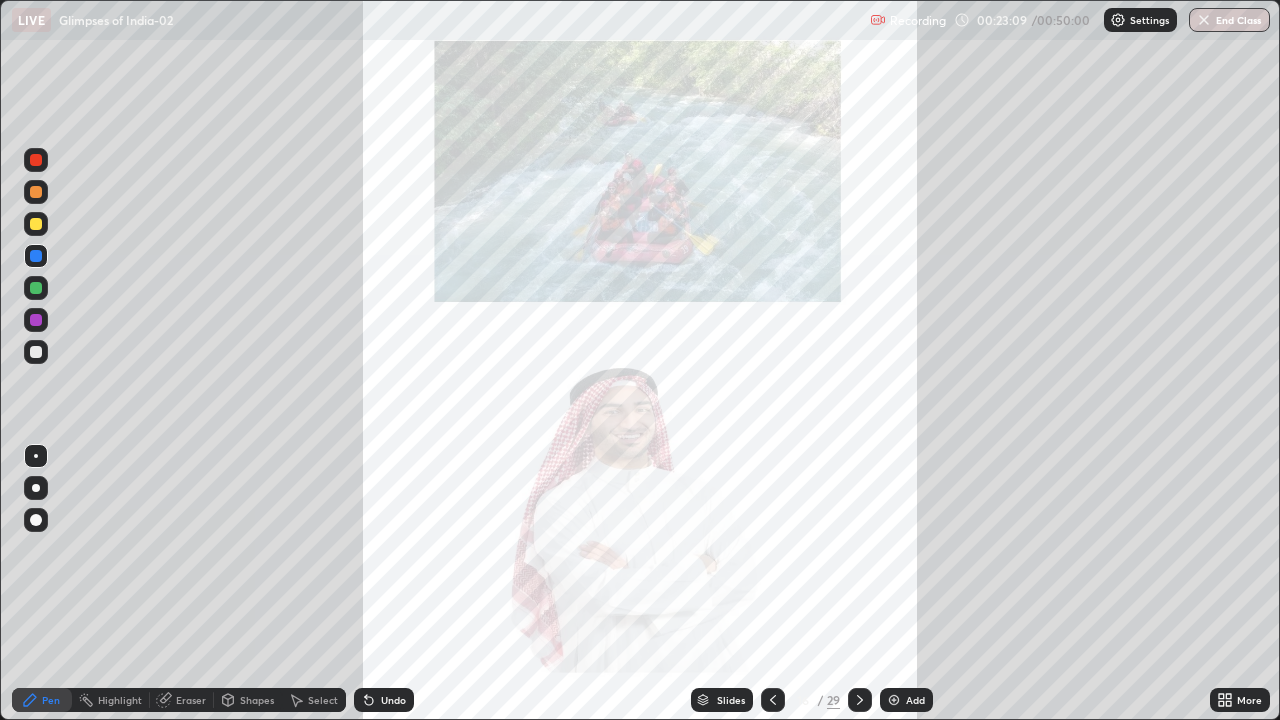 click 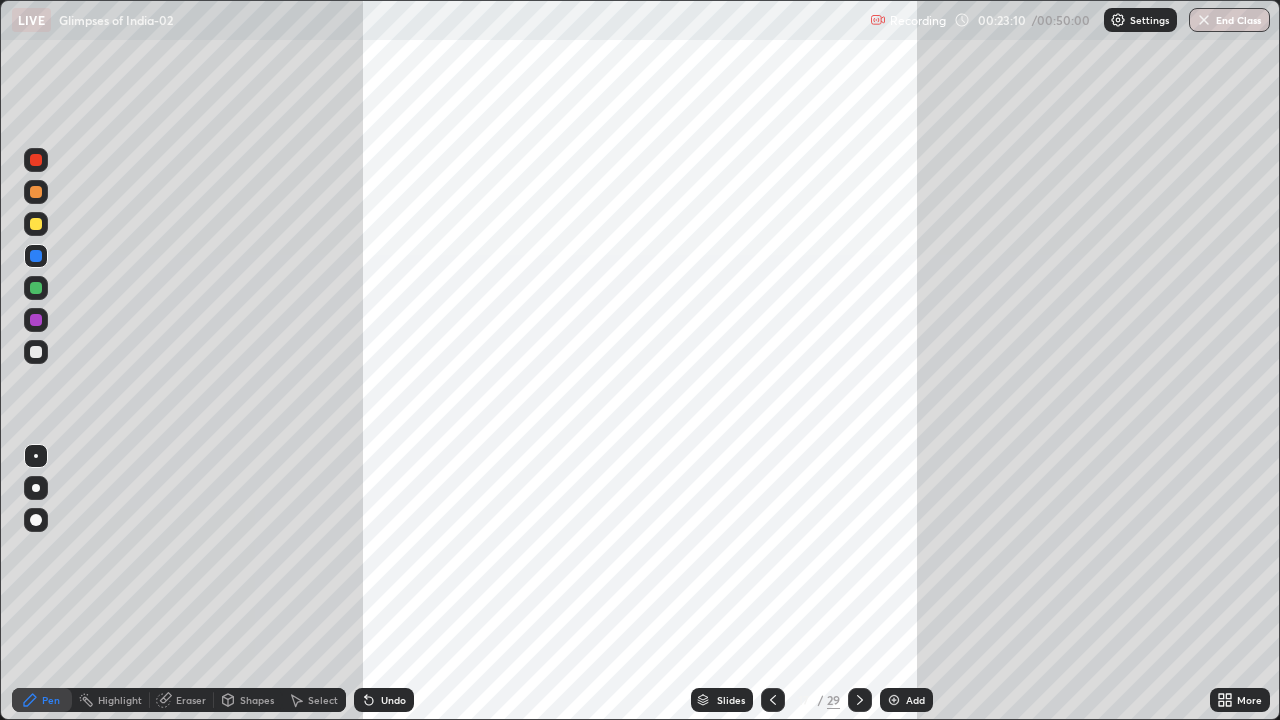 click 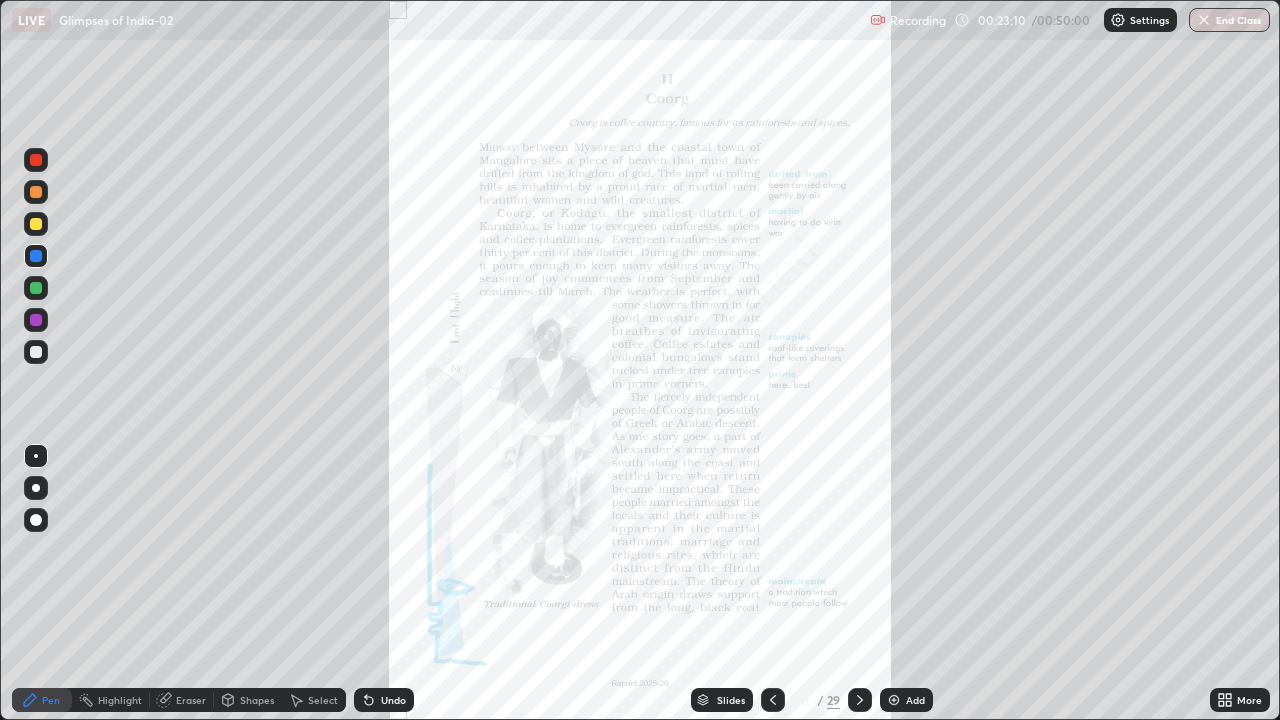 click 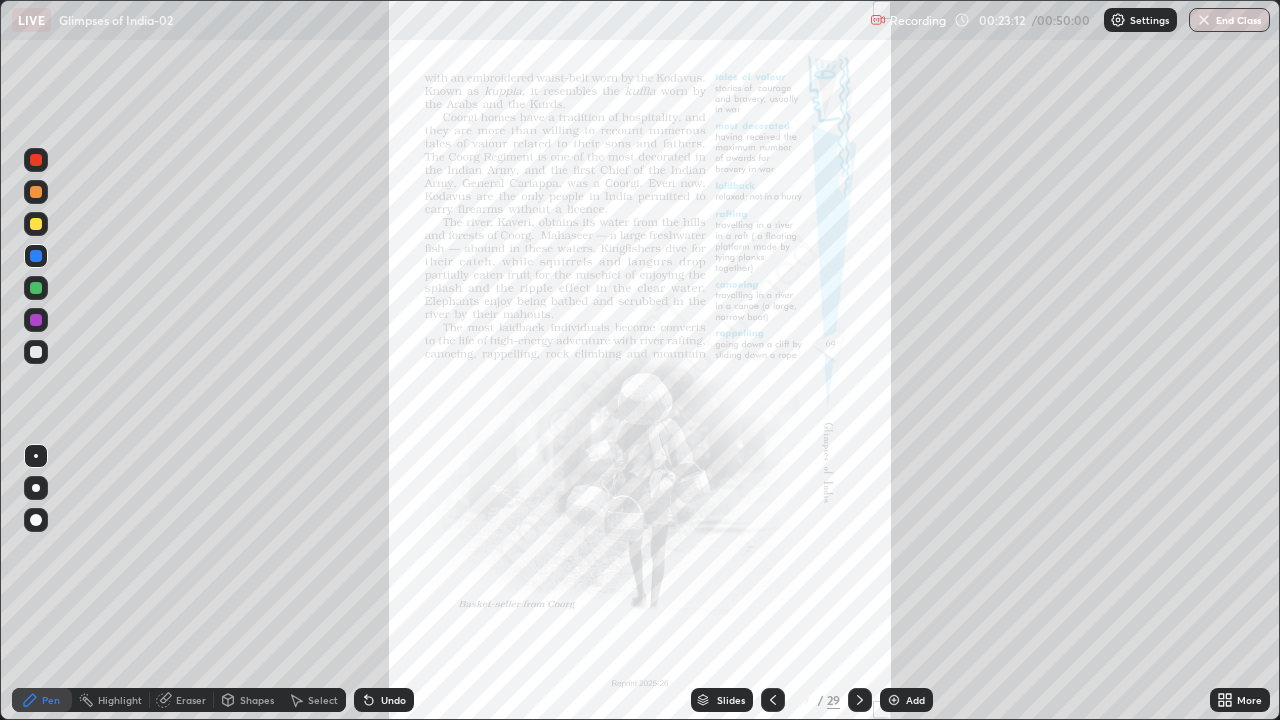click 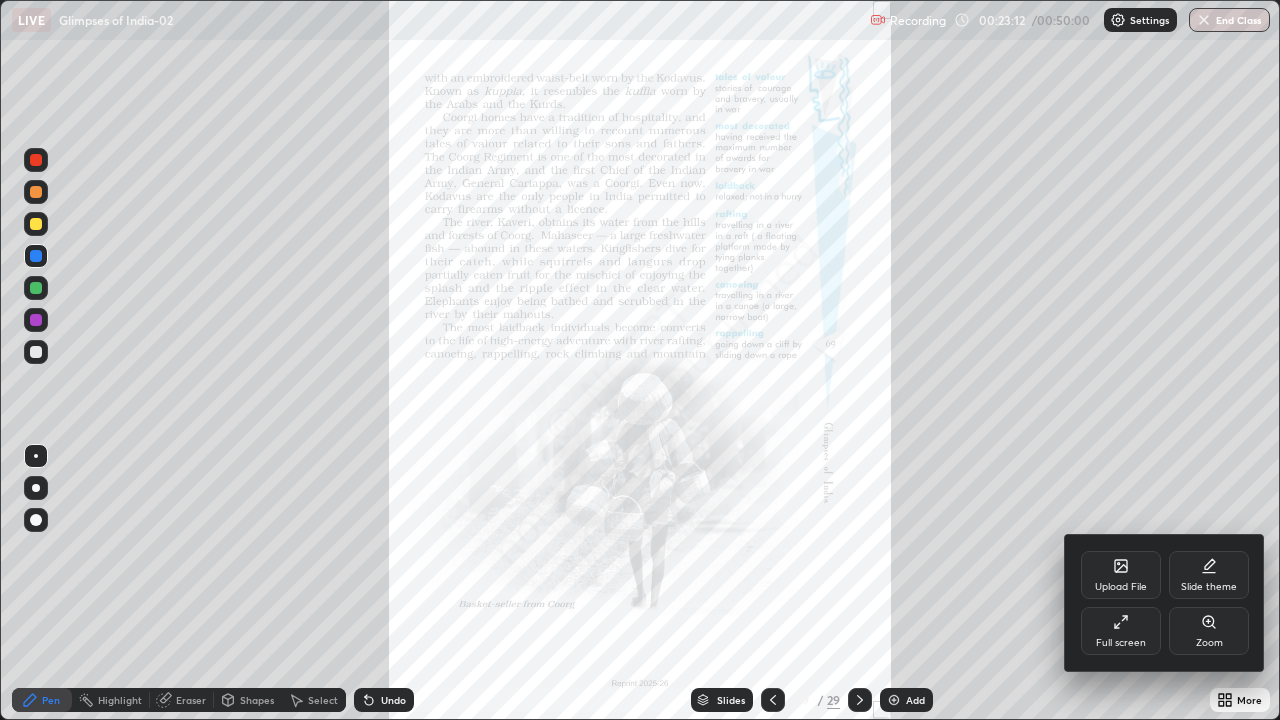 click on "Zoom" at bounding box center (1209, 631) 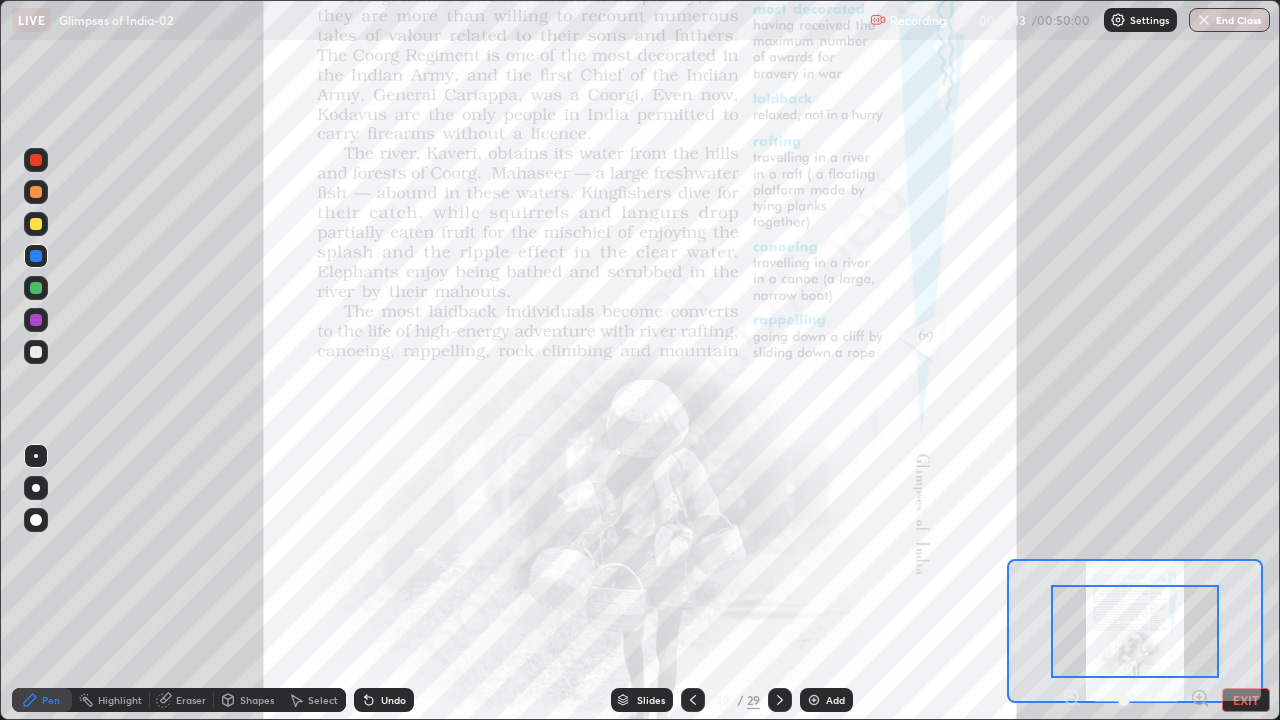 click 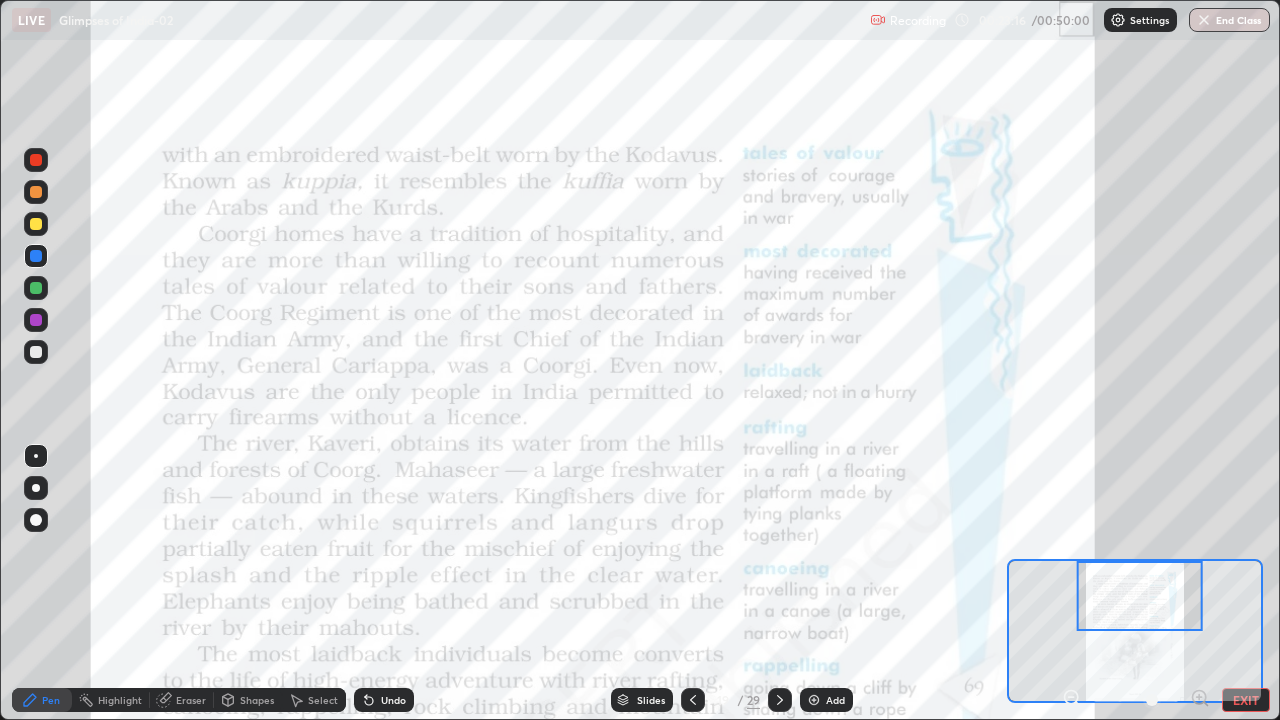 click 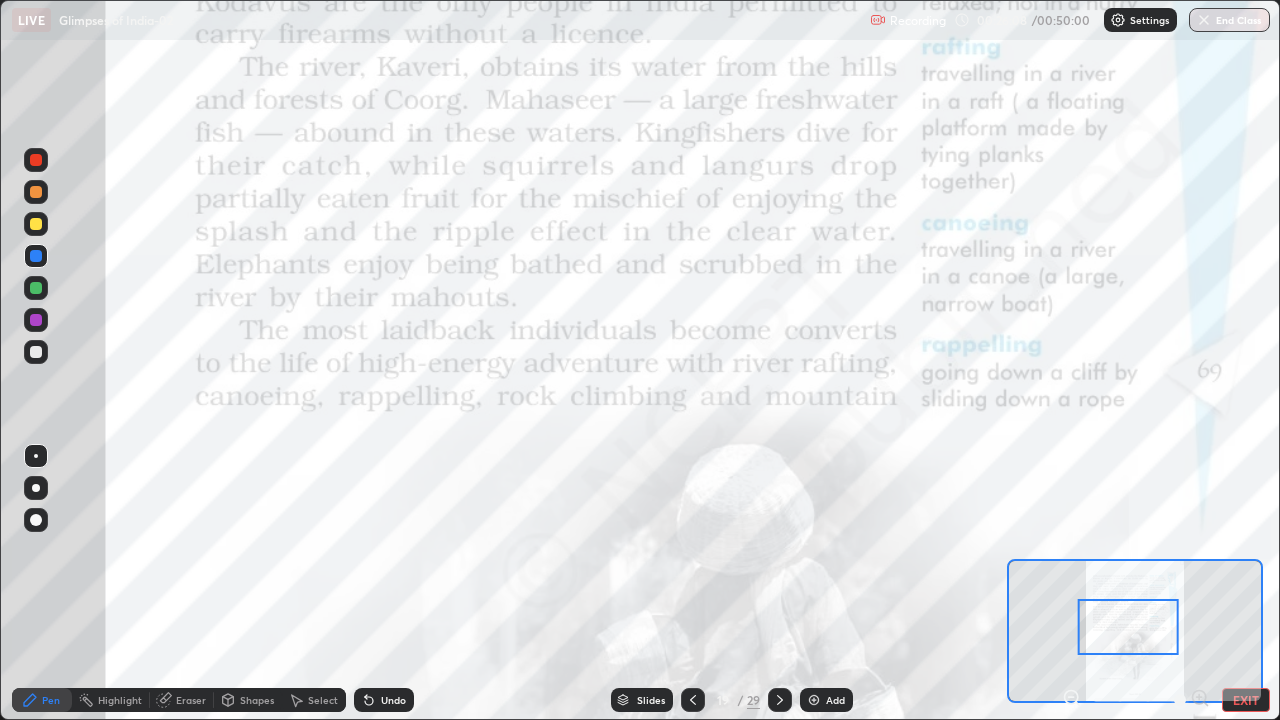 click 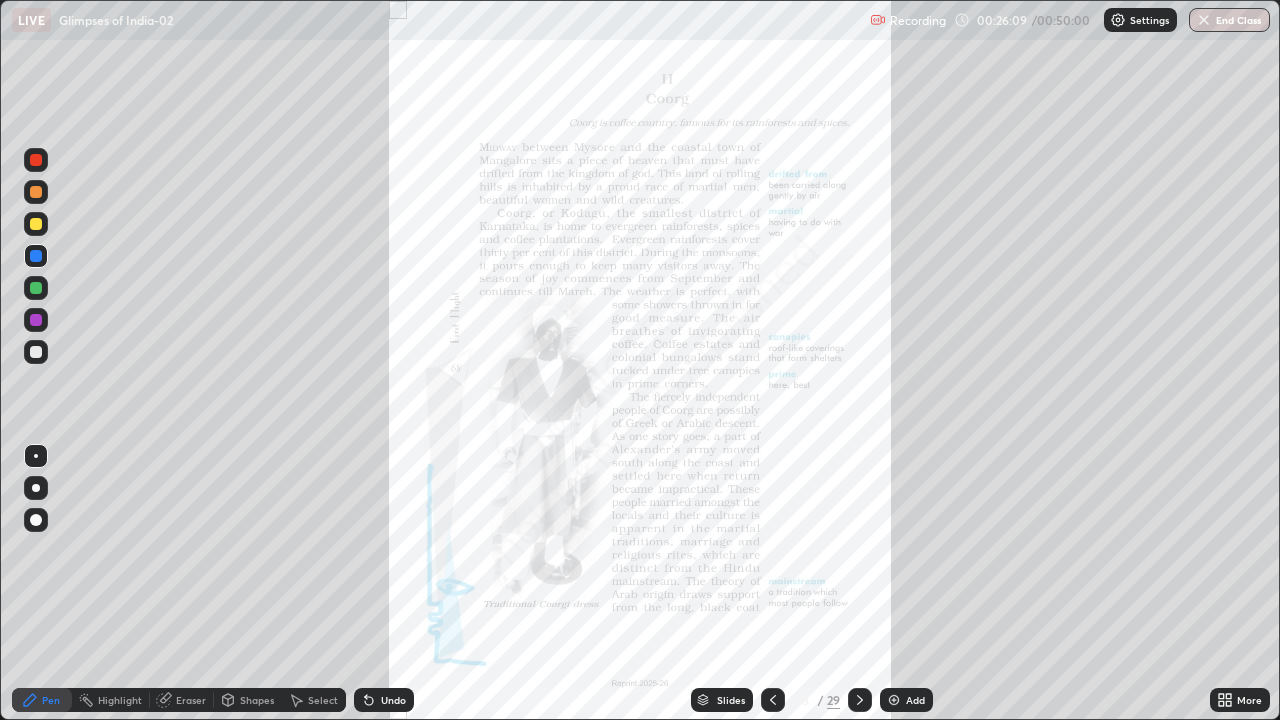 click 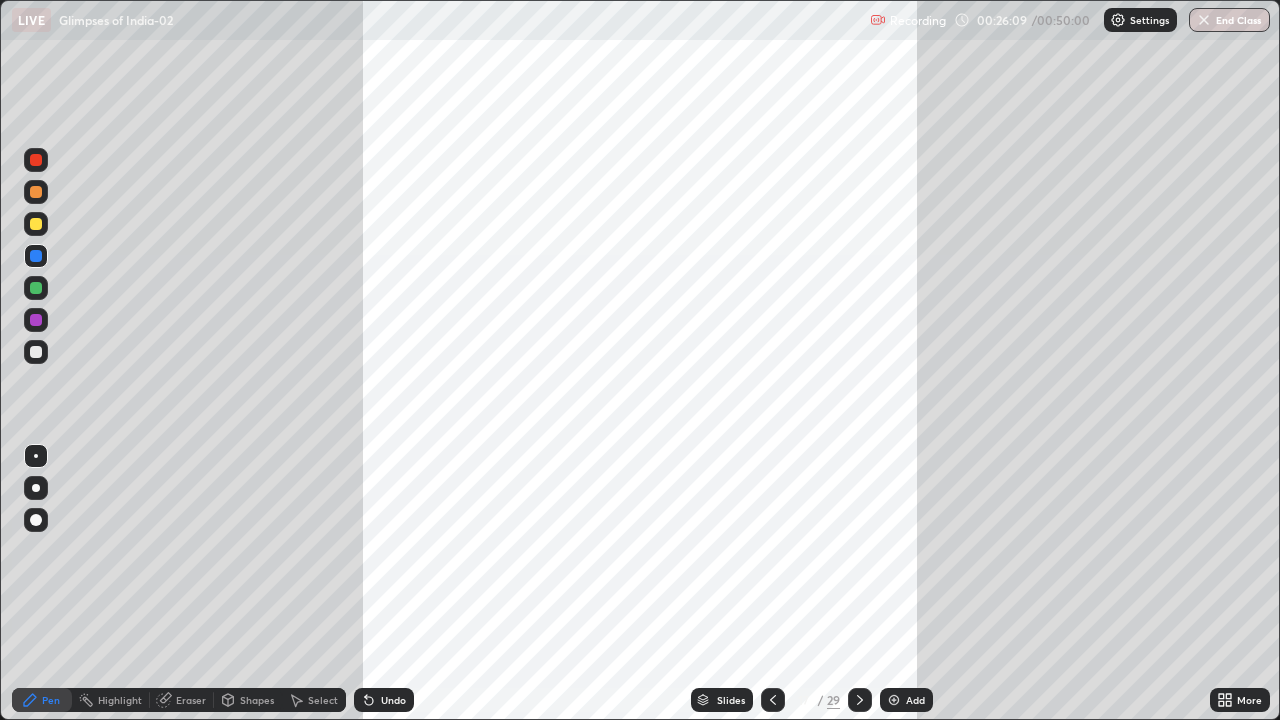 click 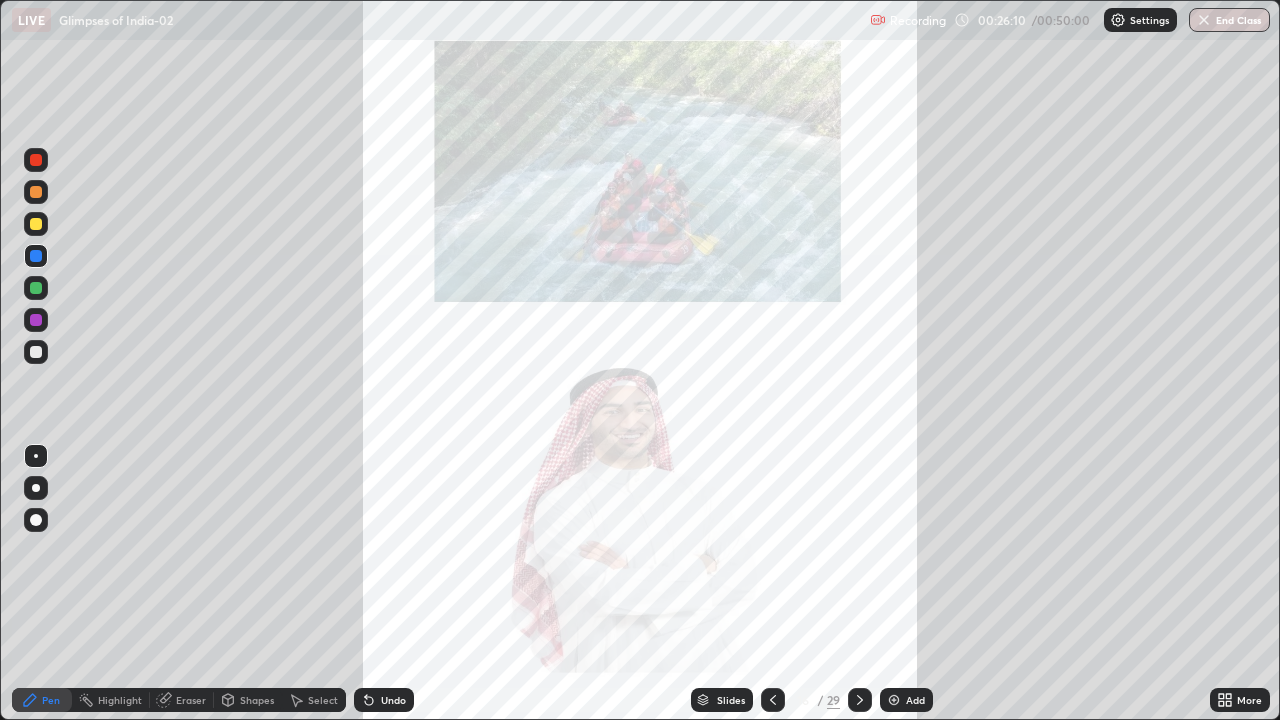click 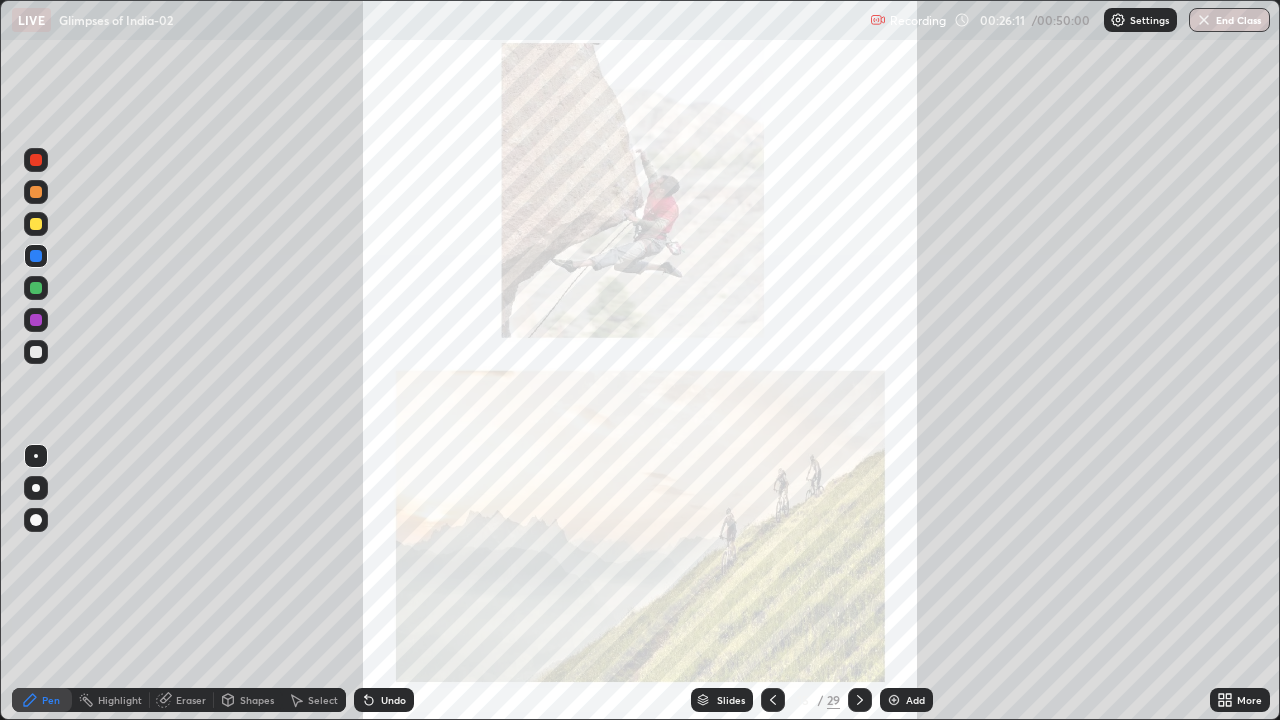 click 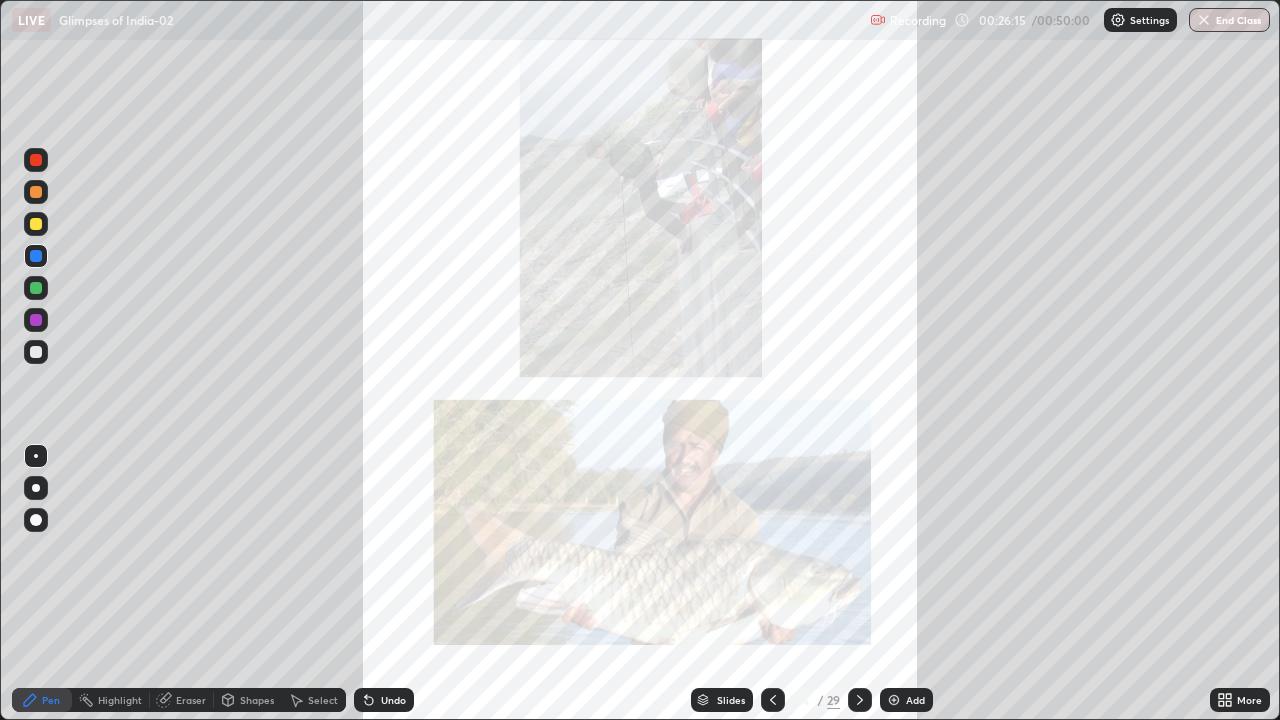 click 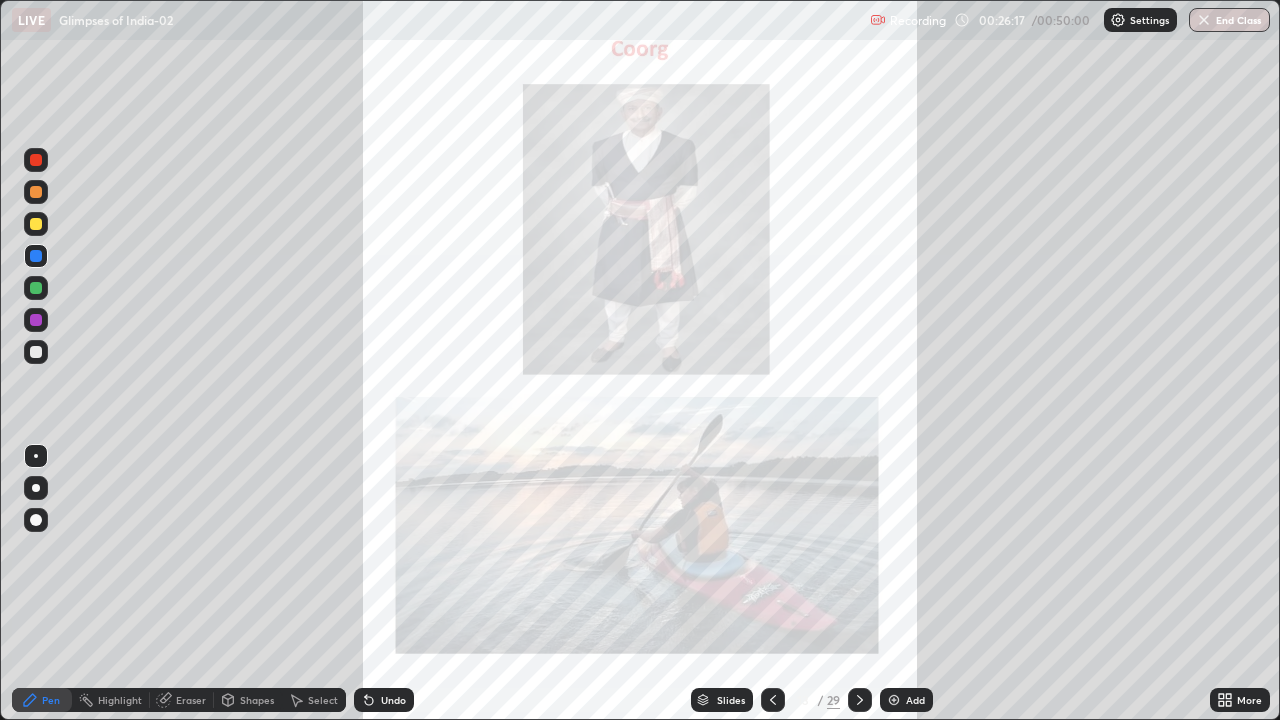 click at bounding box center (860, 700) 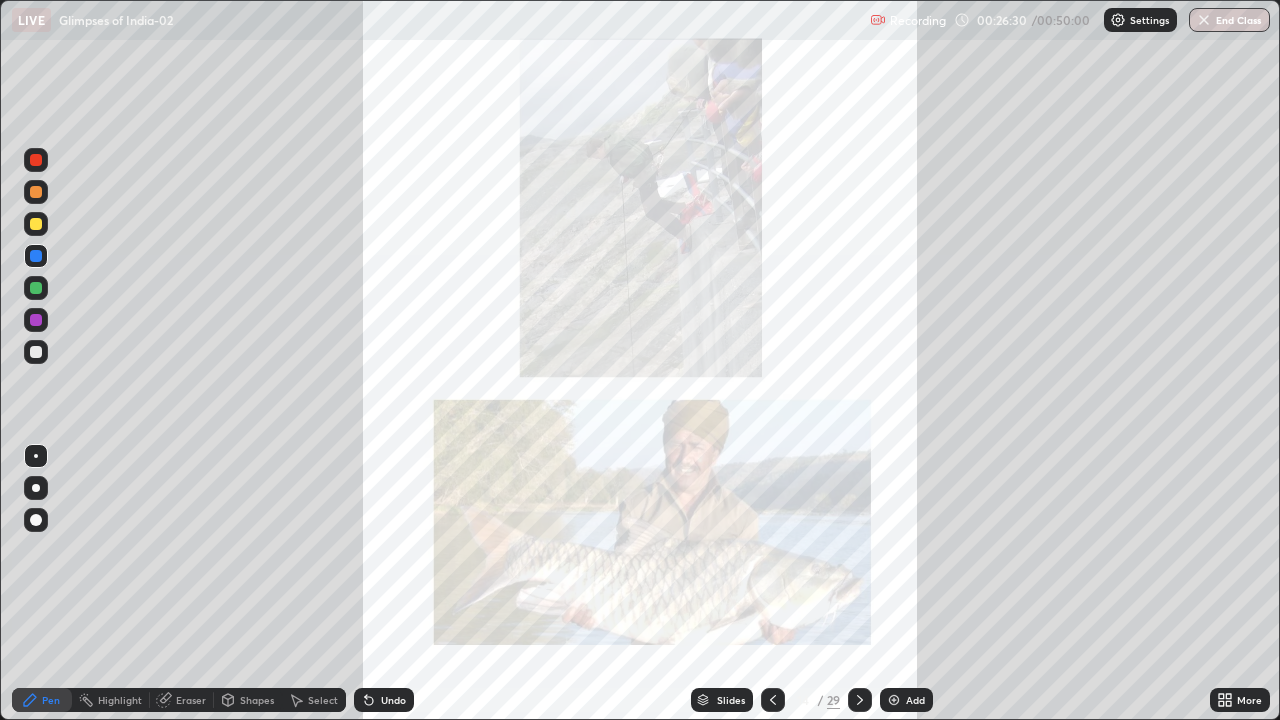 click 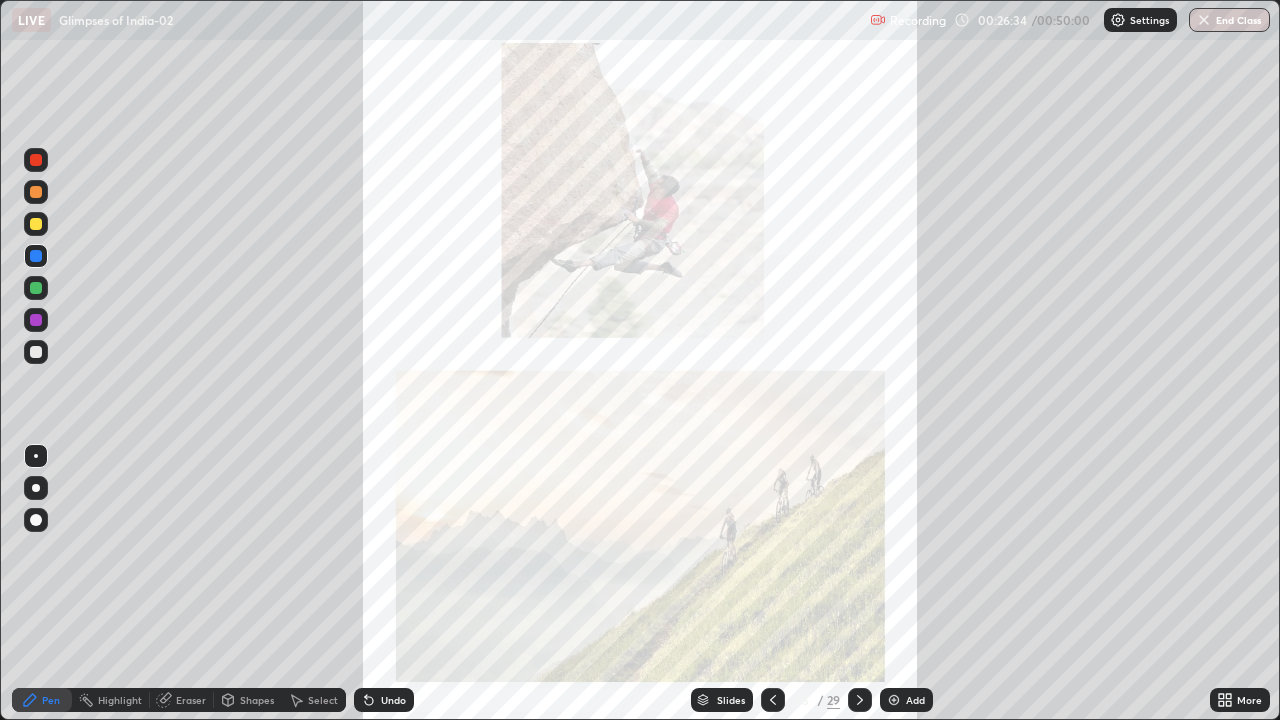 click 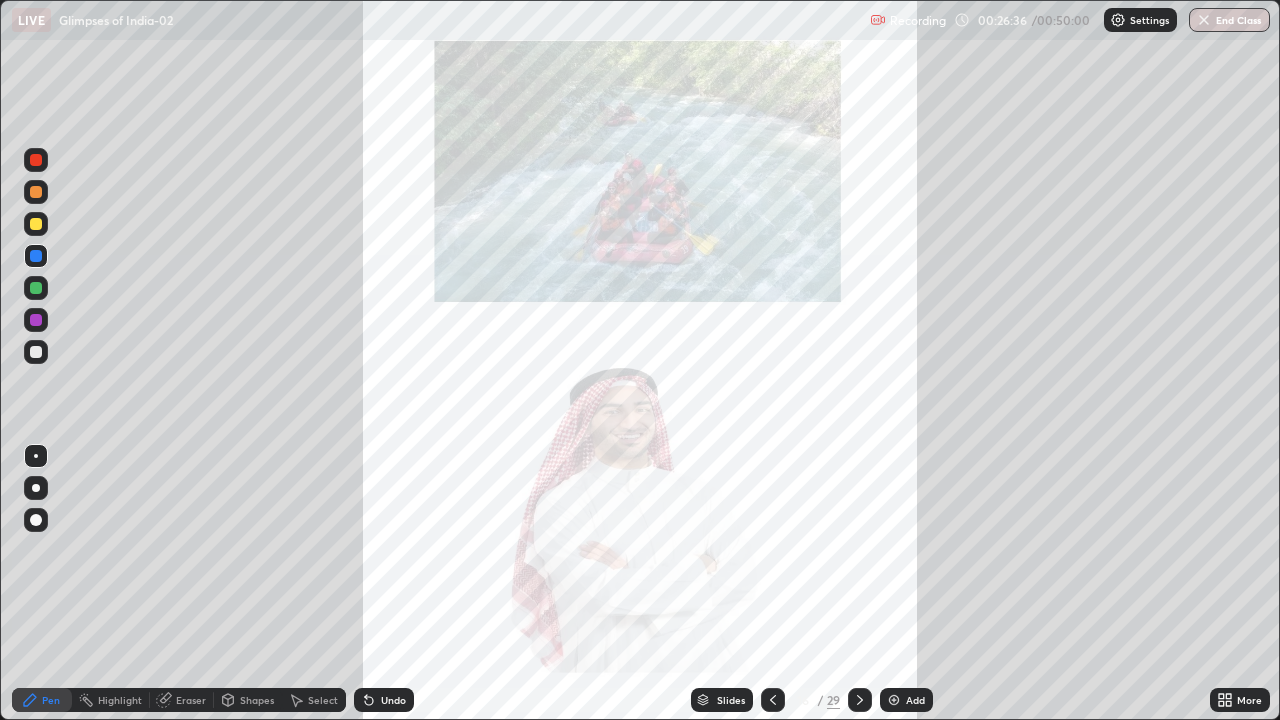 click 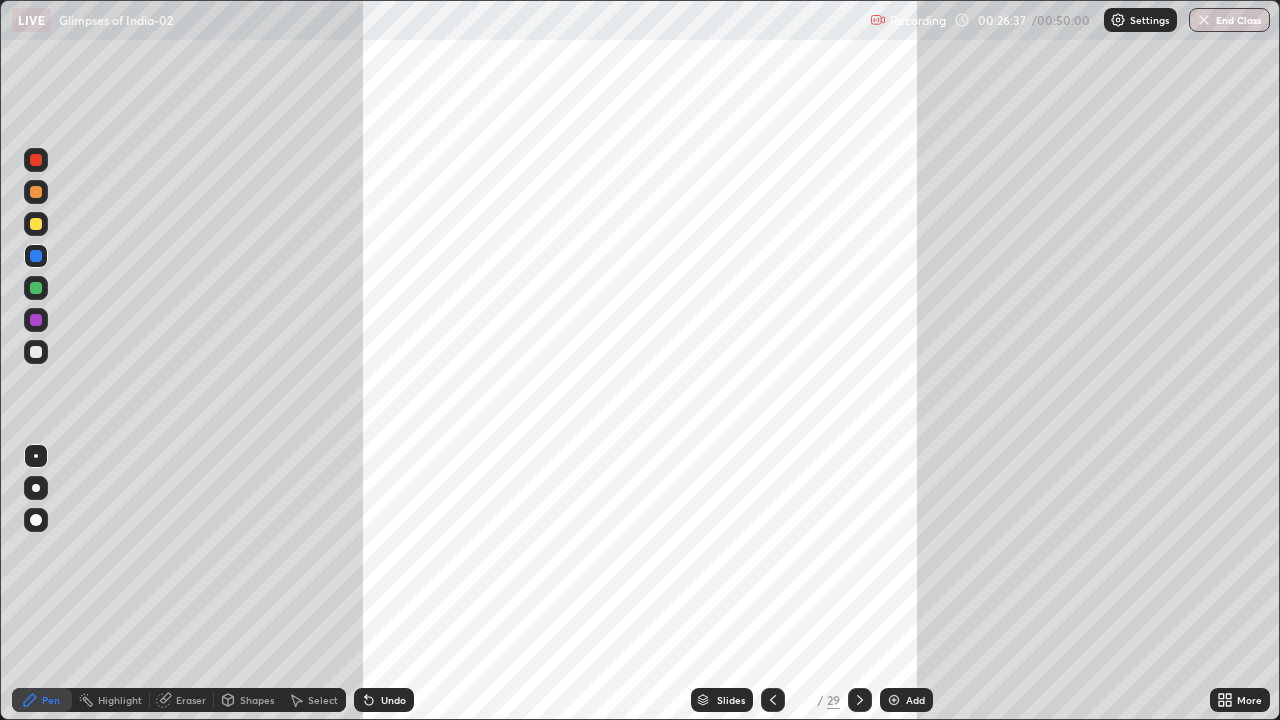 click 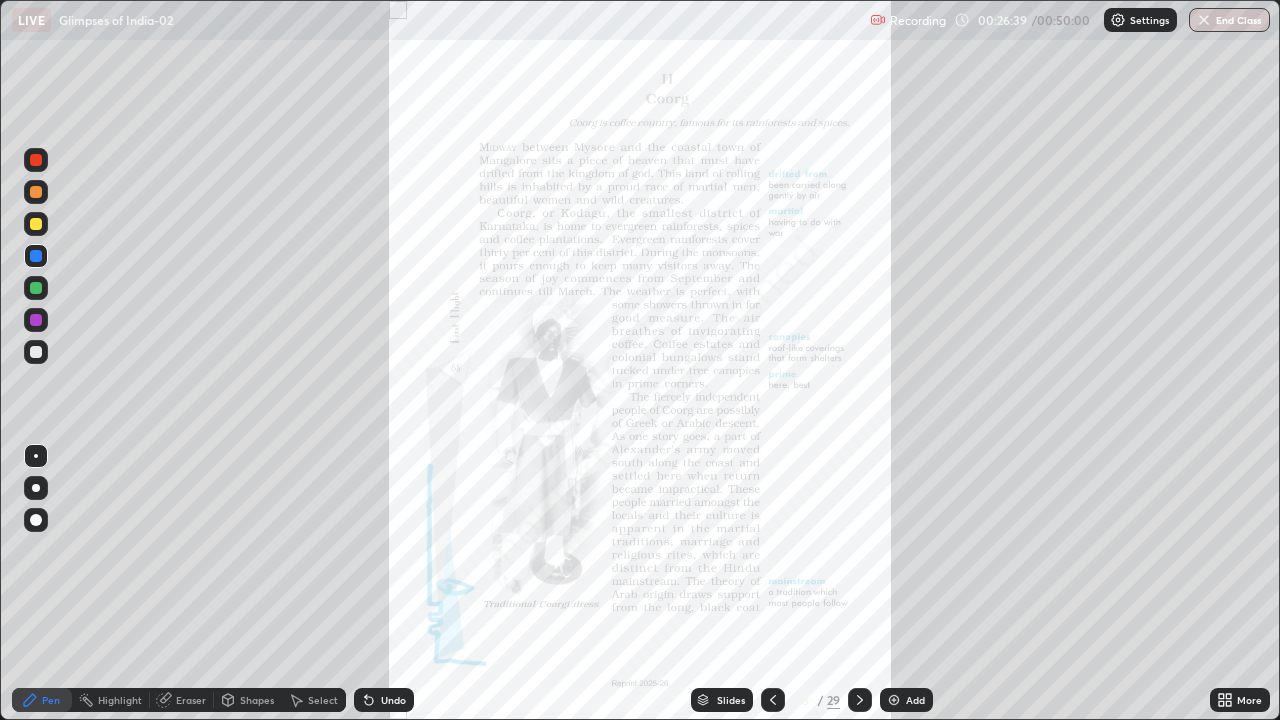 click 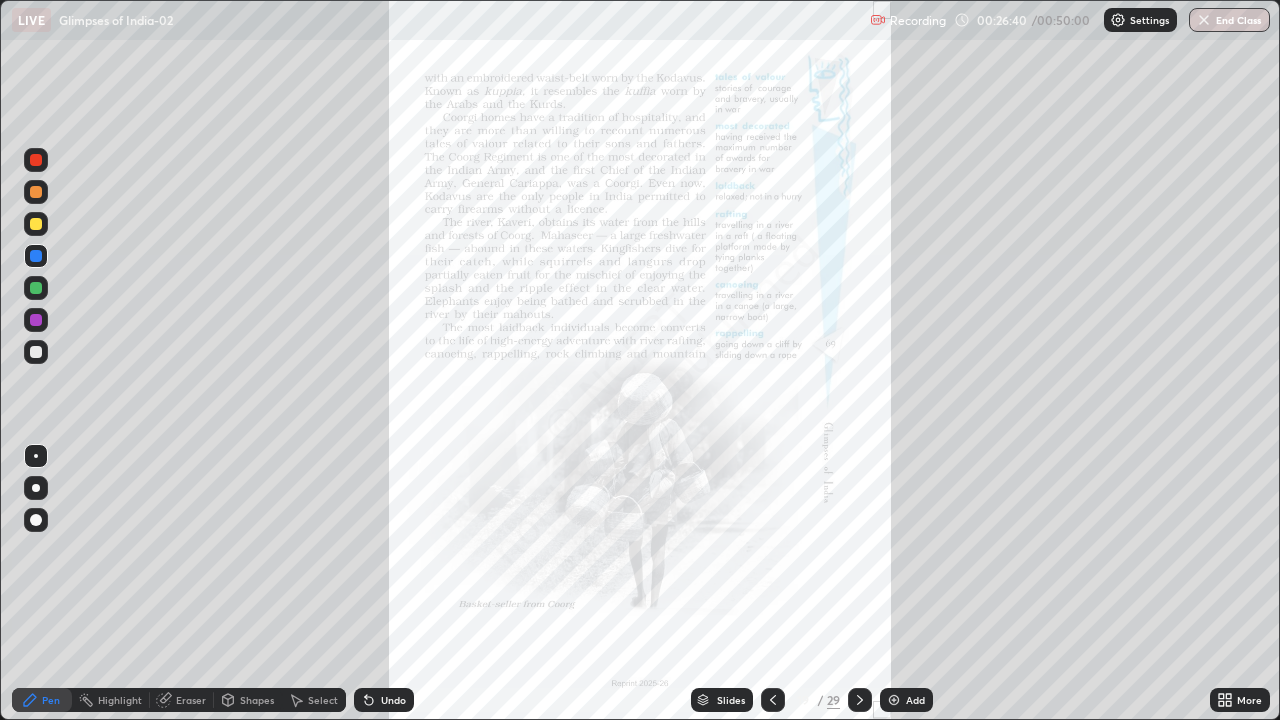 click at bounding box center (860, 700) 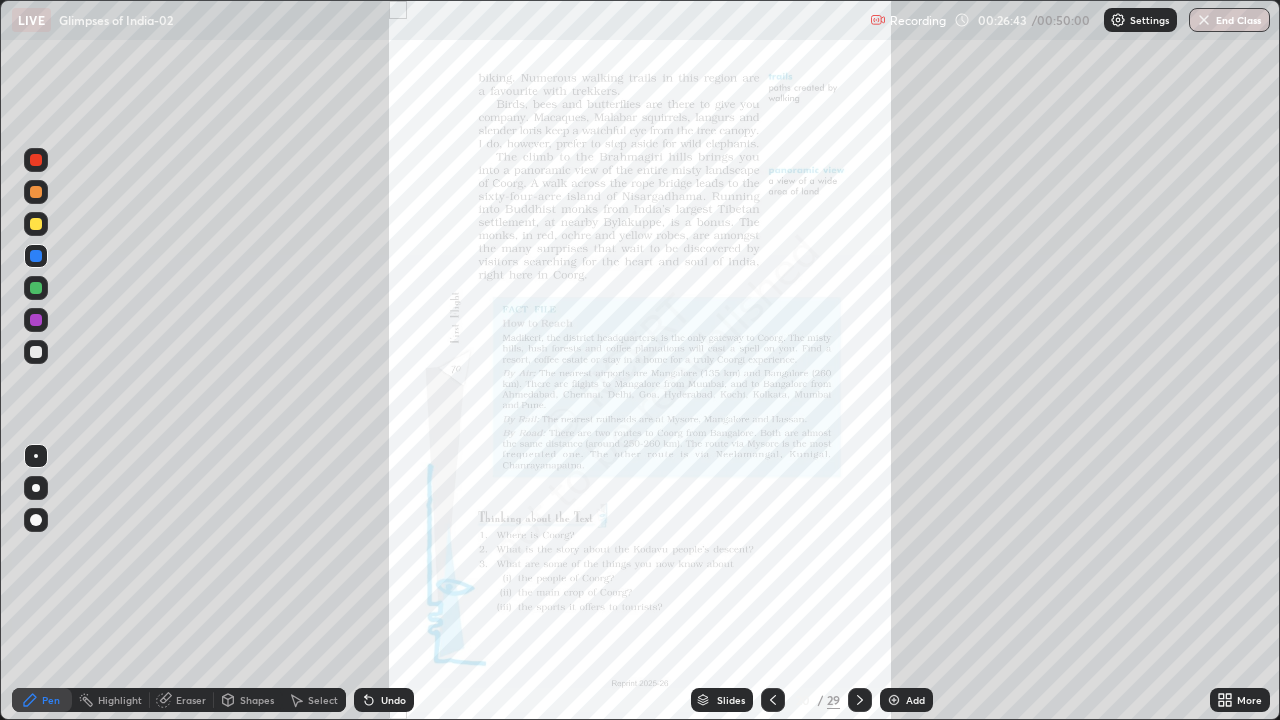 click 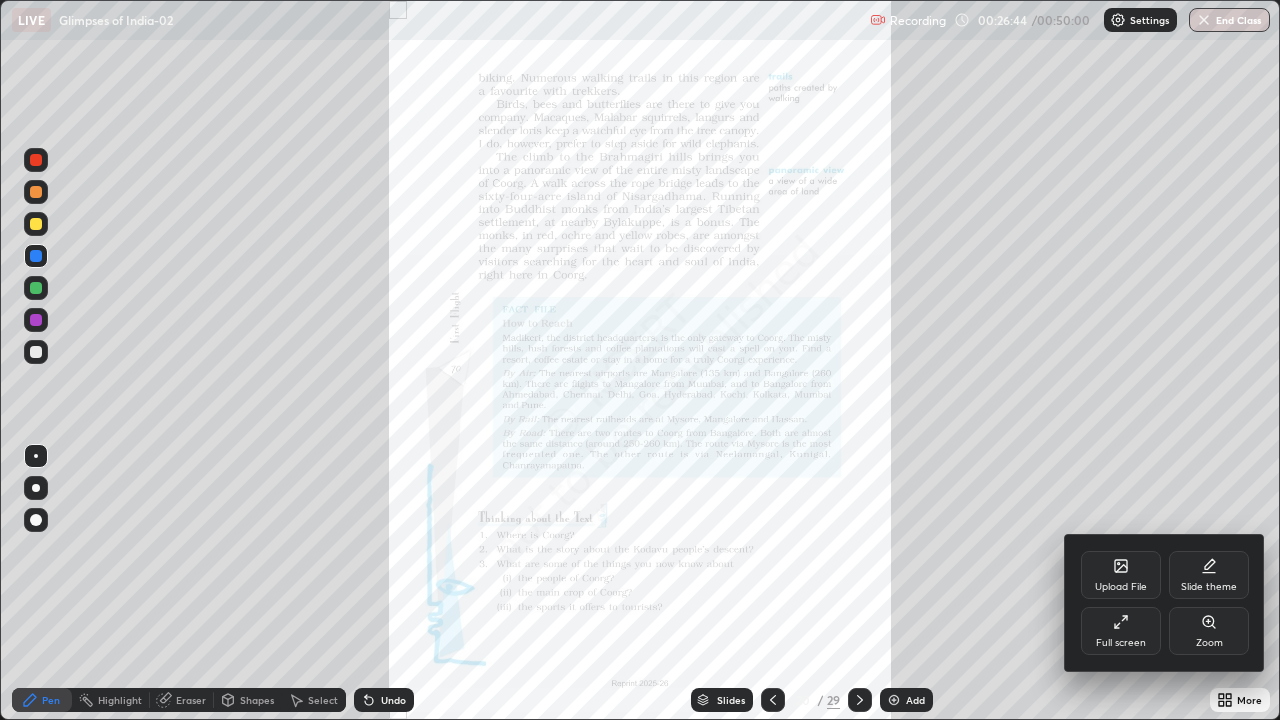 click on "Zoom" at bounding box center [1209, 631] 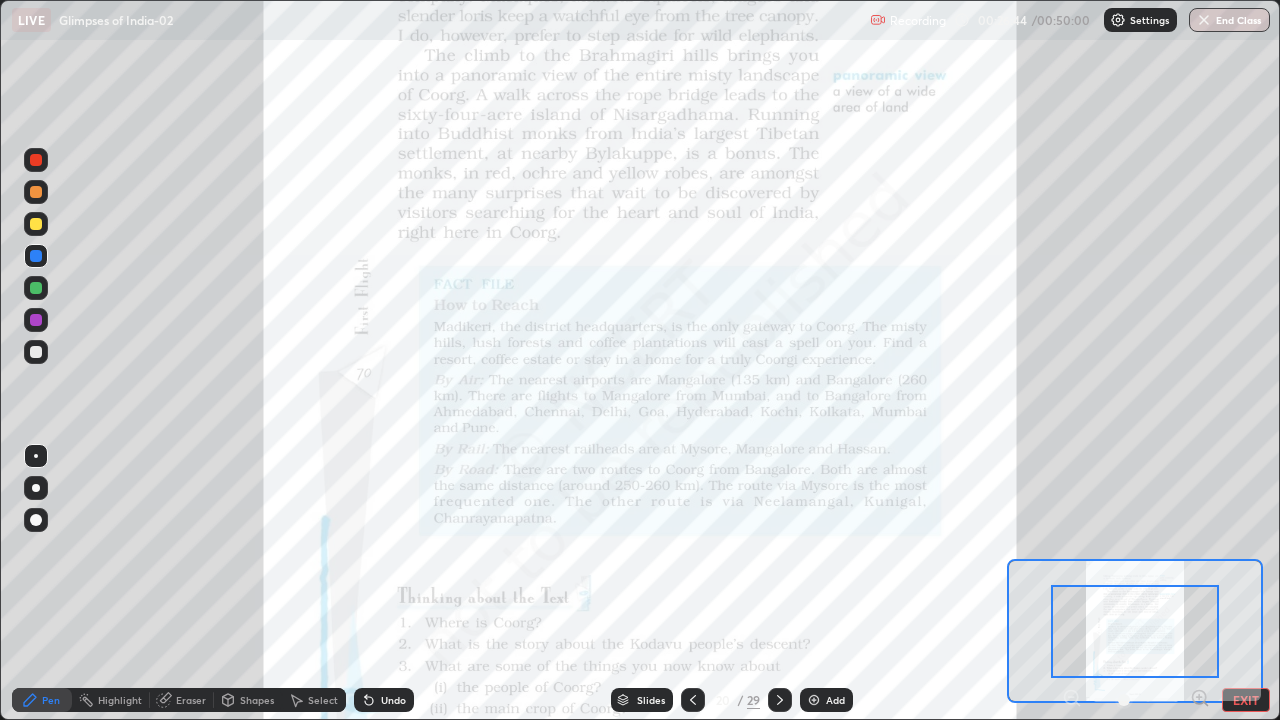 click 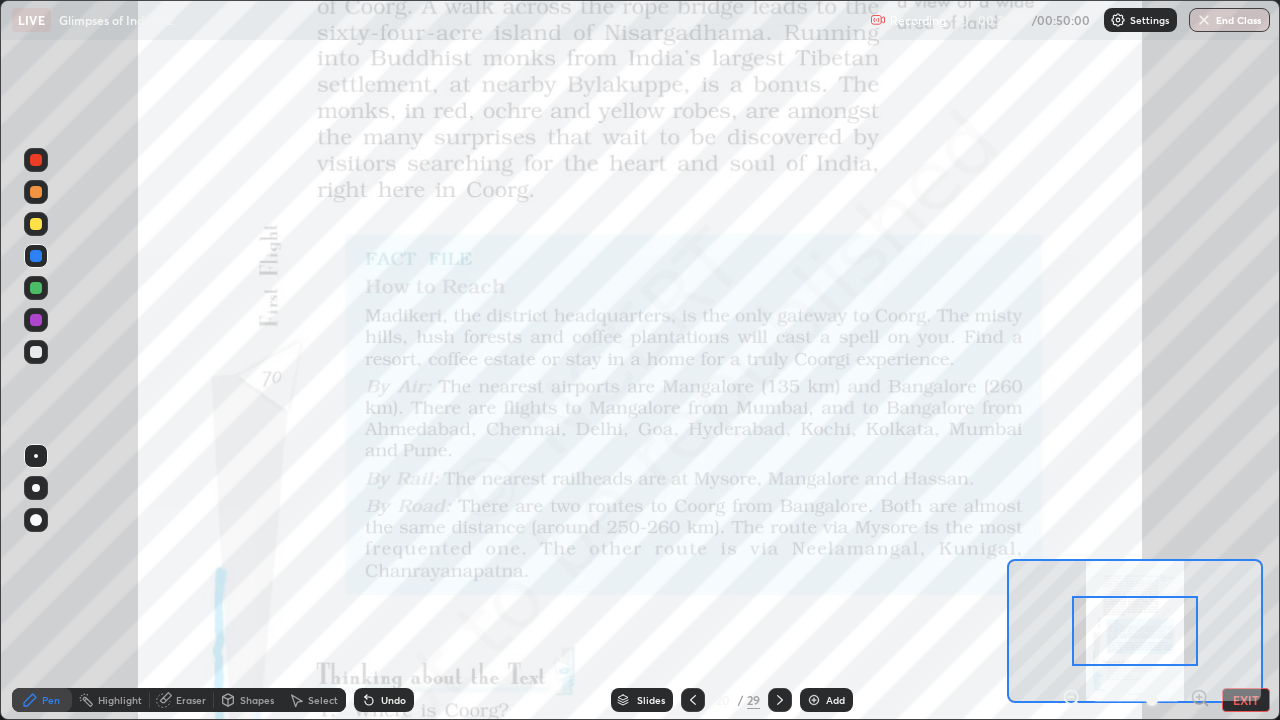 click 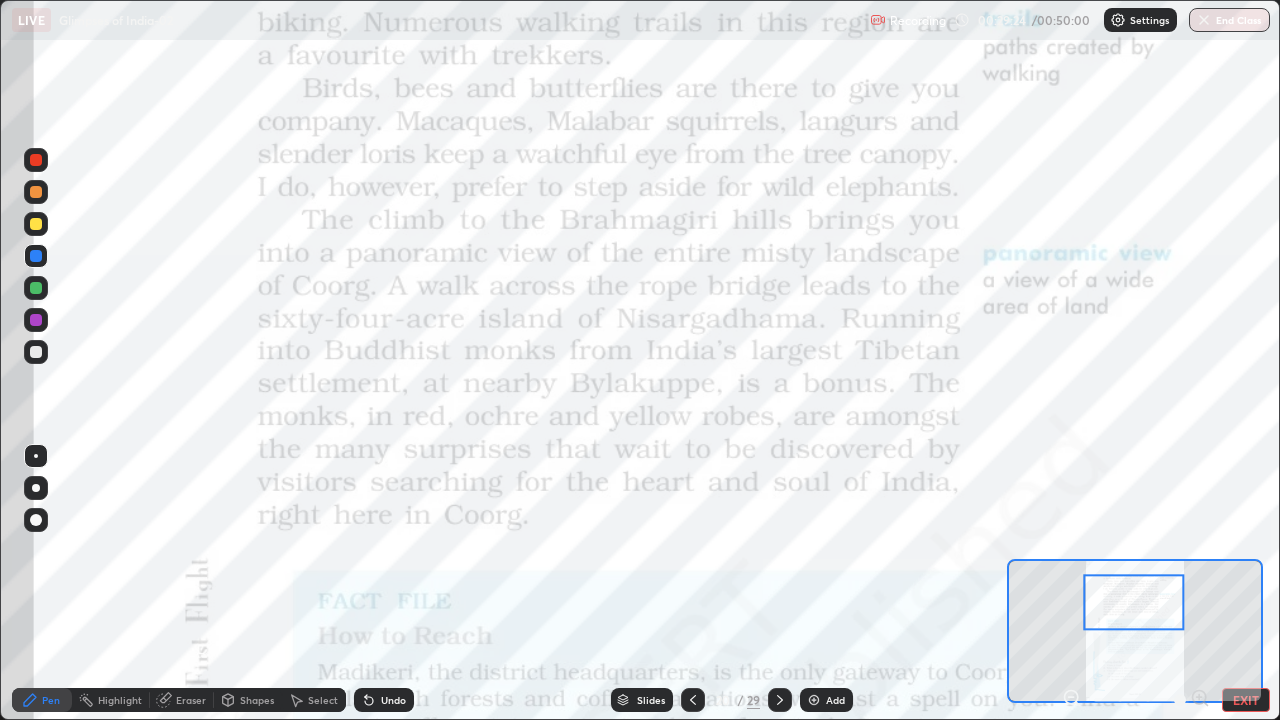 click 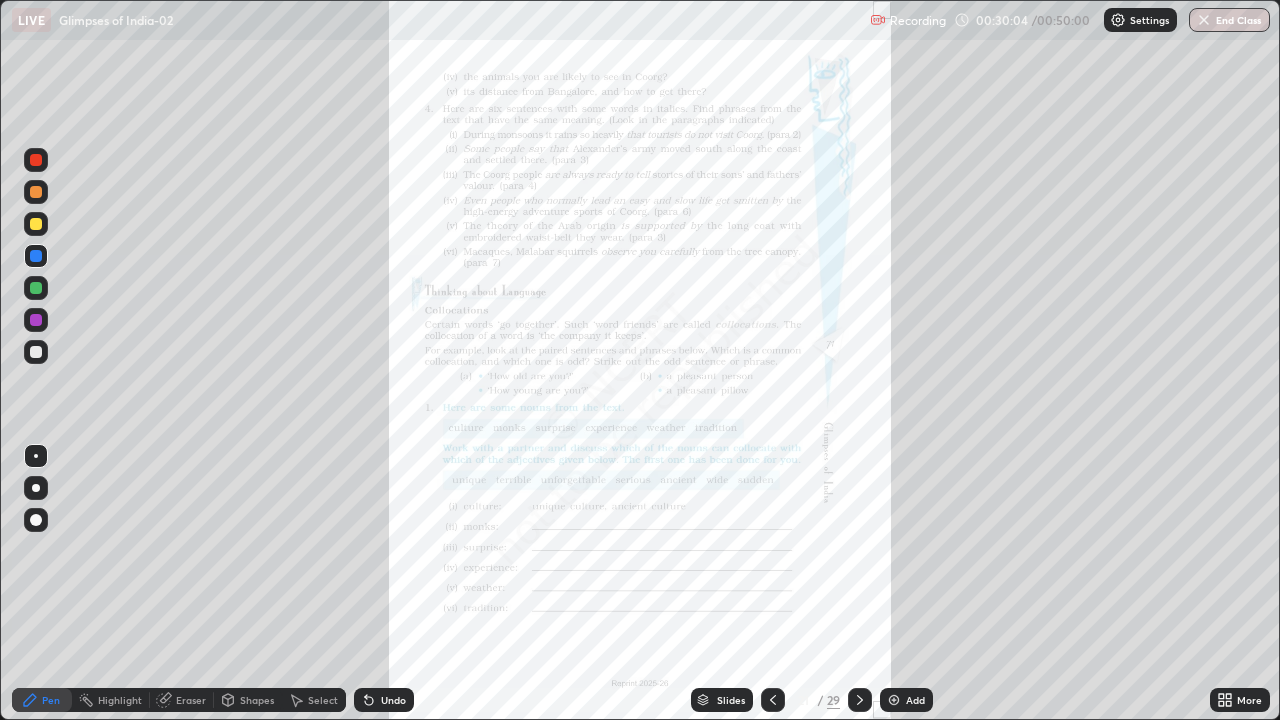 click 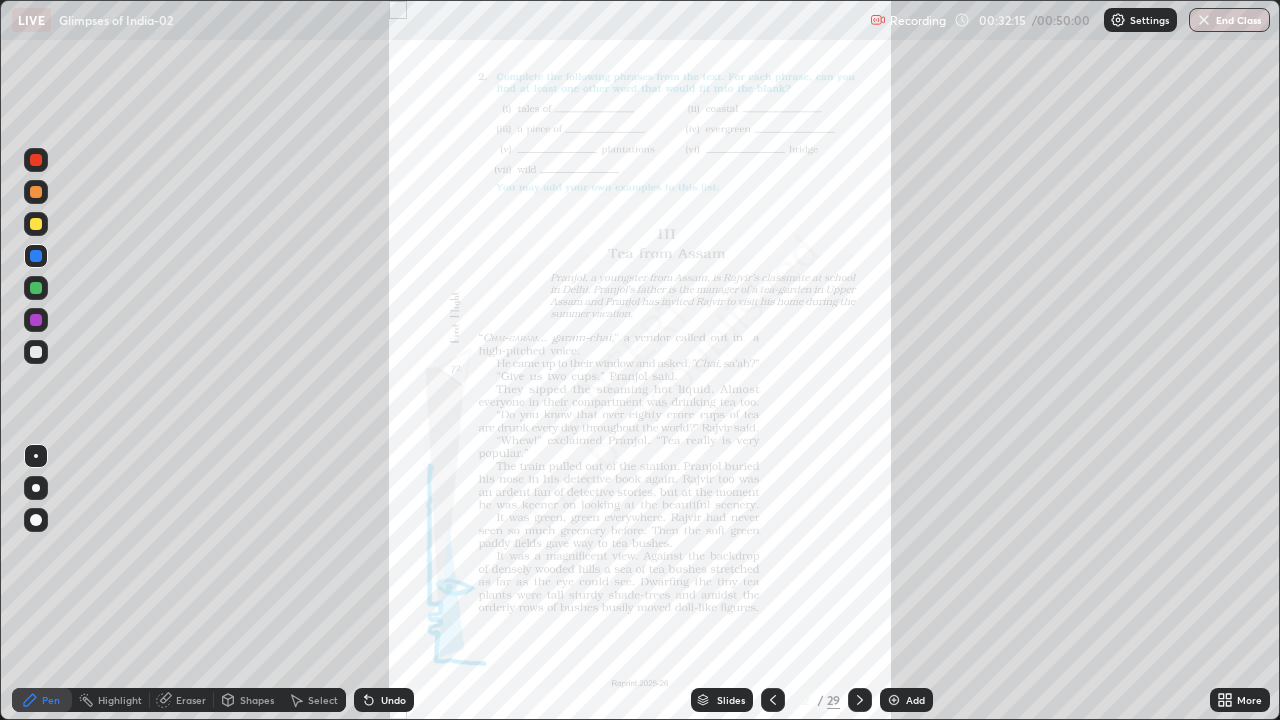 click 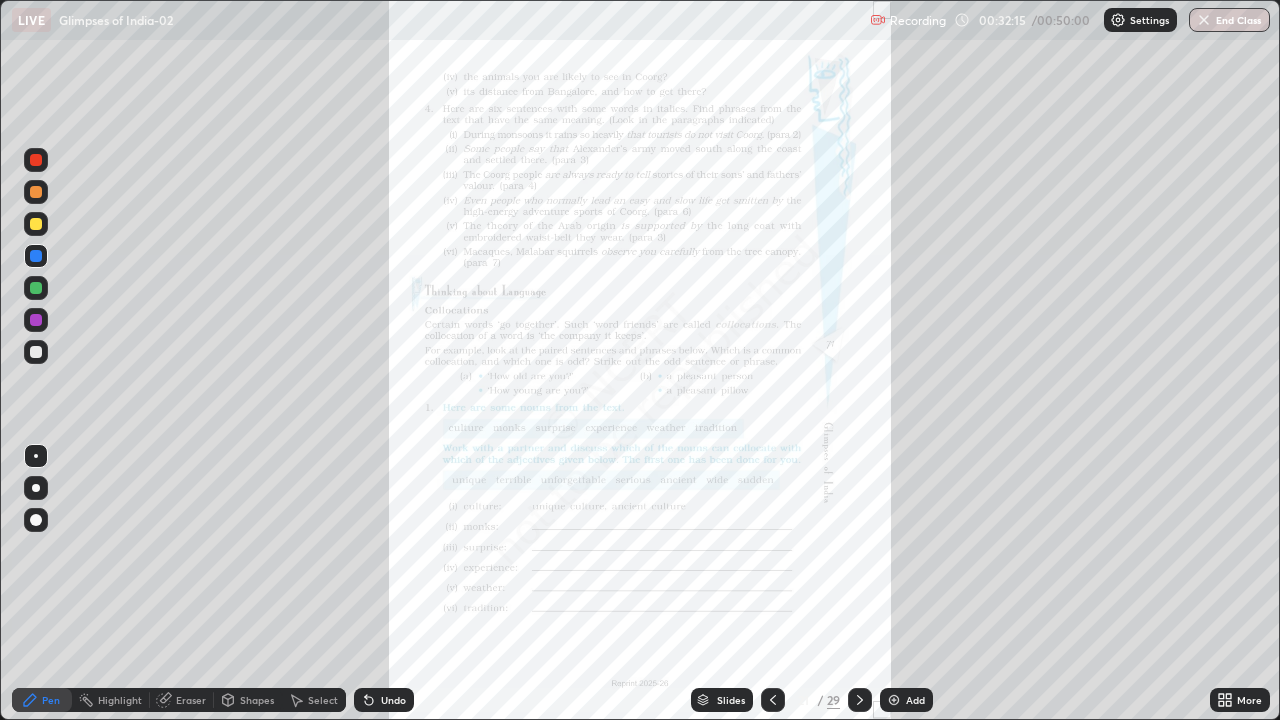 click 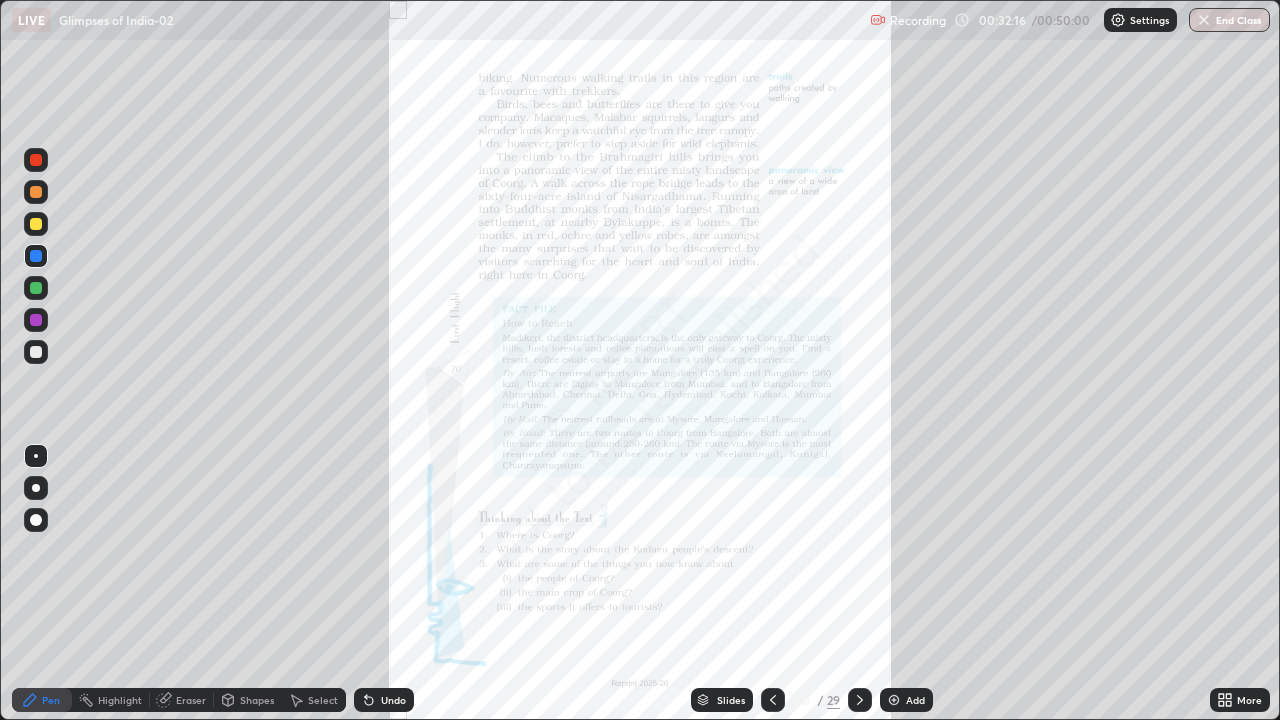 click 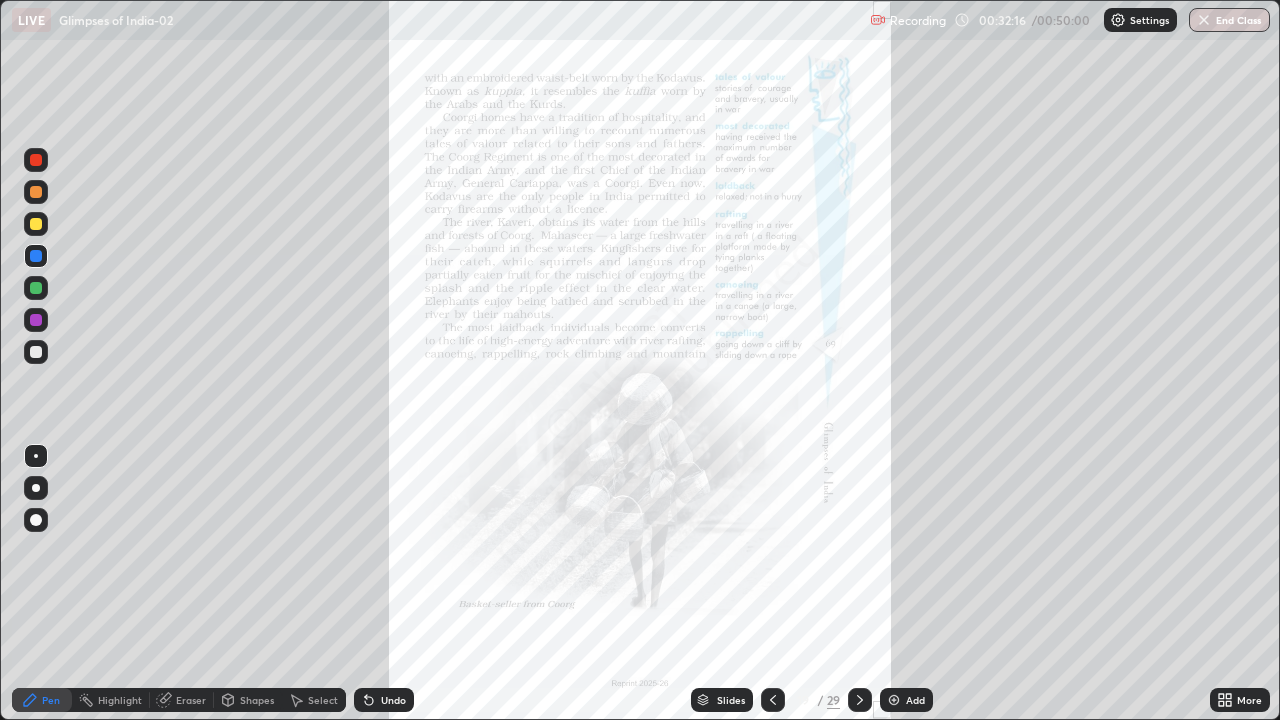 click 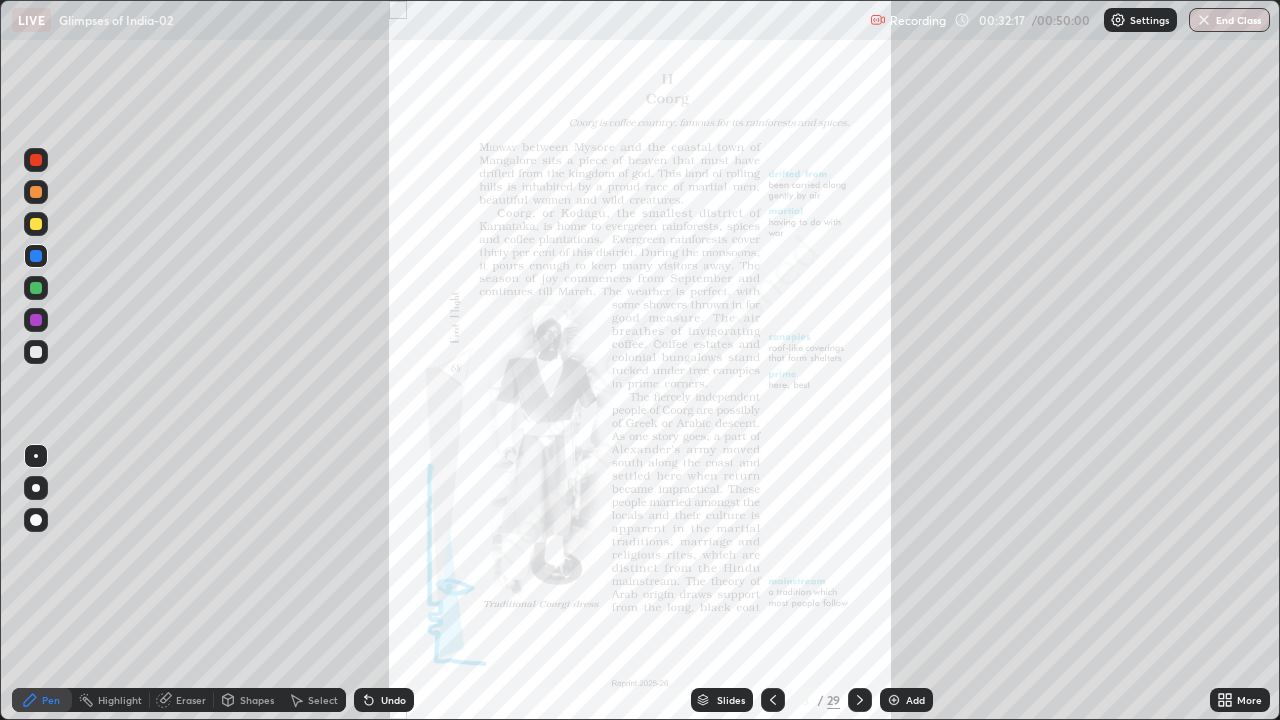 click 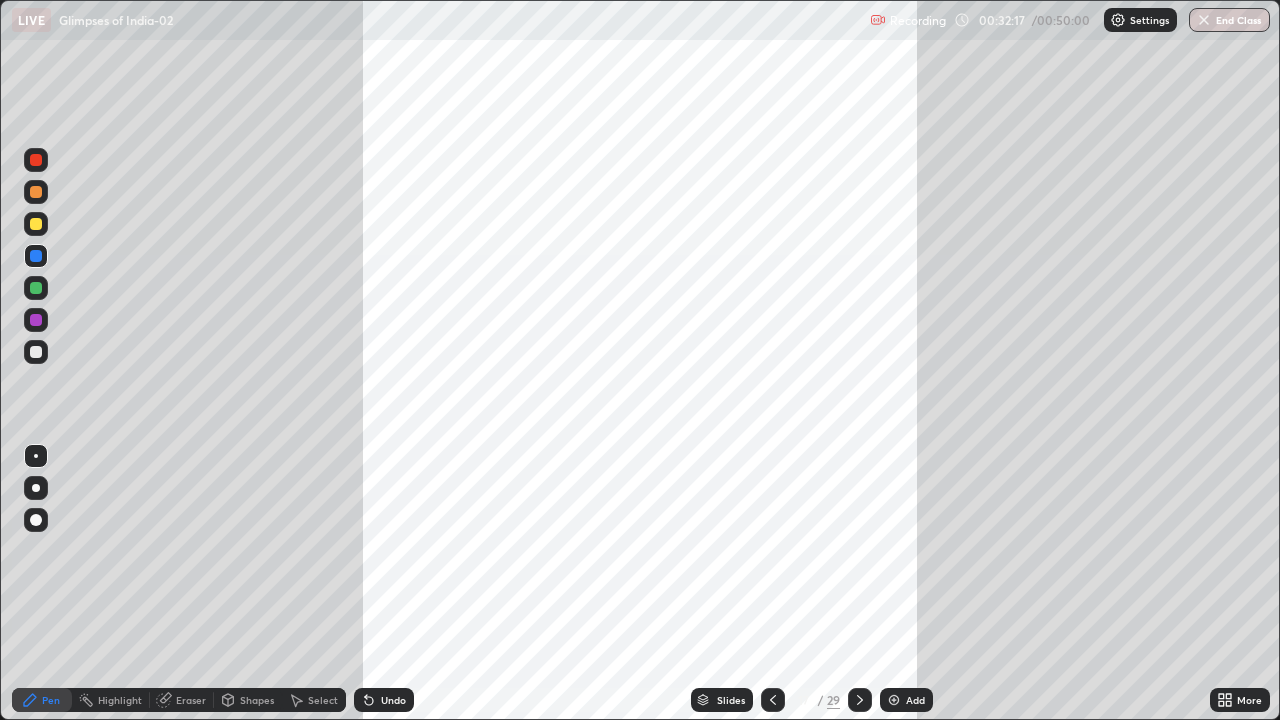 click 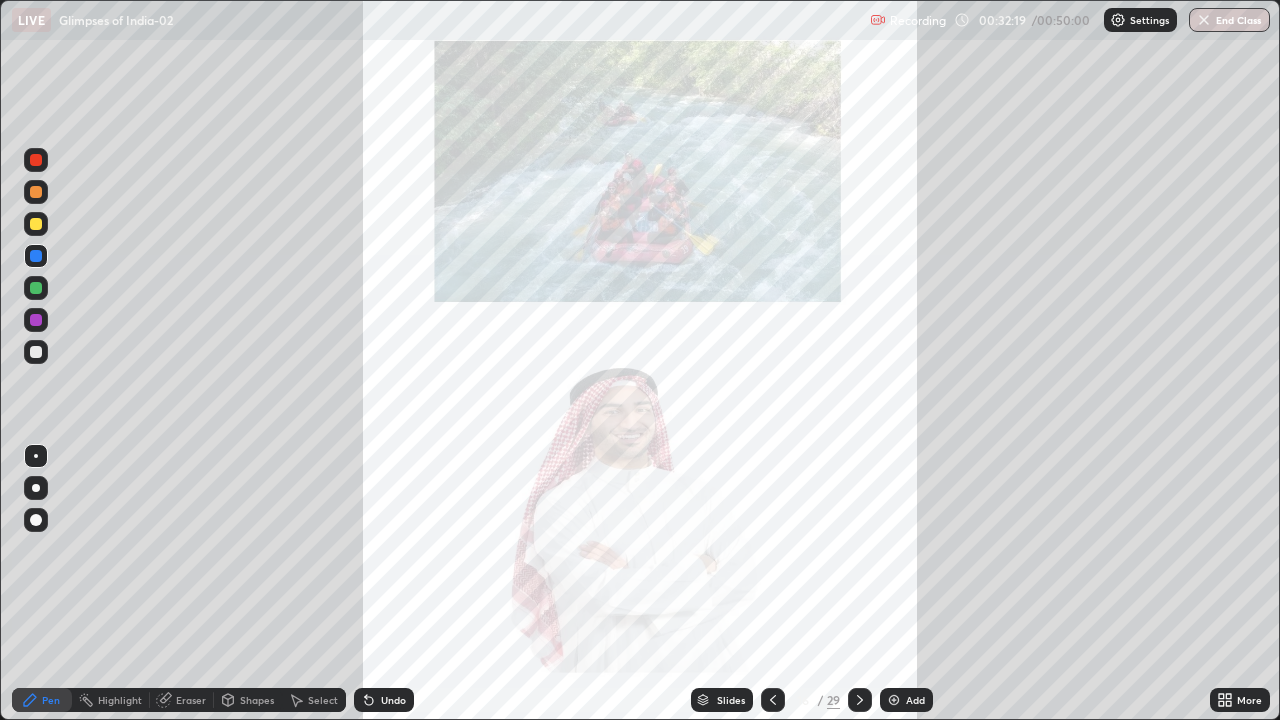 click 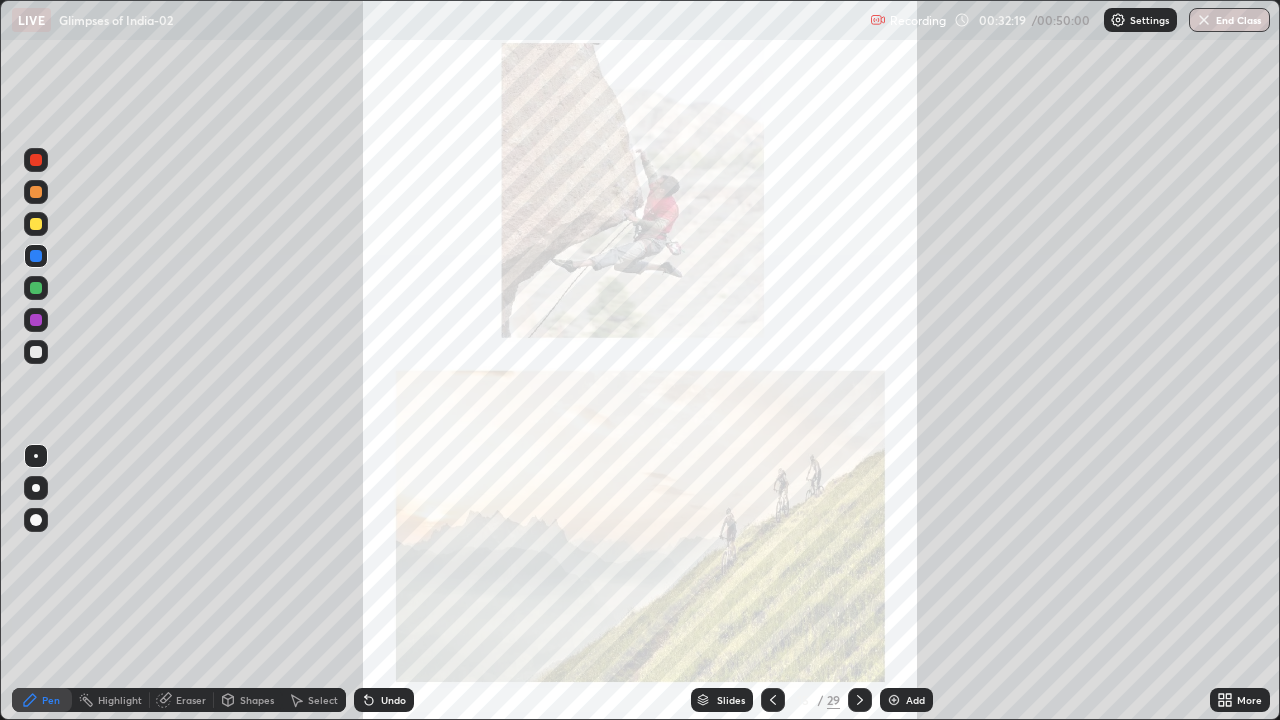 click 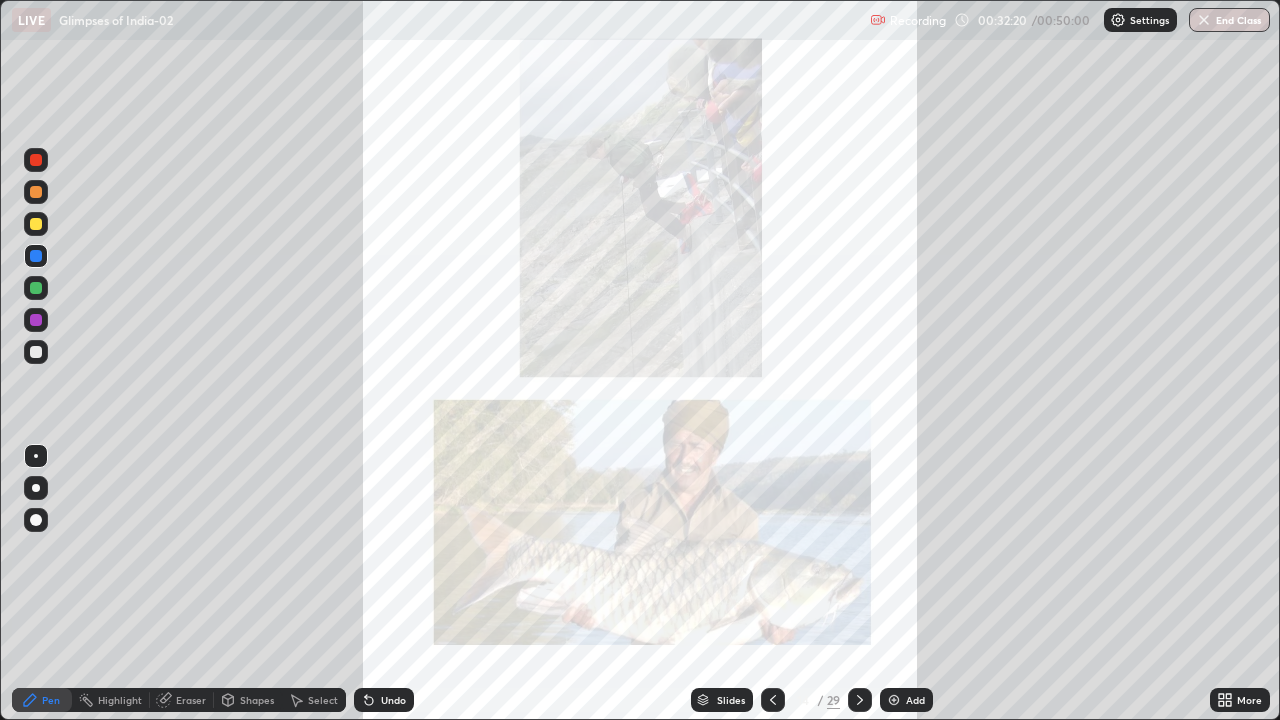 click 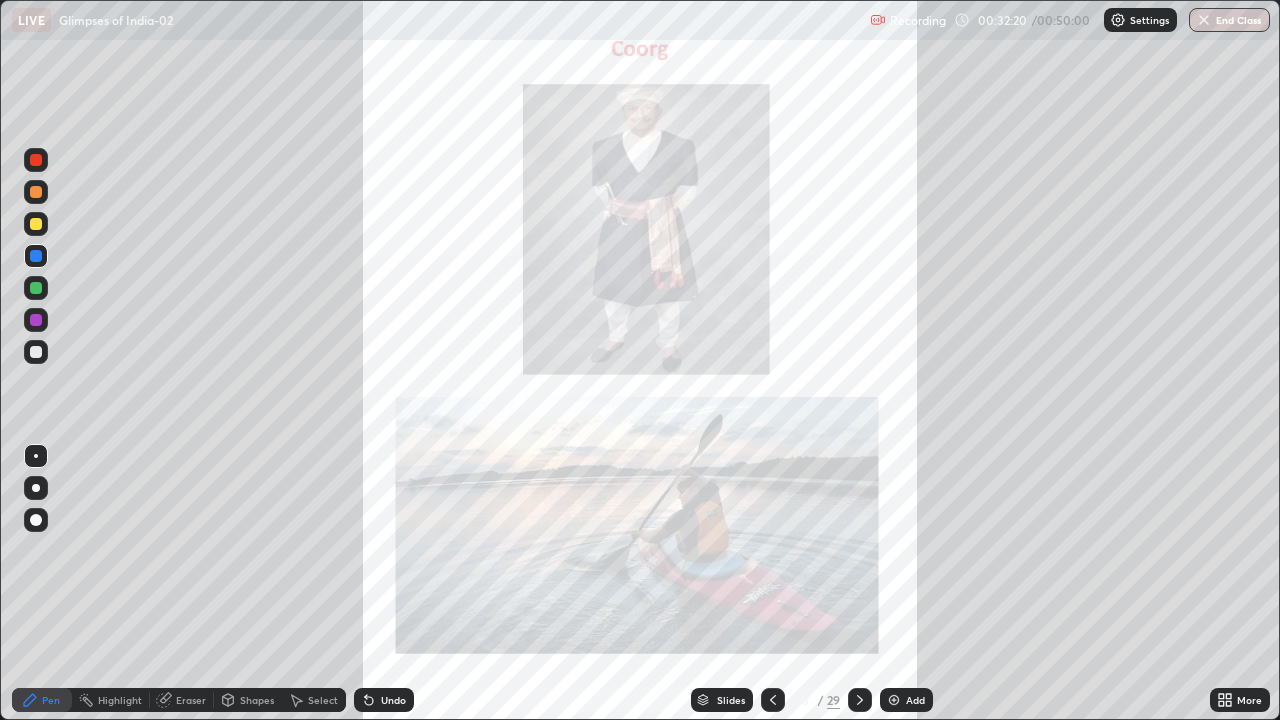 click at bounding box center (773, 700) 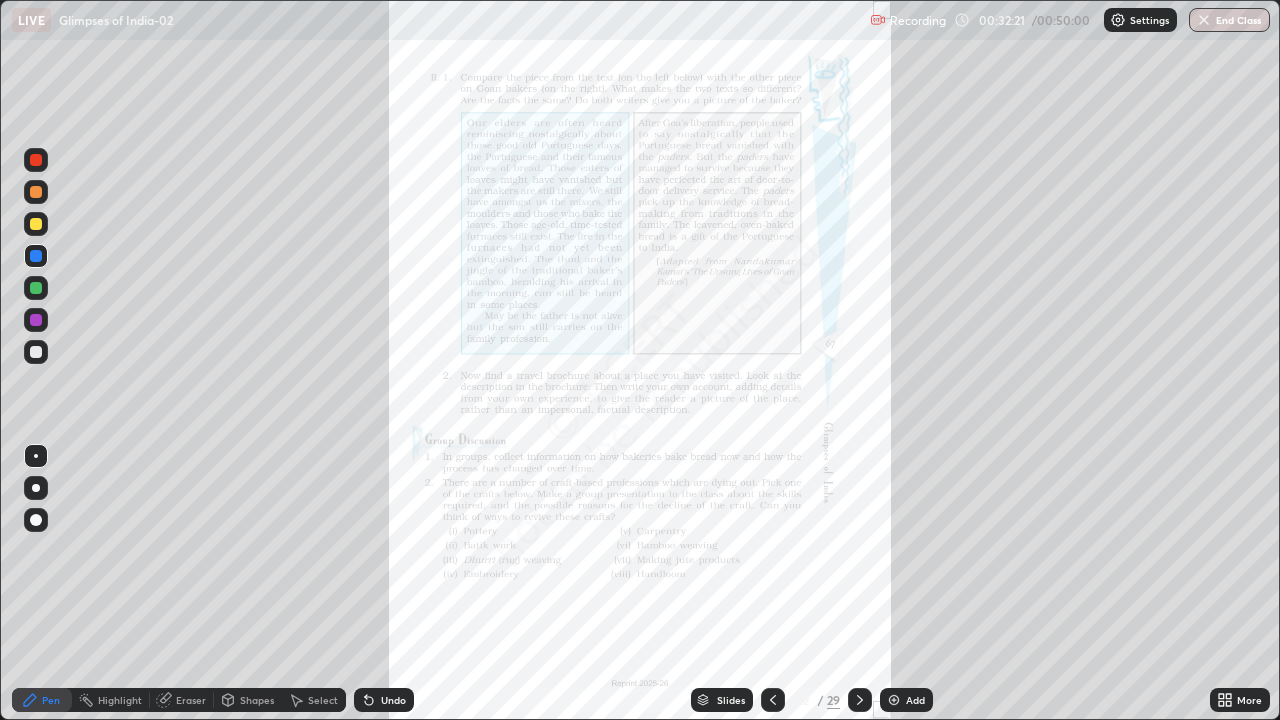 click 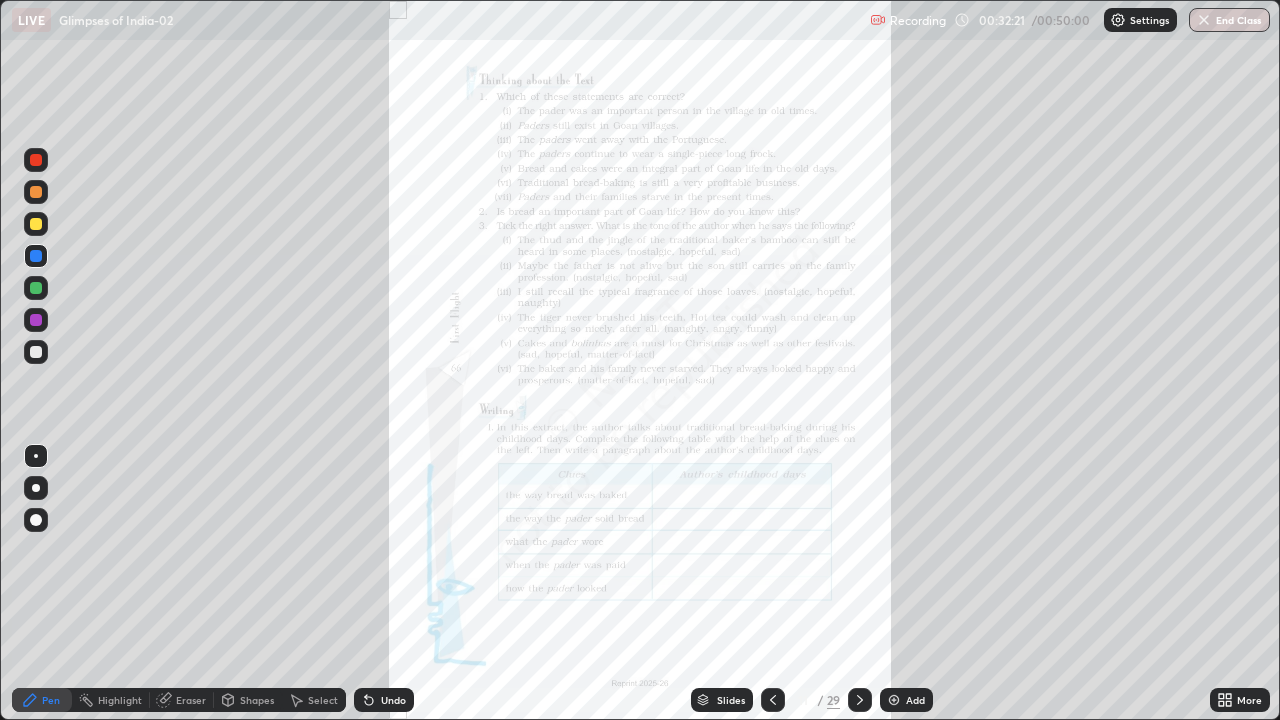 click 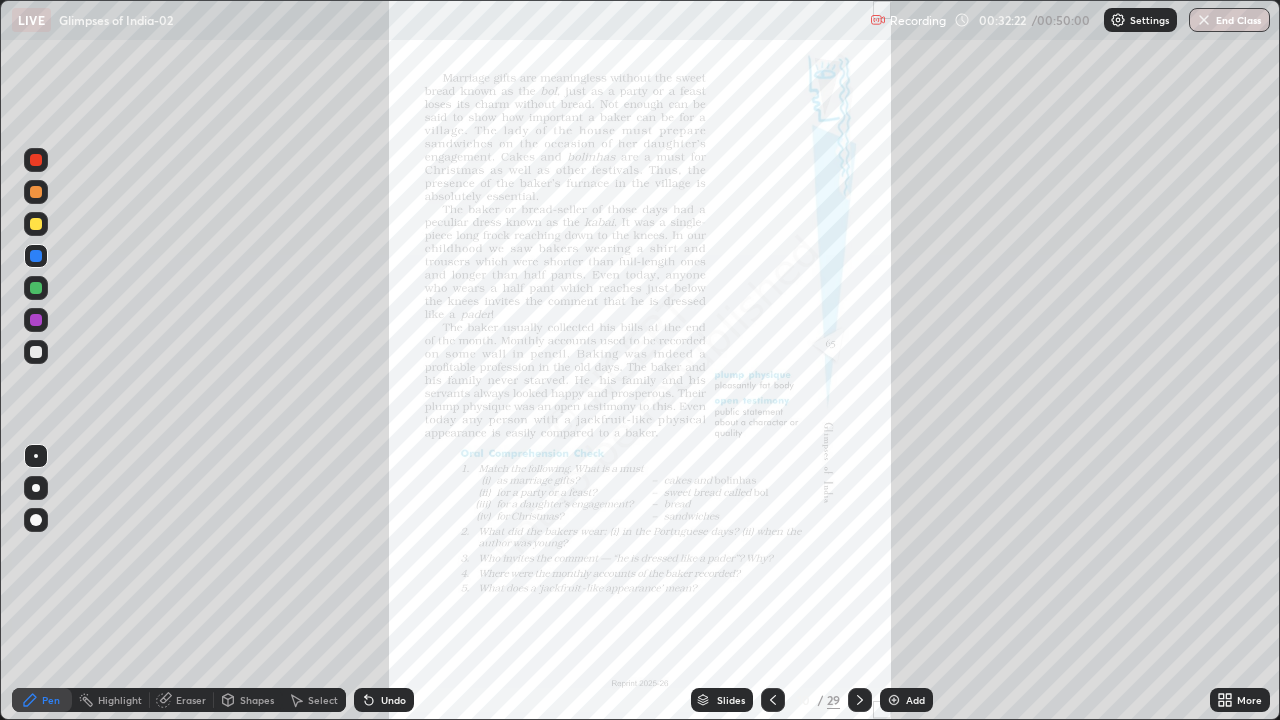 click 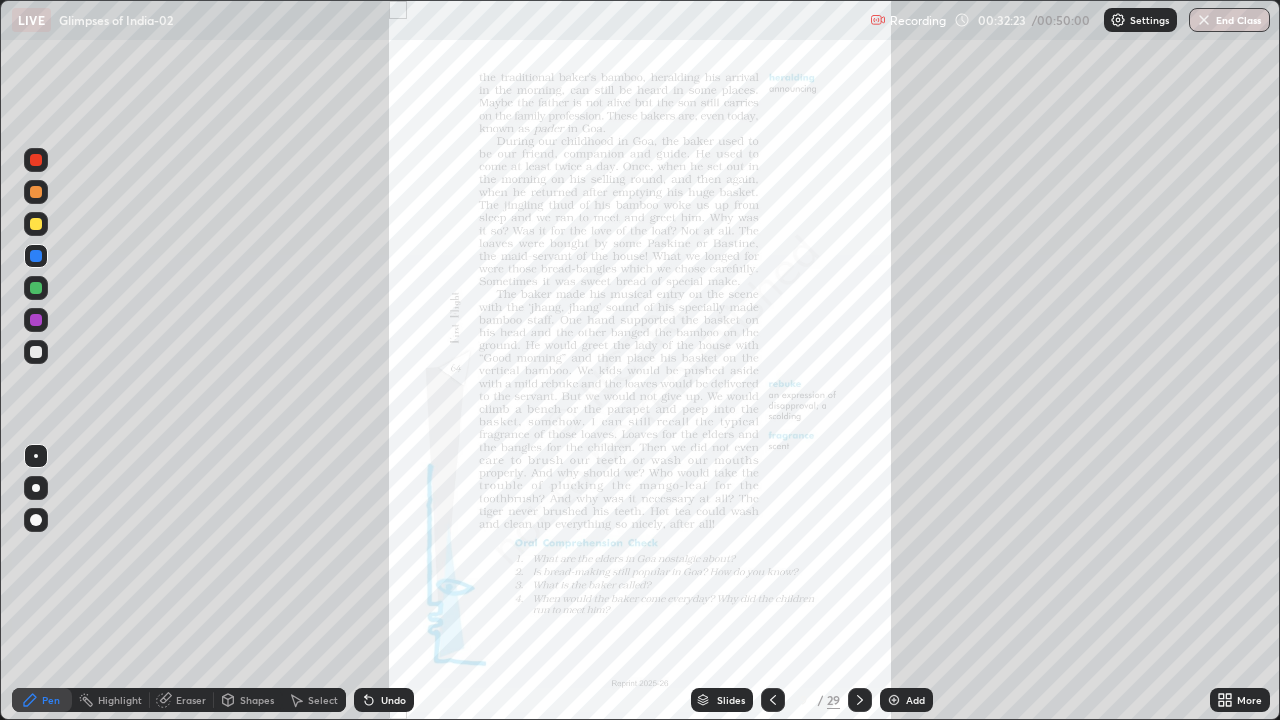 click 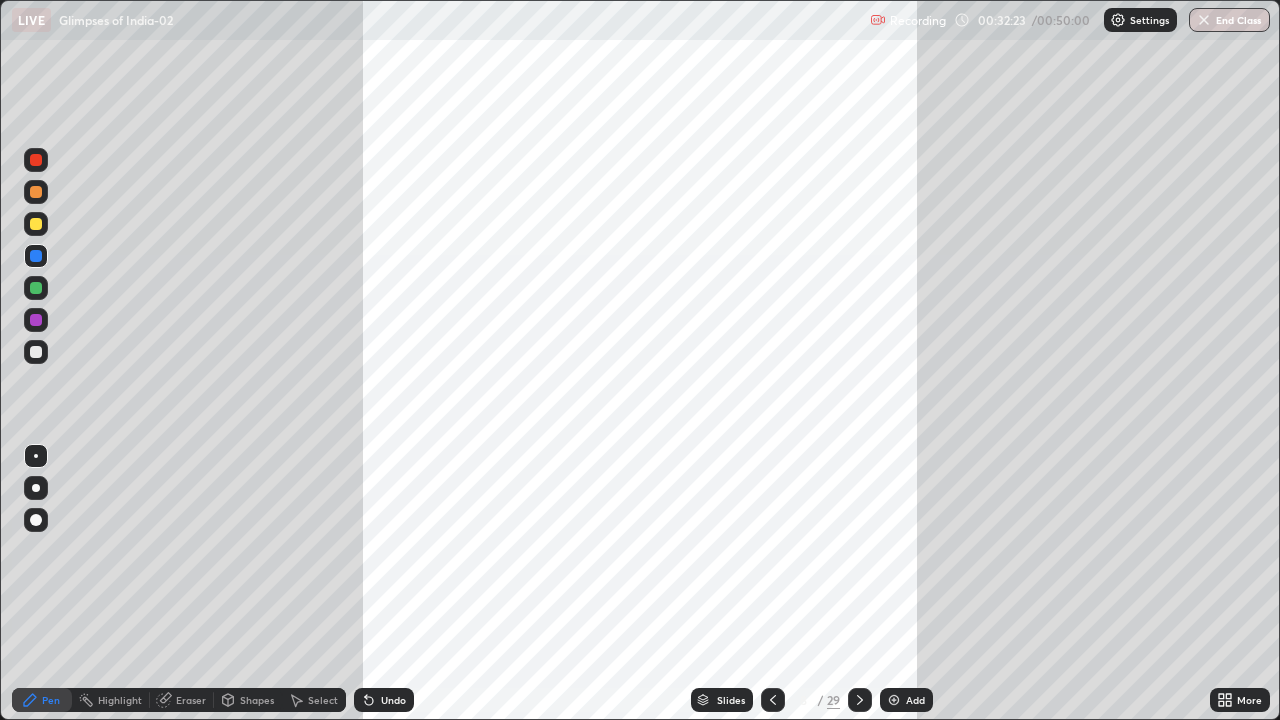 click 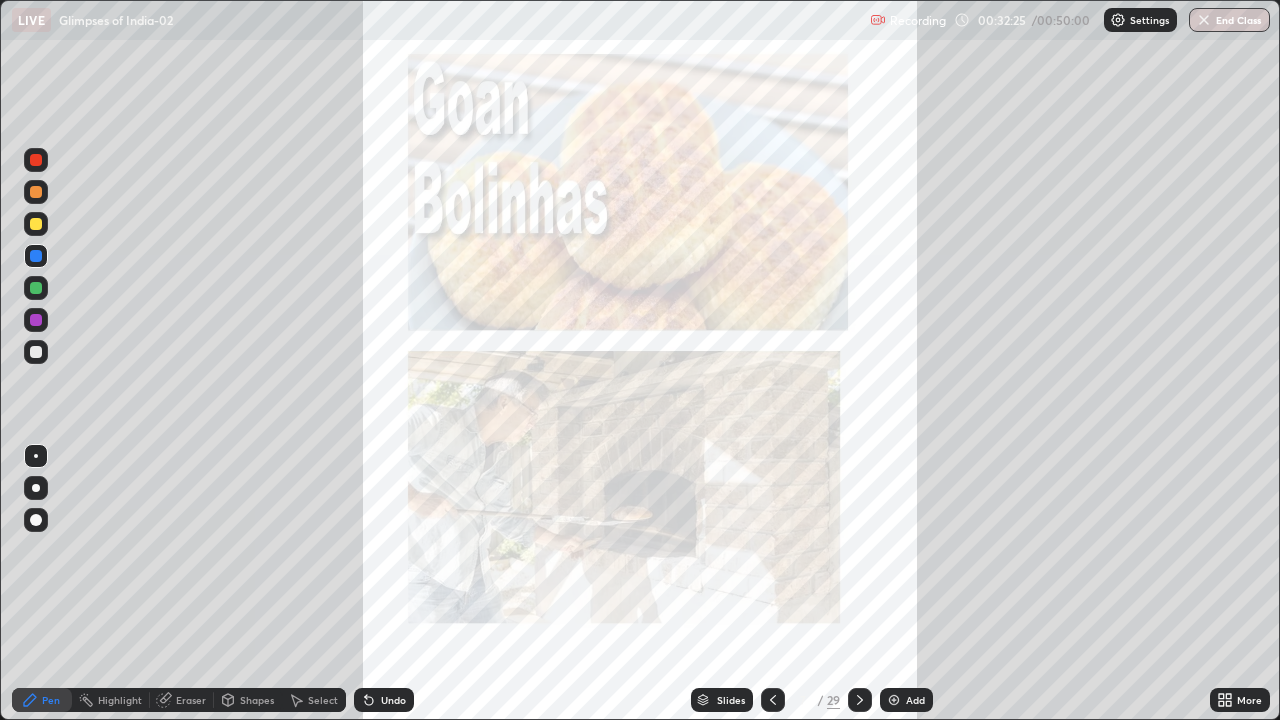 click at bounding box center (860, 700) 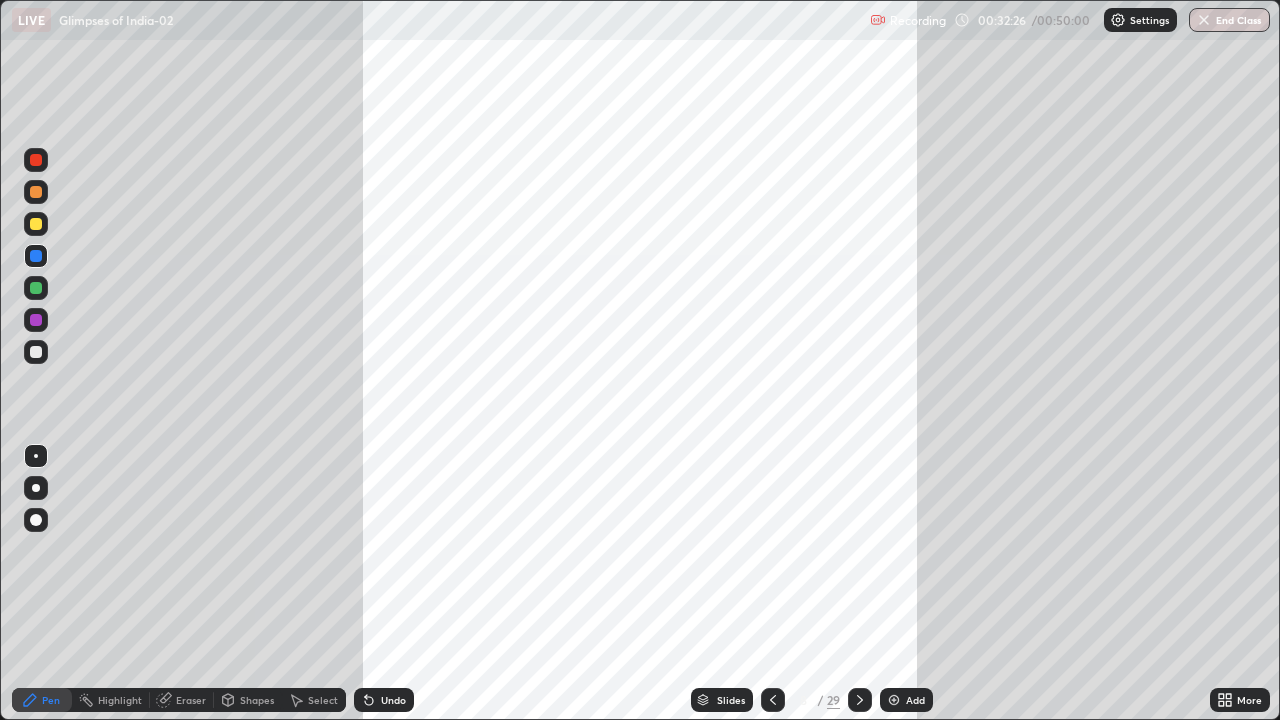 click at bounding box center [860, 700] 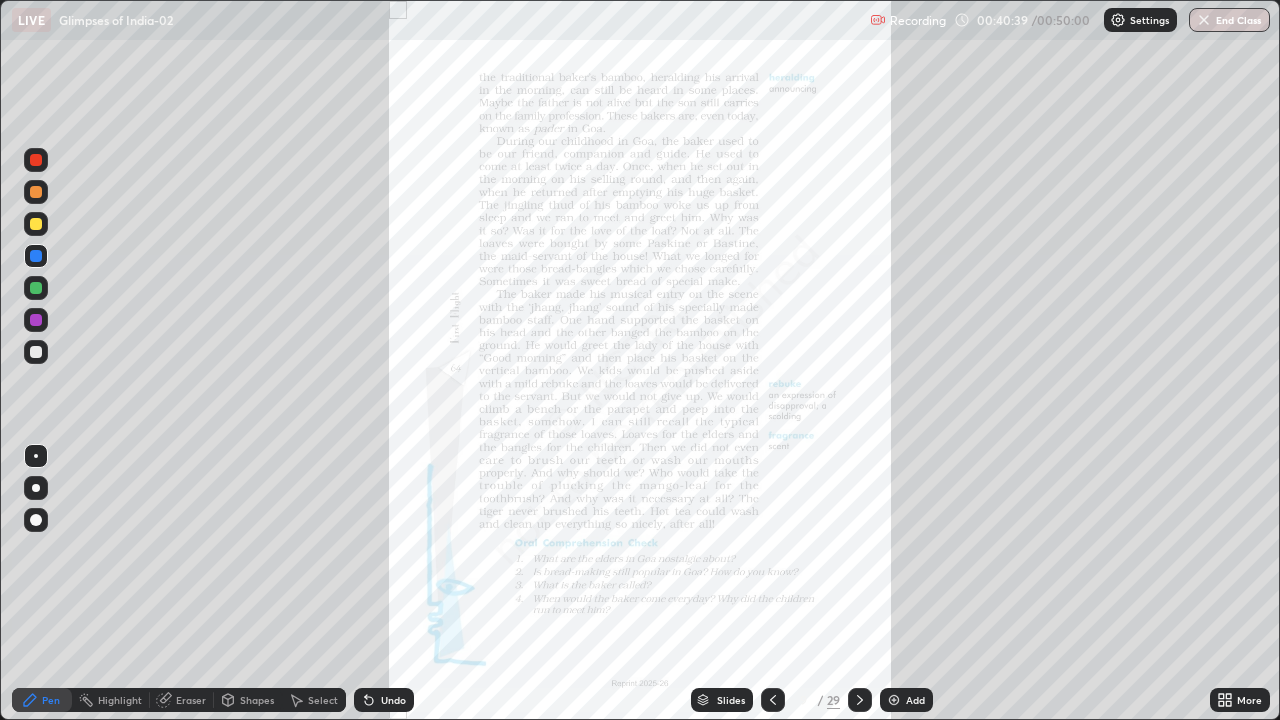 click on "End Class" at bounding box center (1229, 20) 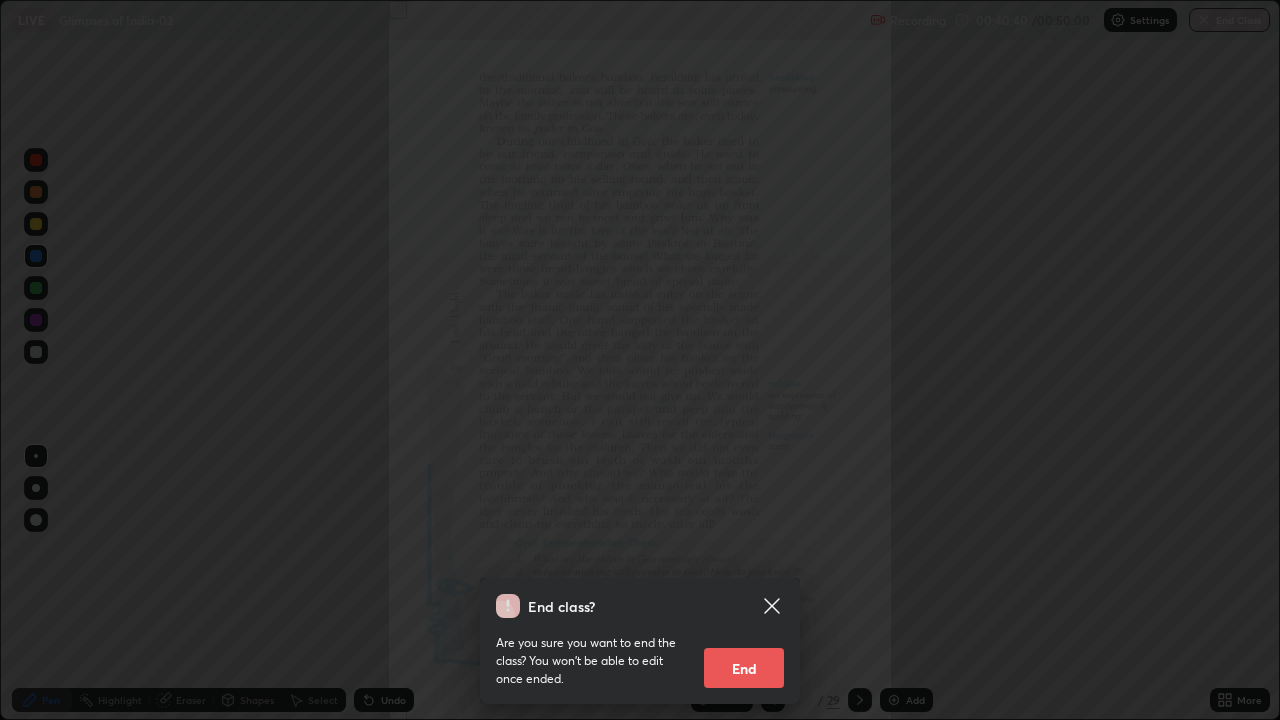 click on "End" at bounding box center (744, 668) 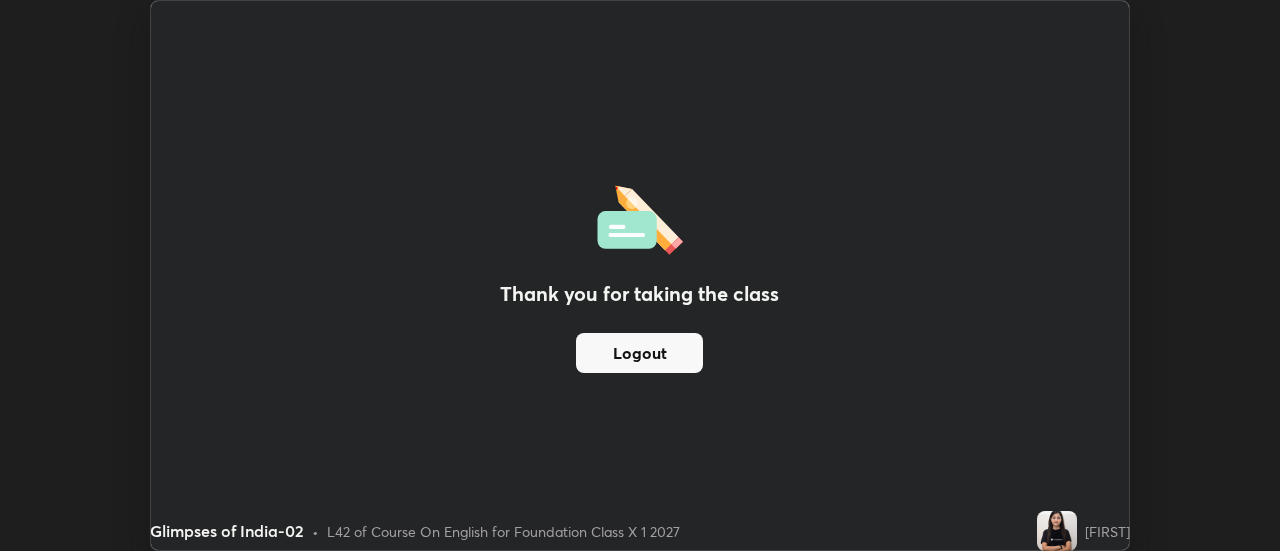 scroll, scrollTop: 551, scrollLeft: 1280, axis: both 